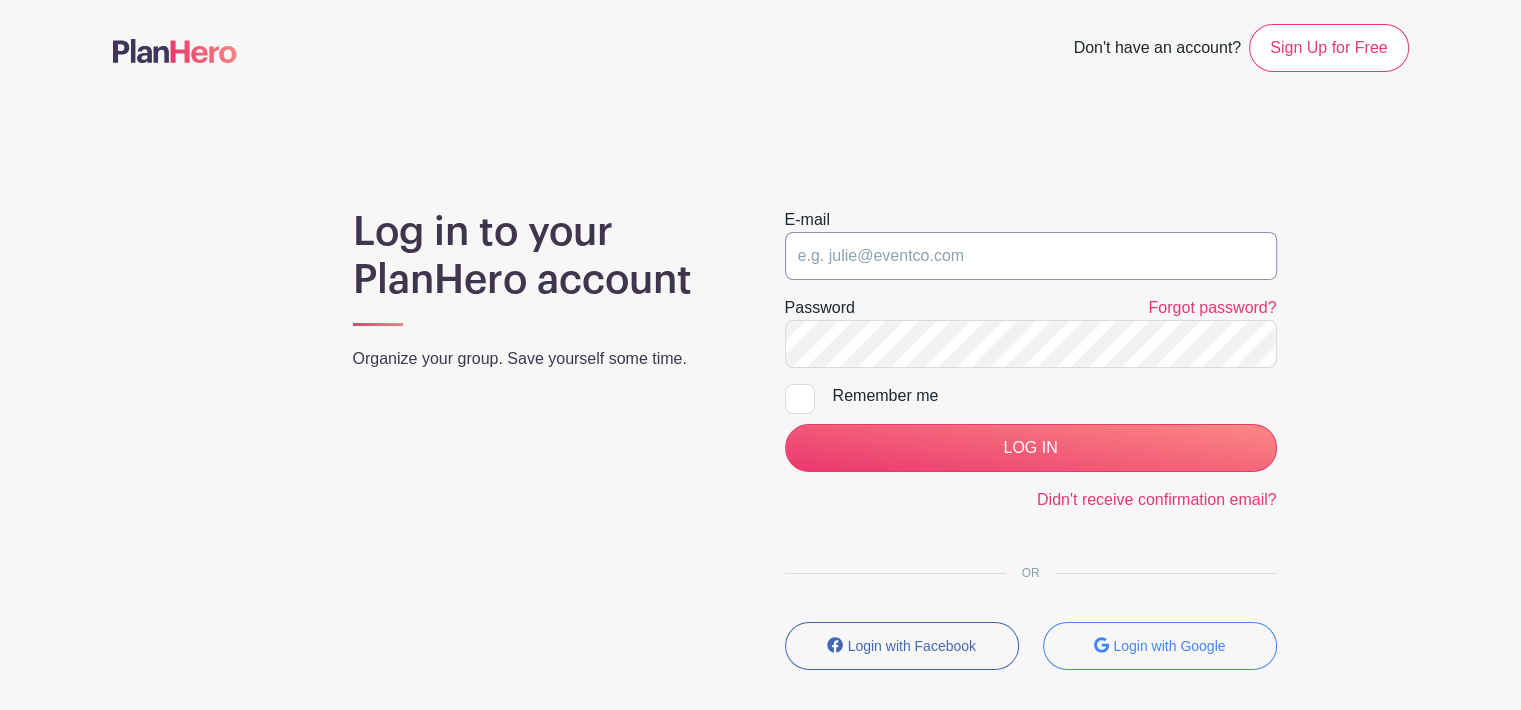 click at bounding box center (1031, 256) 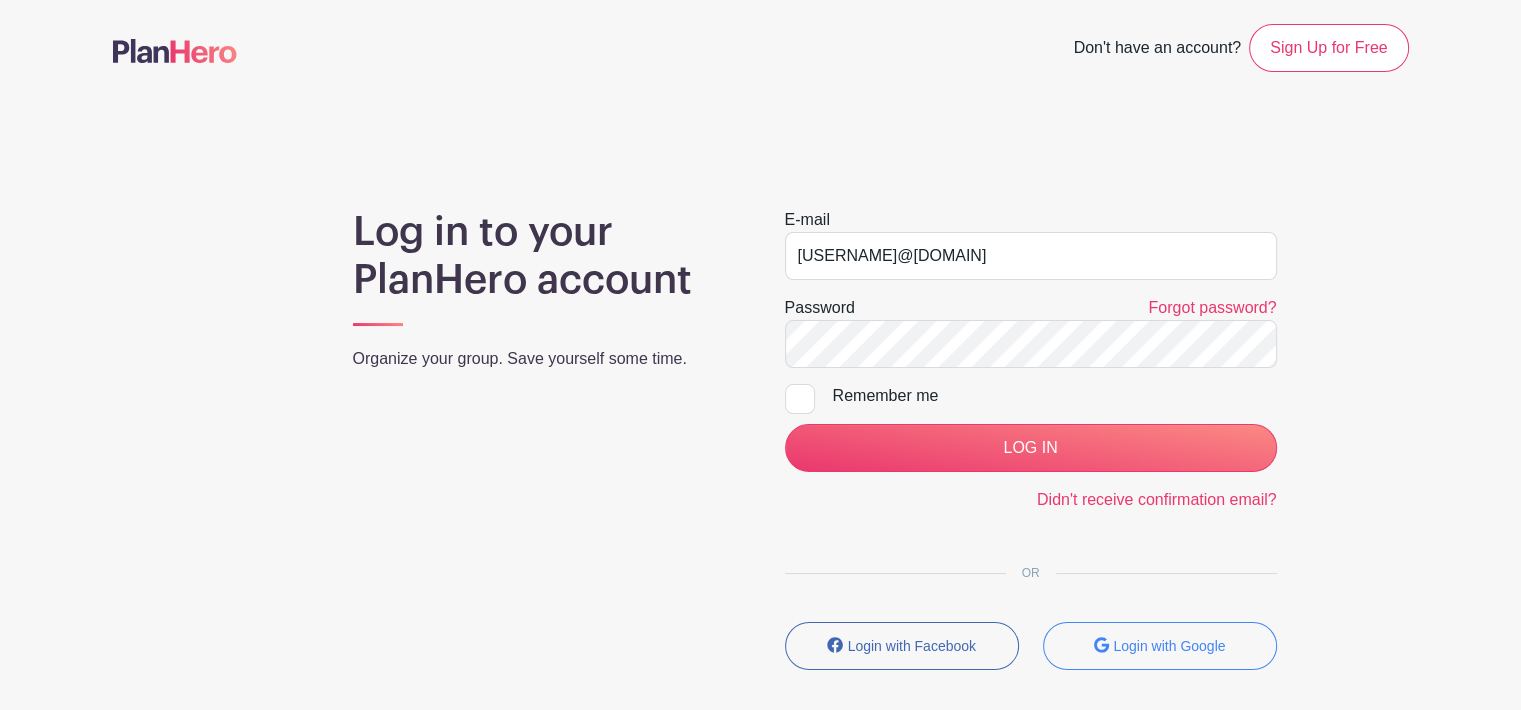 checkbox on "true" 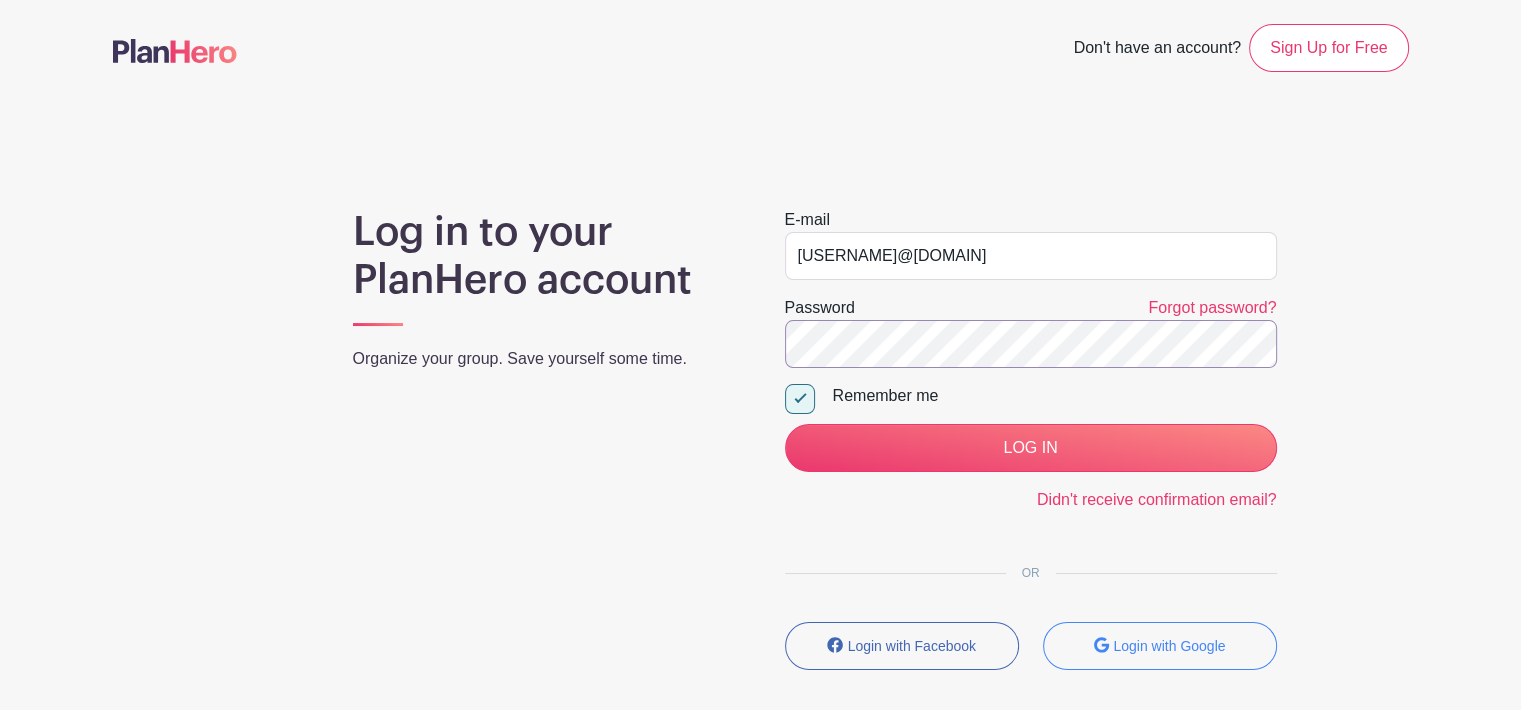 click on "LOG IN" at bounding box center (1031, 448) 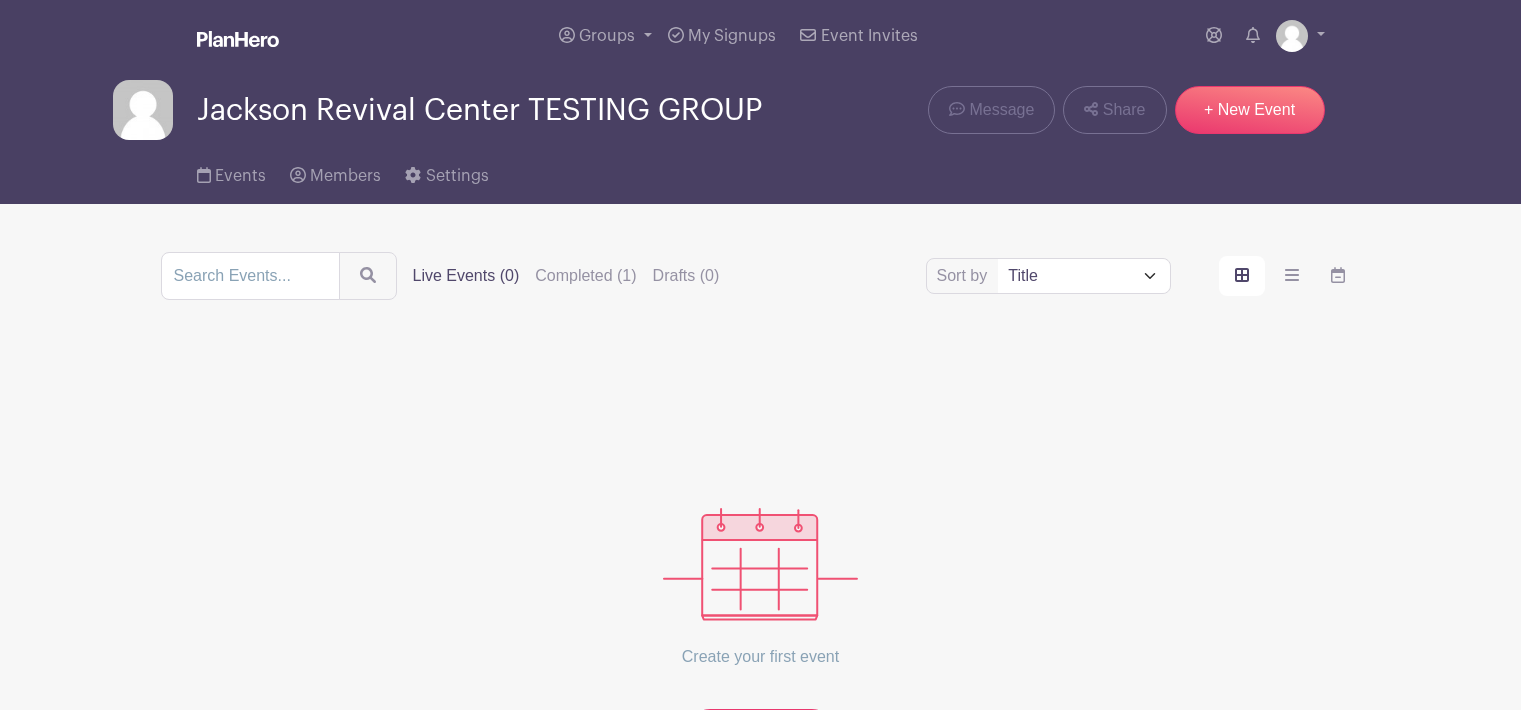 scroll, scrollTop: 0, scrollLeft: 0, axis: both 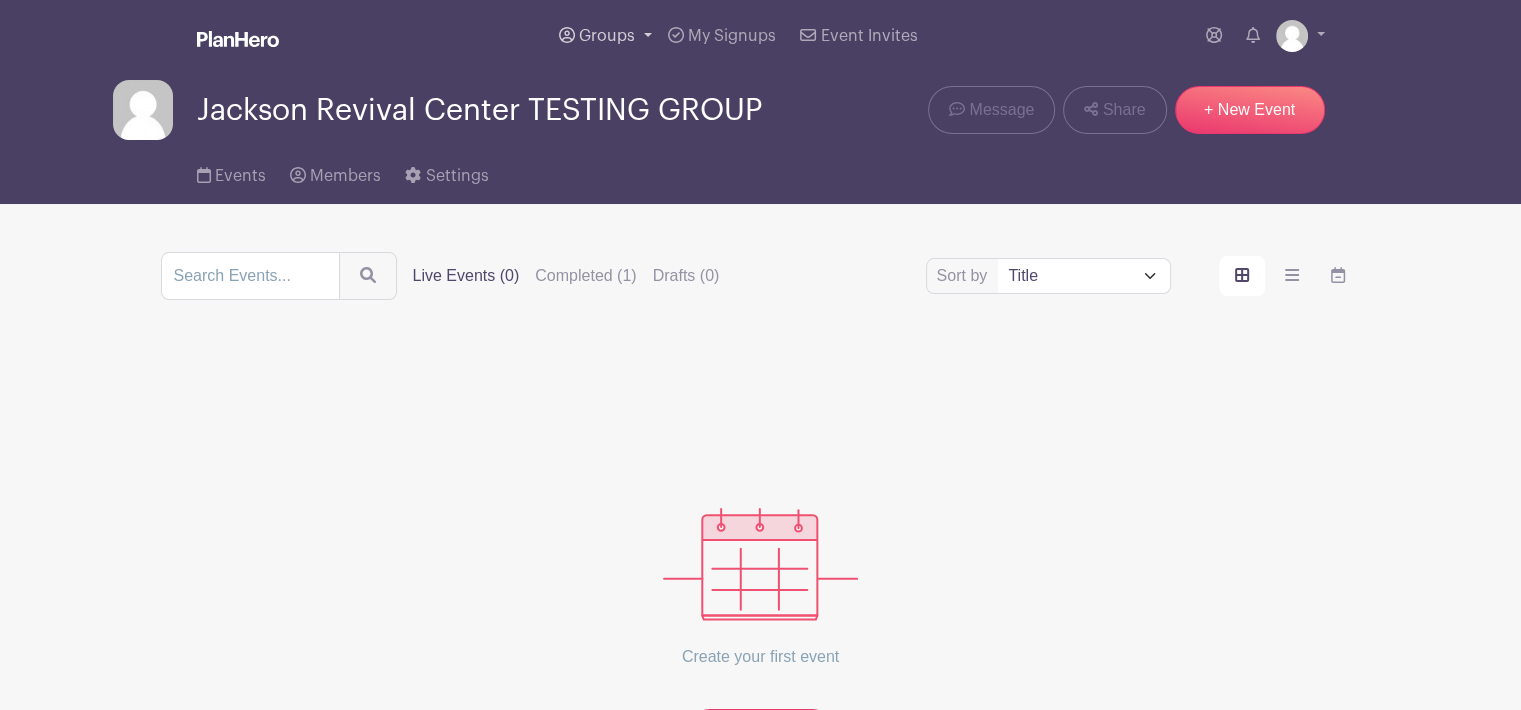 click on "Groups" at bounding box center (607, 36) 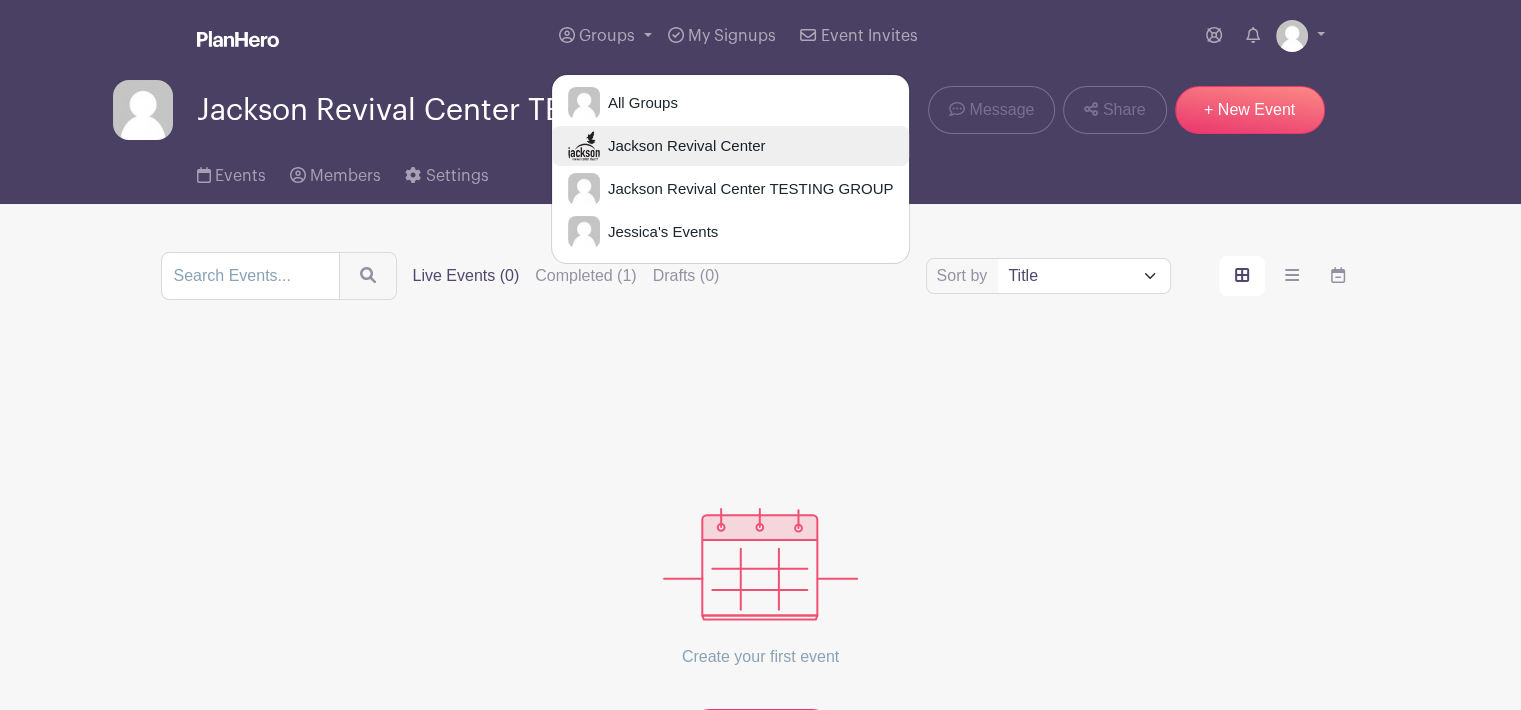click on "Jackson Revival Center" at bounding box center (683, 146) 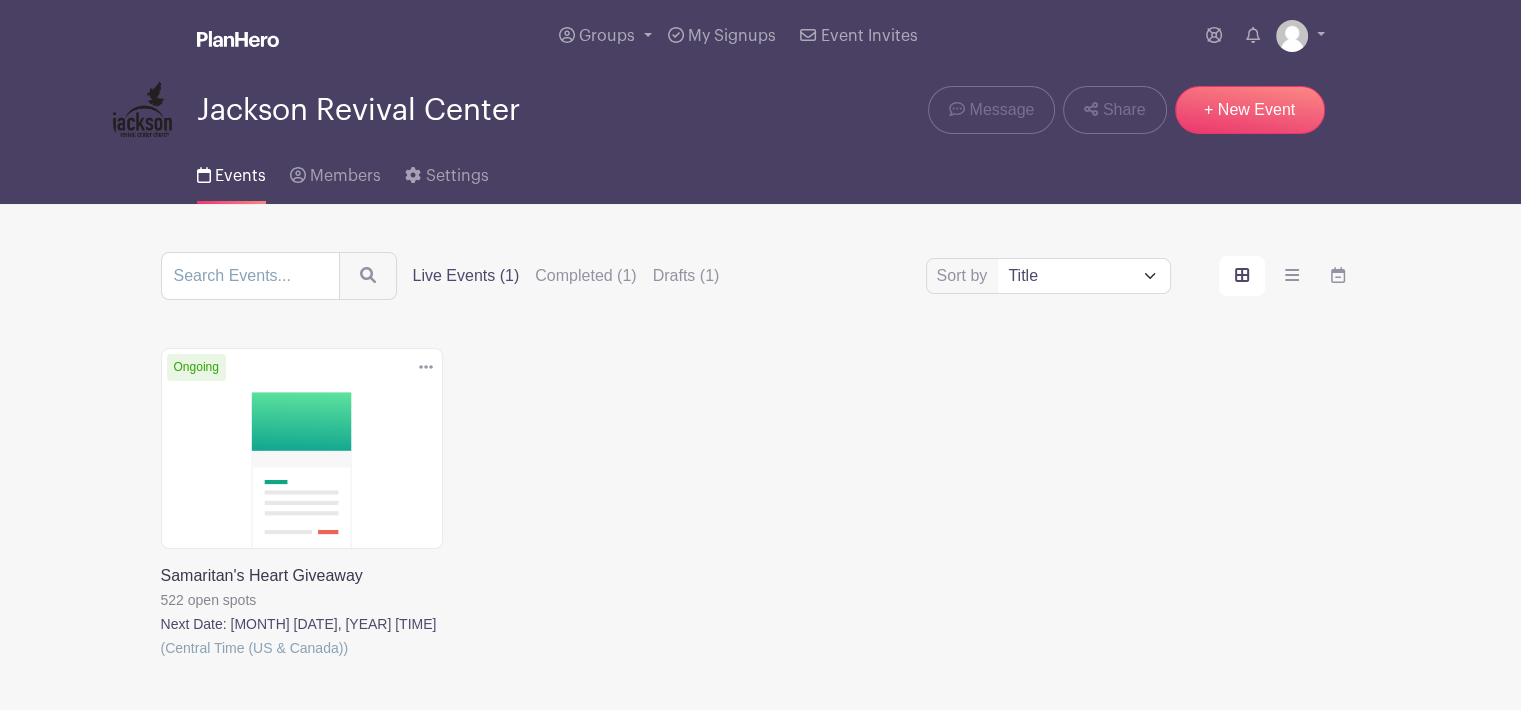 click at bounding box center (161, 660) 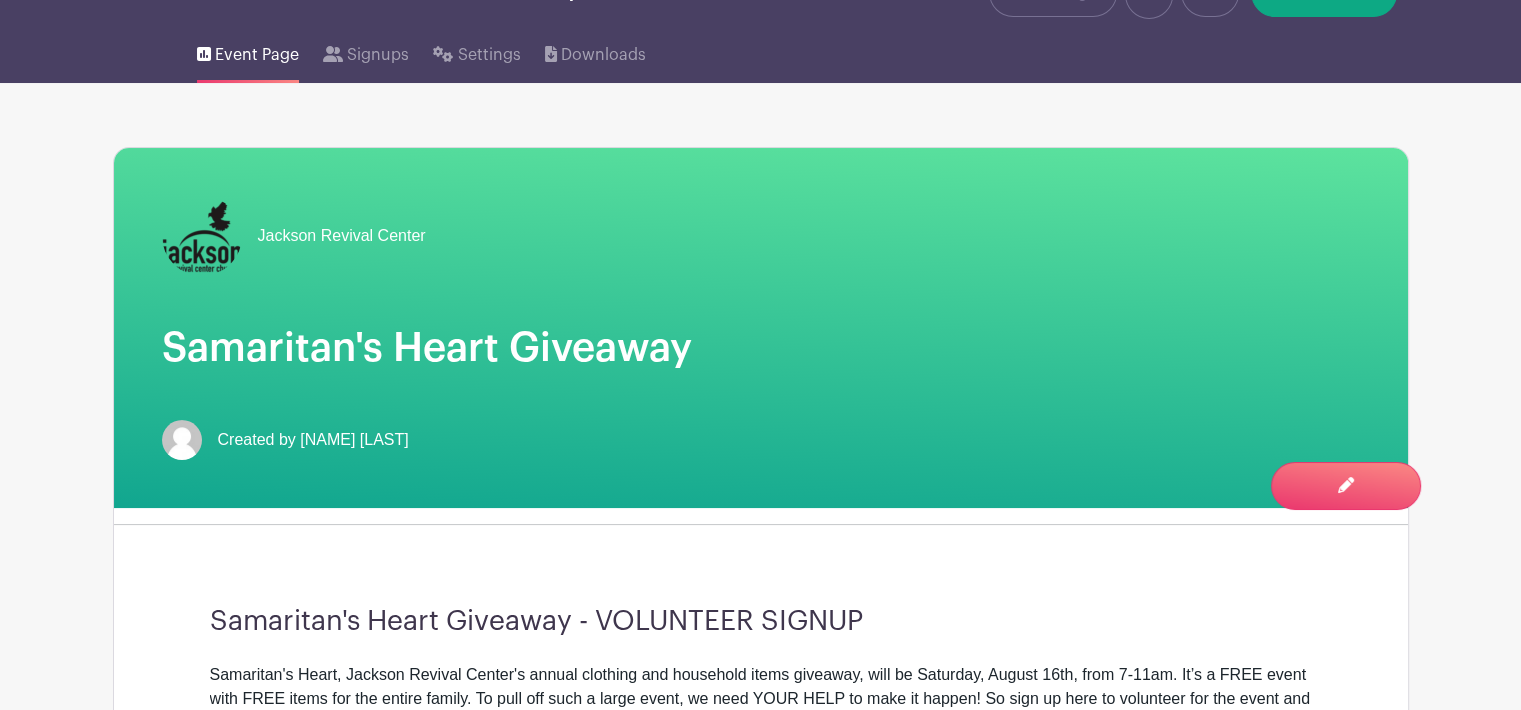 scroll, scrollTop: 0, scrollLeft: 0, axis: both 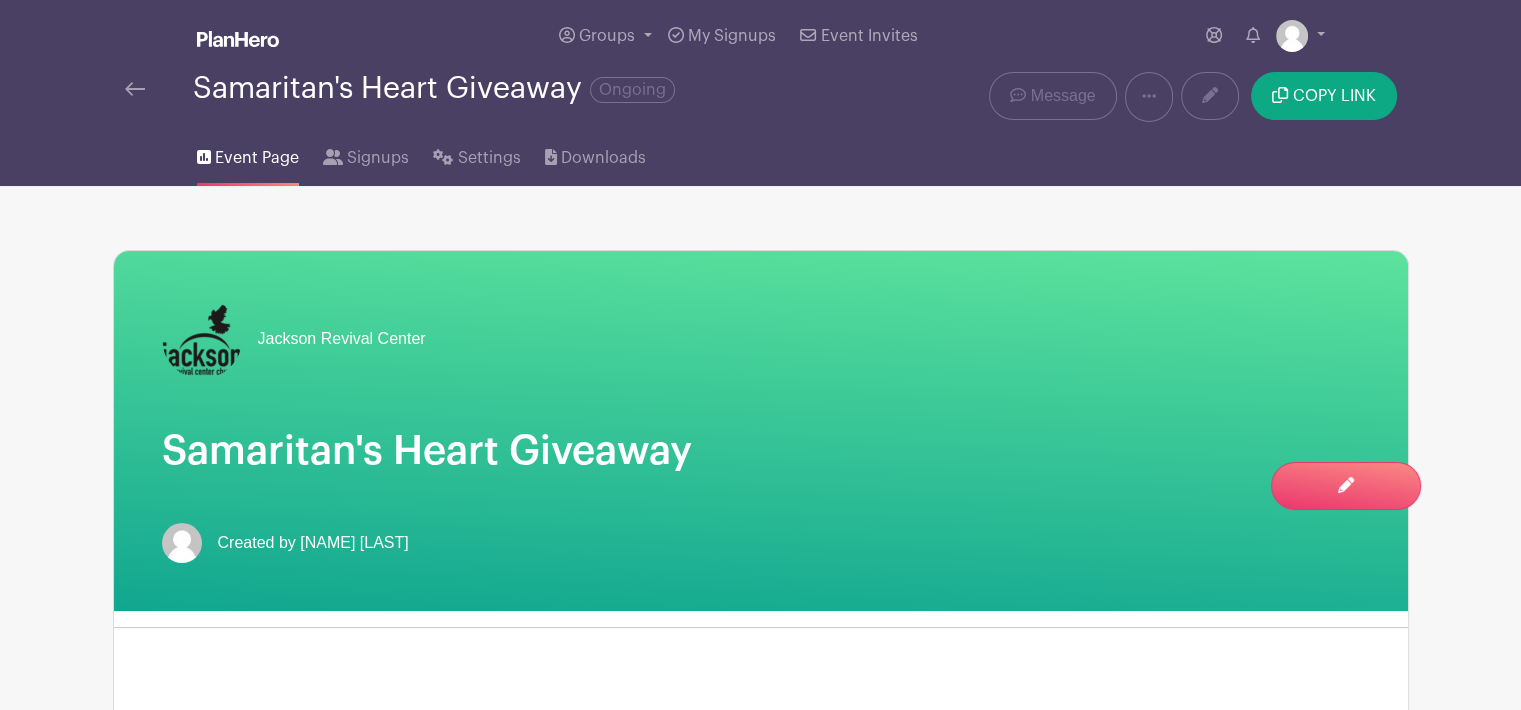 click on "Settings" at bounding box center (488, 154) 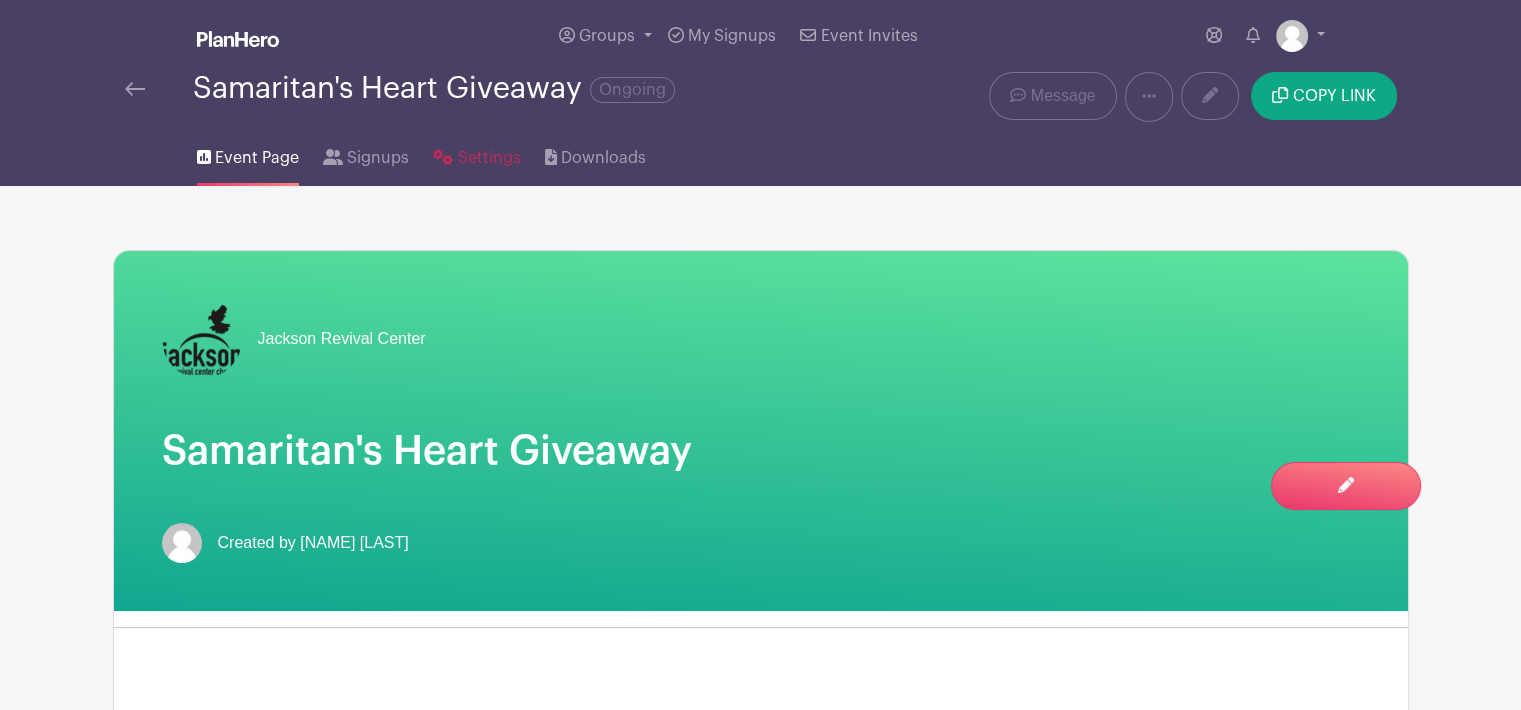 click on "Settings" at bounding box center (489, 158) 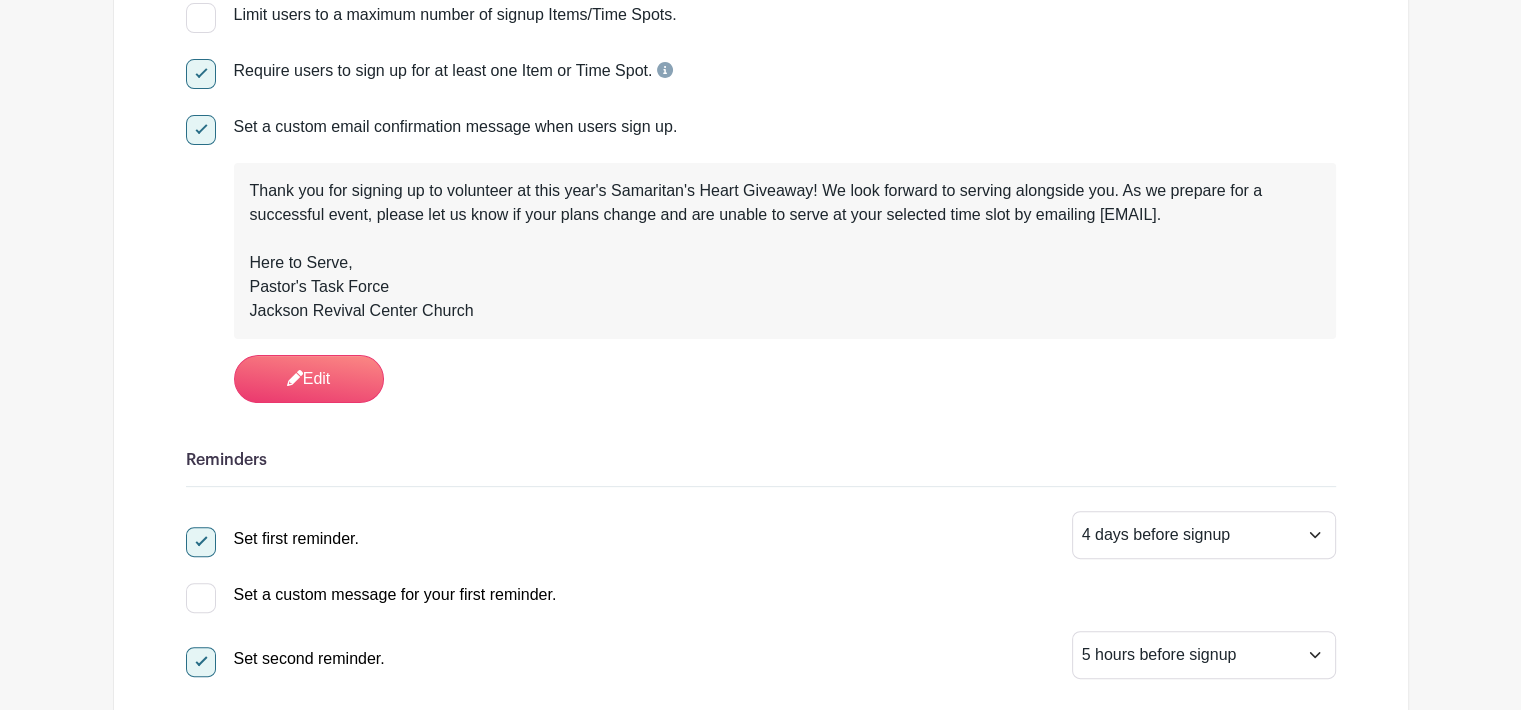 scroll, scrollTop: 500, scrollLeft: 0, axis: vertical 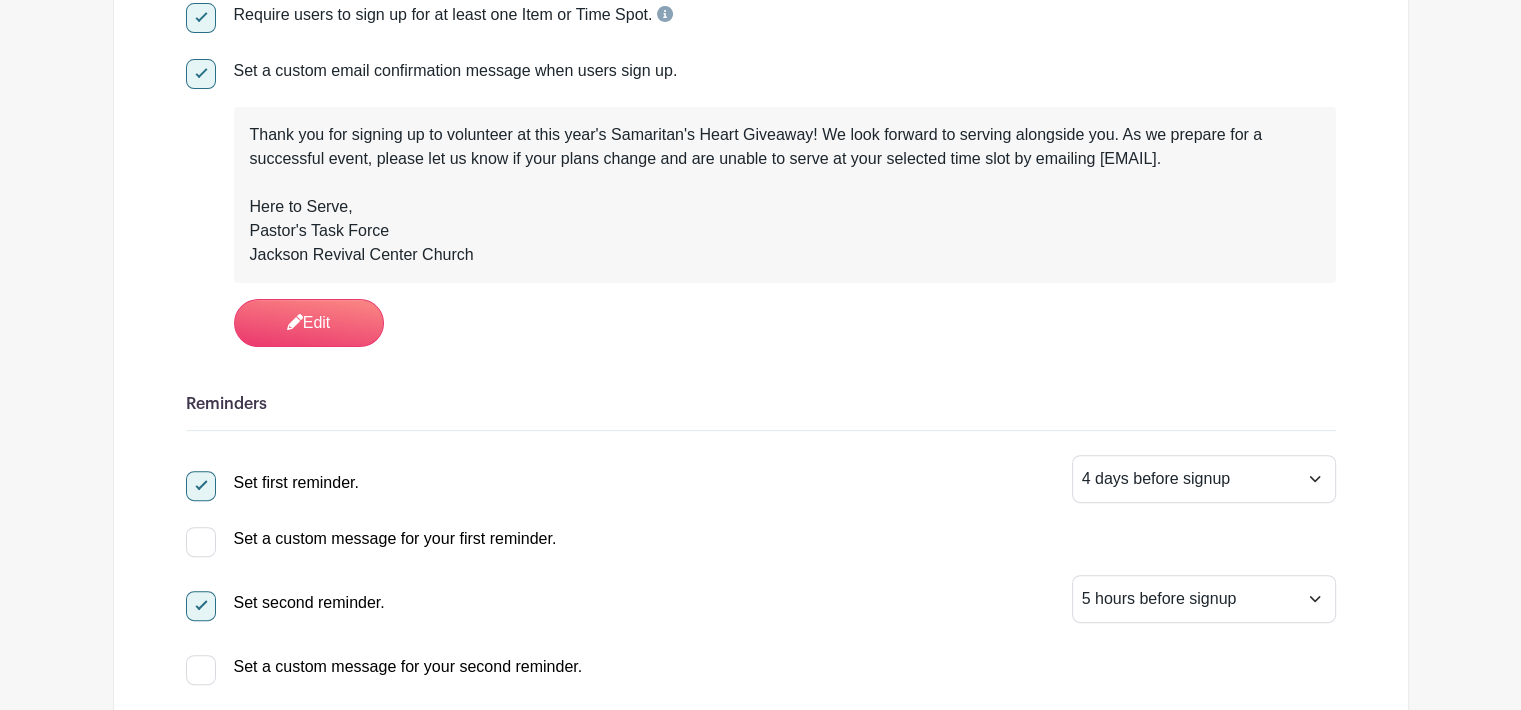 click on "Thank you for signing up to volunteer at this year's Samaritan's Heart Giveaway! We look forward to serving alongside you. As we prepare for a successful event, please let us know if your plans change and are unable to serve at your selected time slot by emailing jessica.mclaurin@jrc.church. Here to Serve, Pastor's Task Force Jackson Revival Center Church" at bounding box center (785, 195) 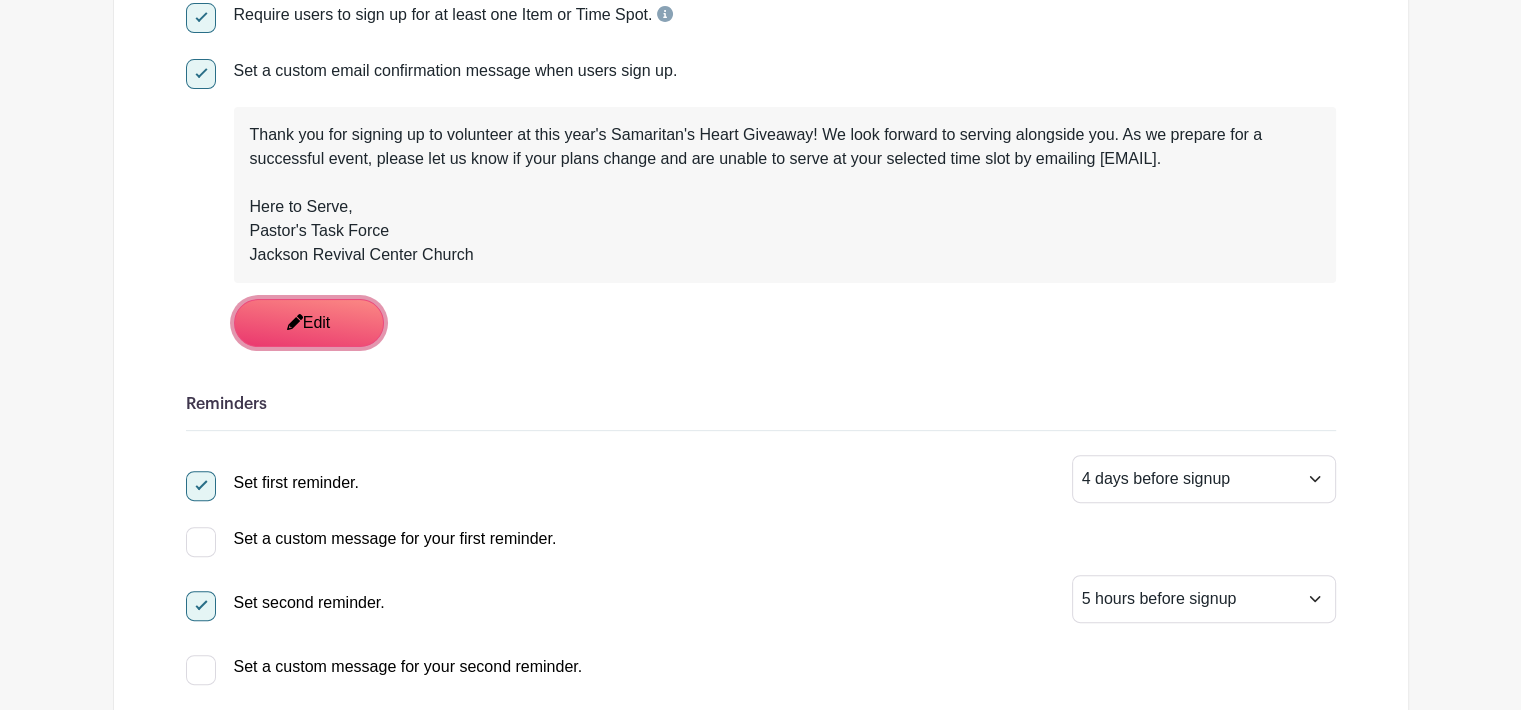 click on "Edit" at bounding box center (309, 323) 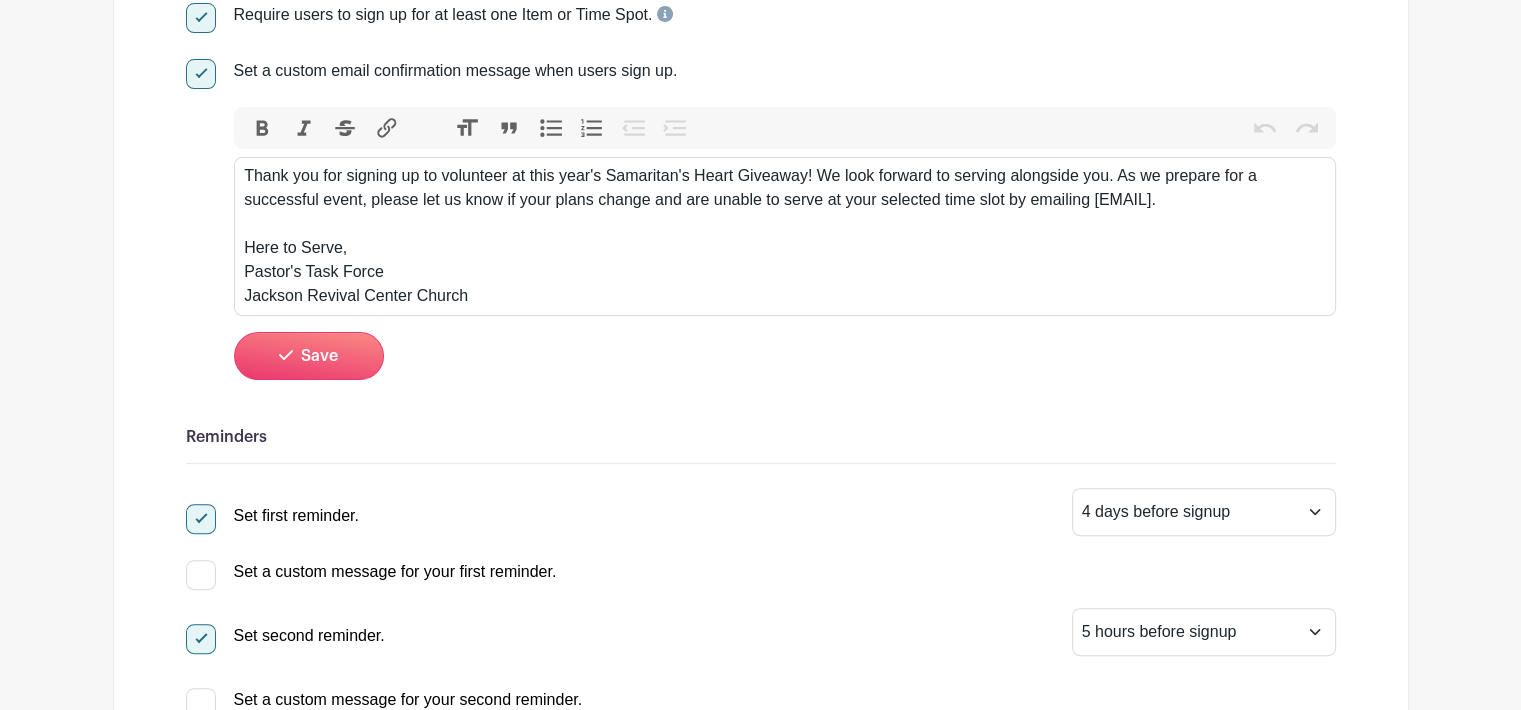 click on "Thank you for signing up to volunteer at this year's Samaritan's Heart Giveaway! We look forward to serving alongside you. As we prepare for a successful event, please let us know if your plans change and are unable to serve at your selected time slot by emailing jessica.mclaurin@jrc.church. Here to Serve, Pastor's Task Force Jackson Revival Center Church" at bounding box center [784, 236] 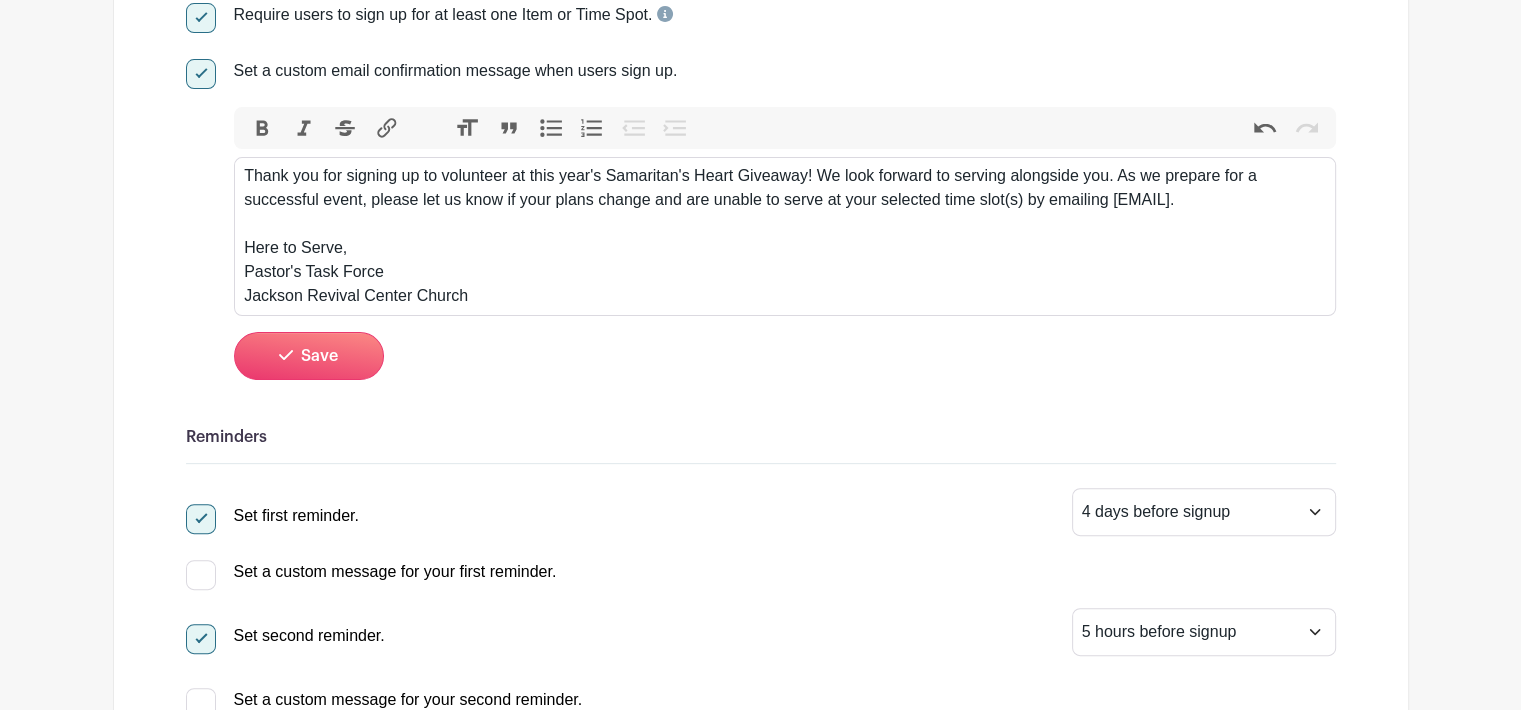 type on "<div>Thank you for signing up to volunteer at this year's Samaritan's Heart Giveaway! We look forward to serving alongside you. As we prepare for a successful event, please let us know if your plans change and are unable to serve at your selected time slot(s) by emailing volunteer@jrc.church.<br><br>Here to Serve,<br>Pastor's Task Force<br>Jackson Revival Center Church</div>" 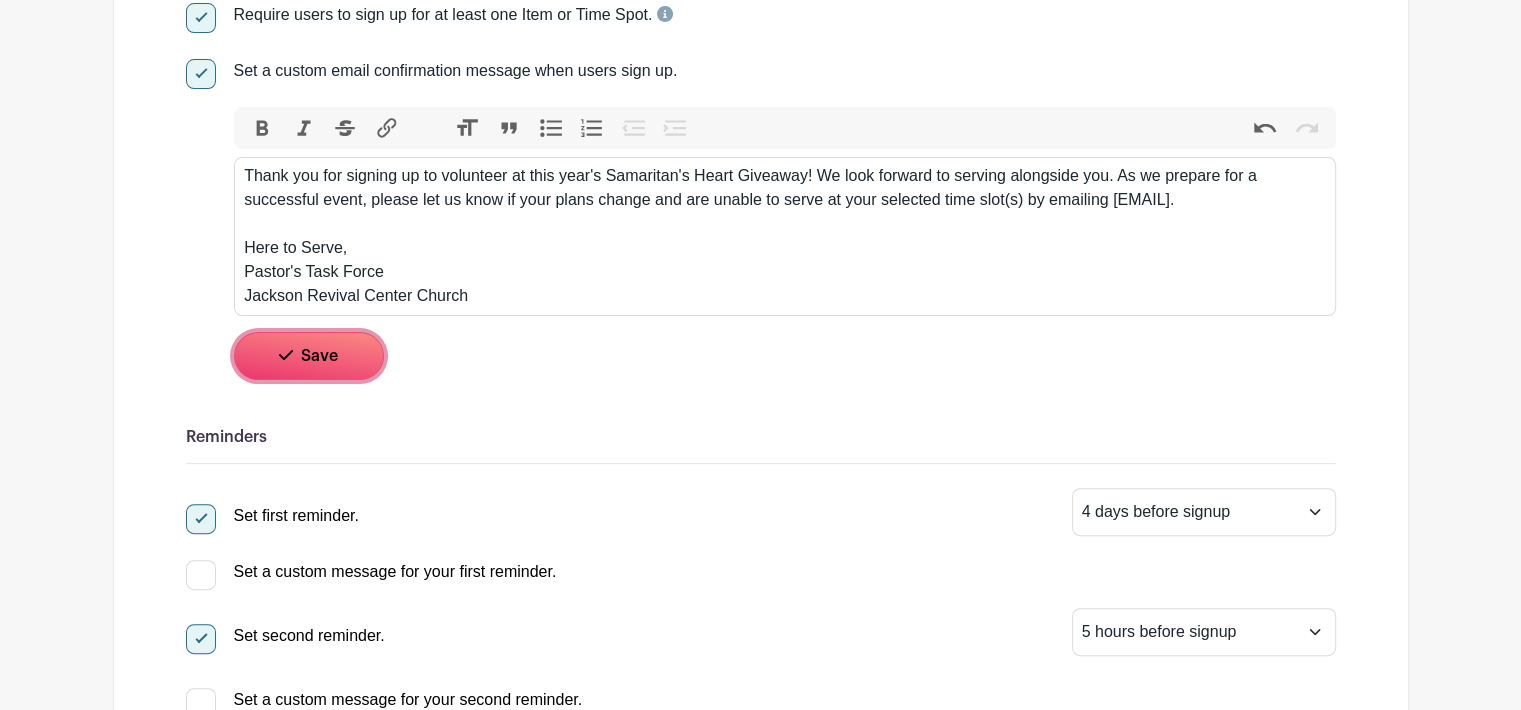 click on "Save" at bounding box center [309, 356] 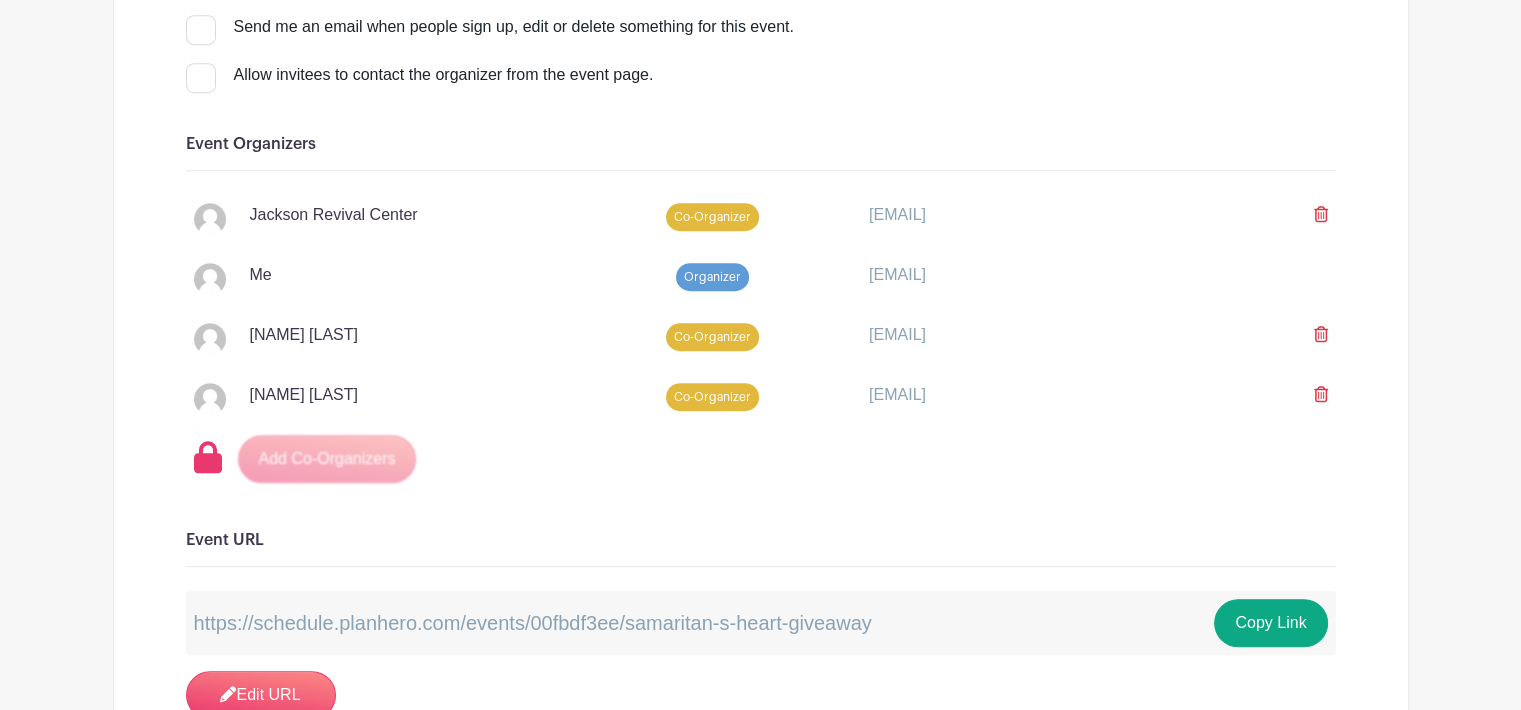scroll, scrollTop: 1278, scrollLeft: 0, axis: vertical 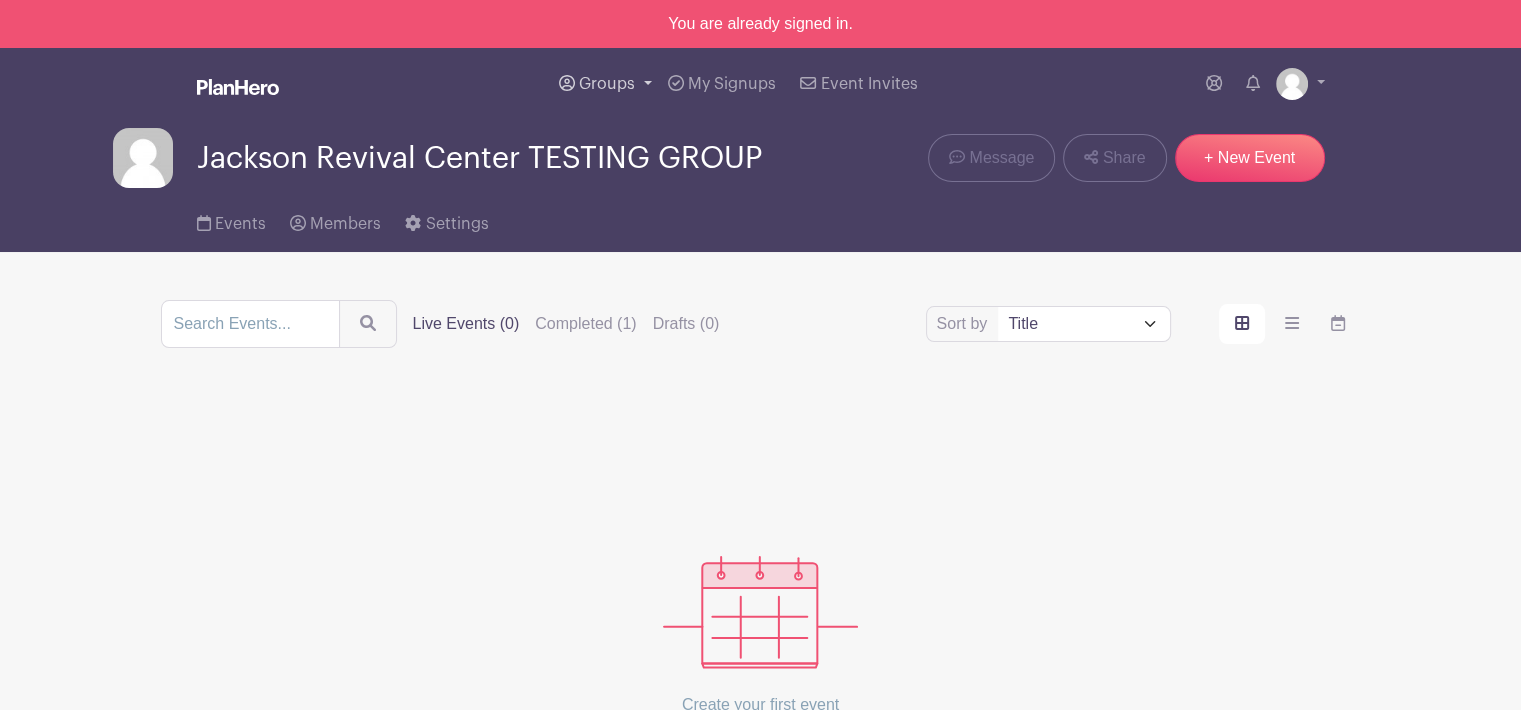 click on "Groups" at bounding box center (605, 84) 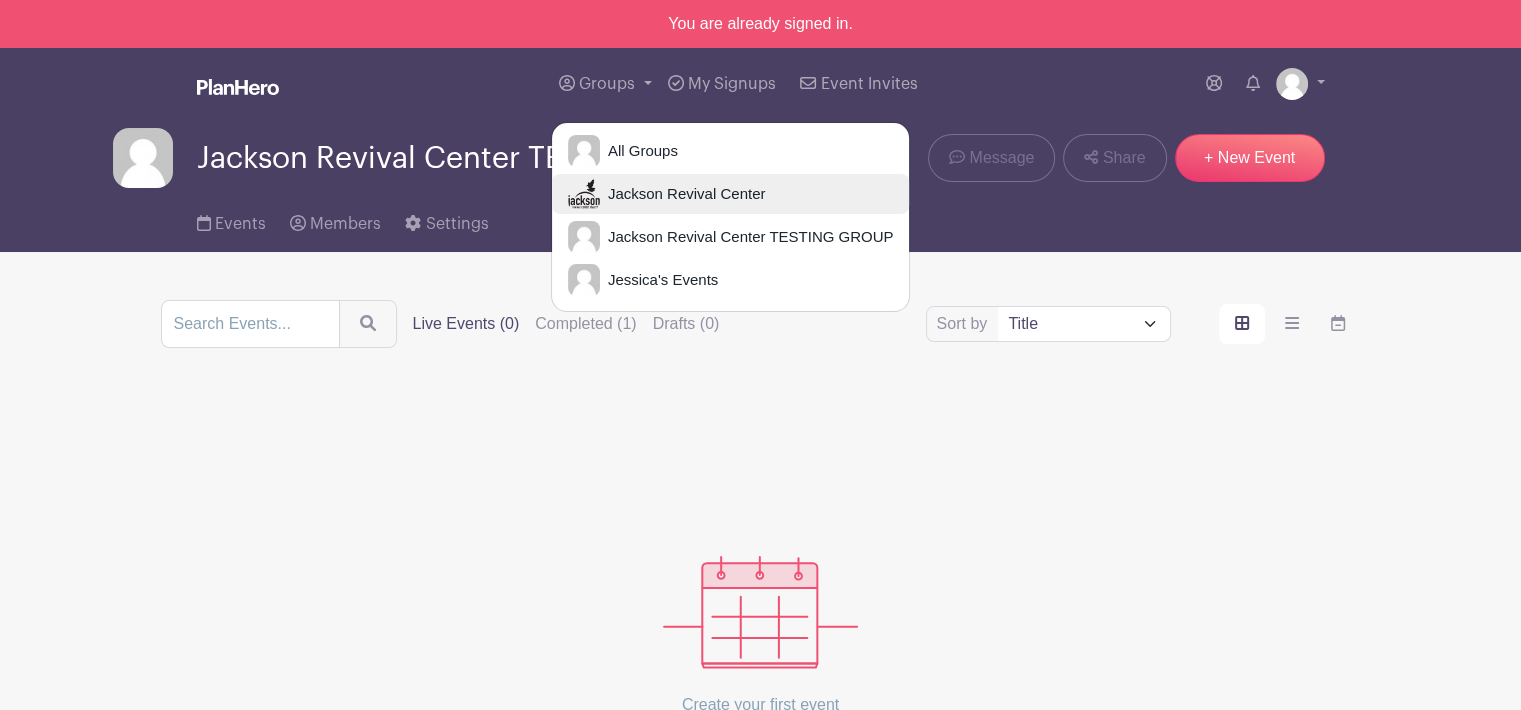 click on "Jackson Revival Center" at bounding box center [683, 194] 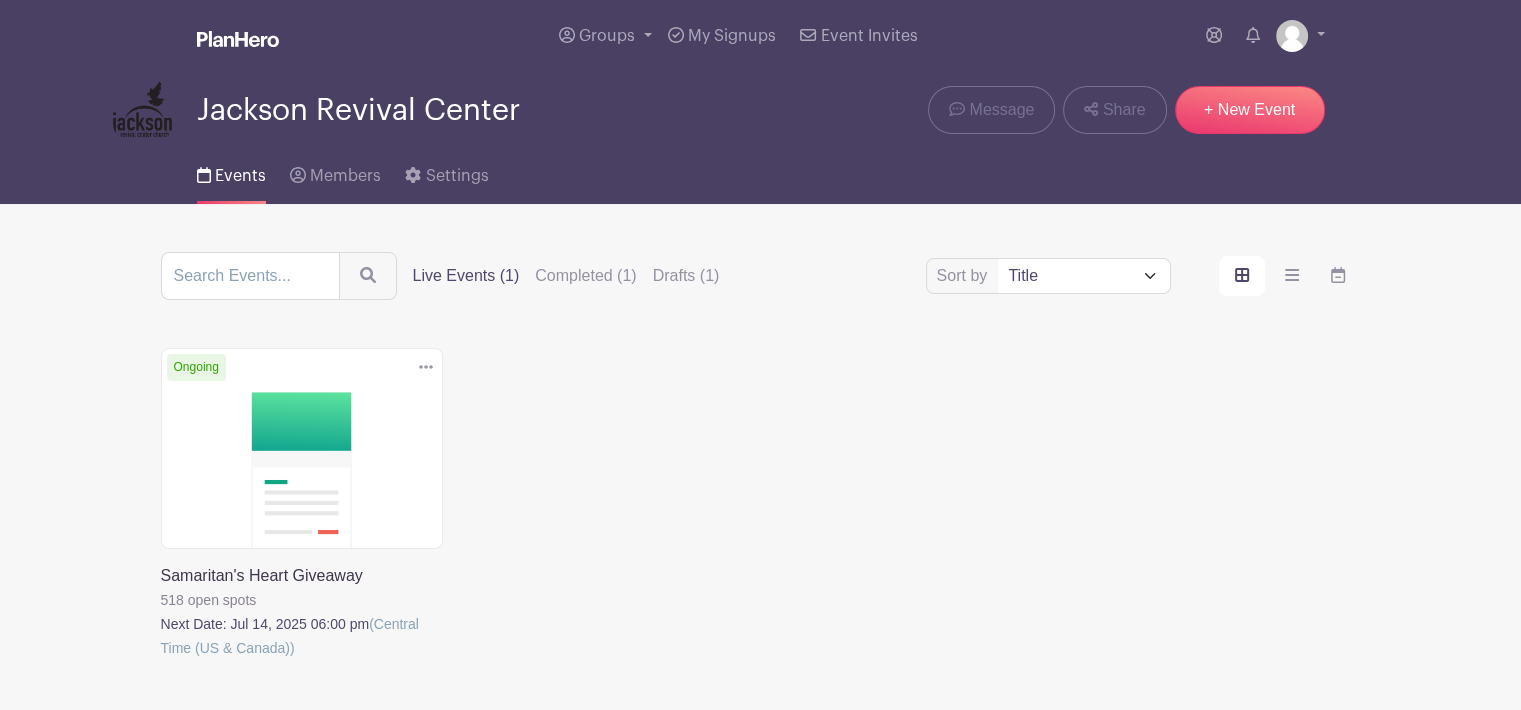click on "Completed (1)" at bounding box center [585, 276] 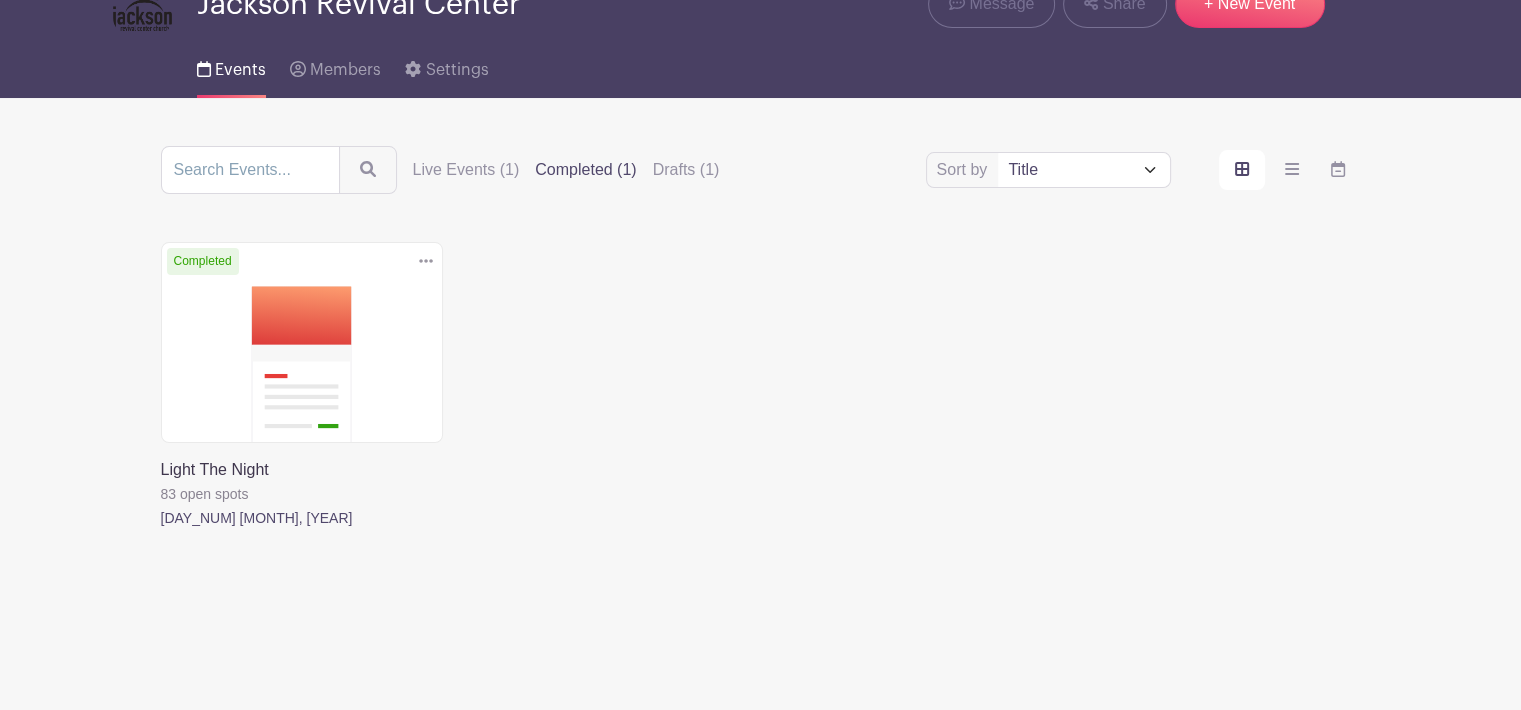 scroll, scrollTop: 108, scrollLeft: 0, axis: vertical 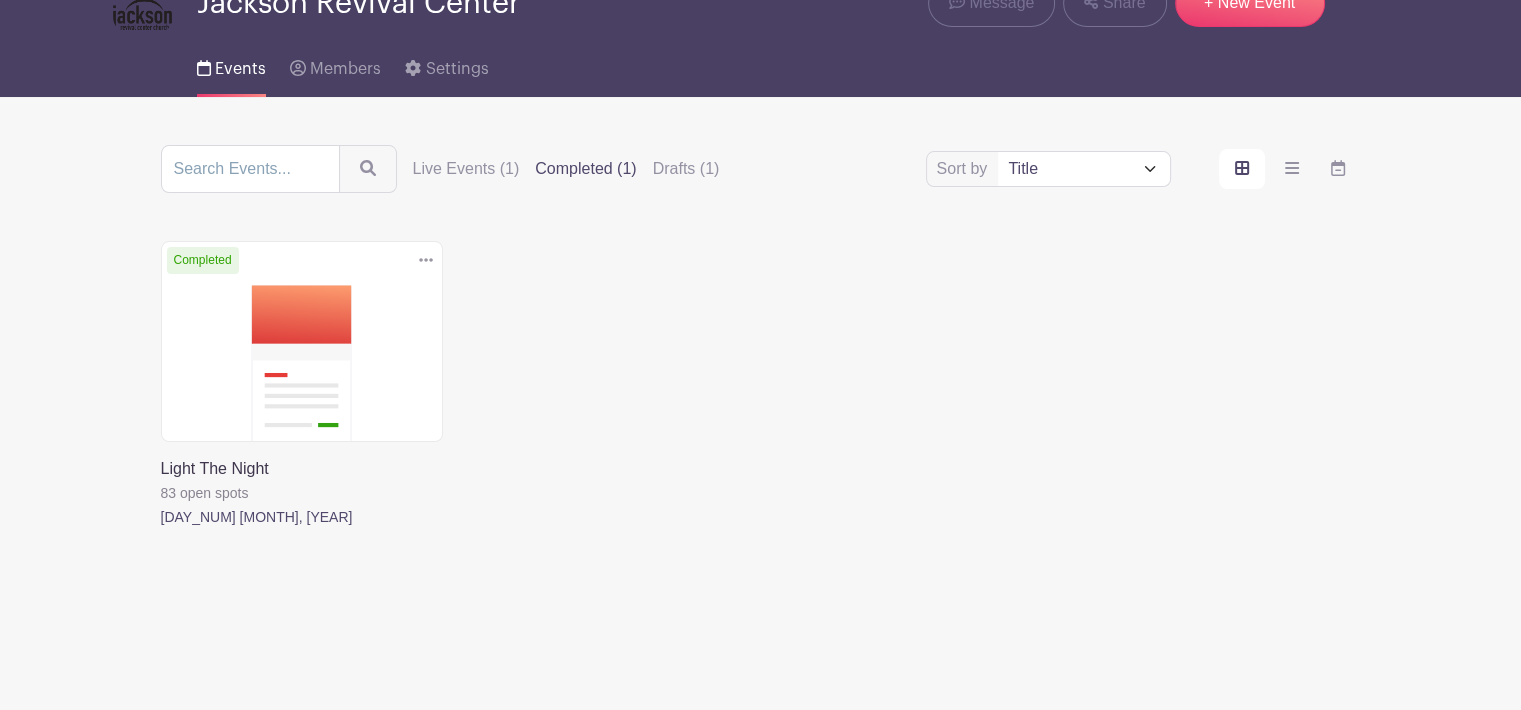 click on "Live Events (1)" at bounding box center [466, 169] 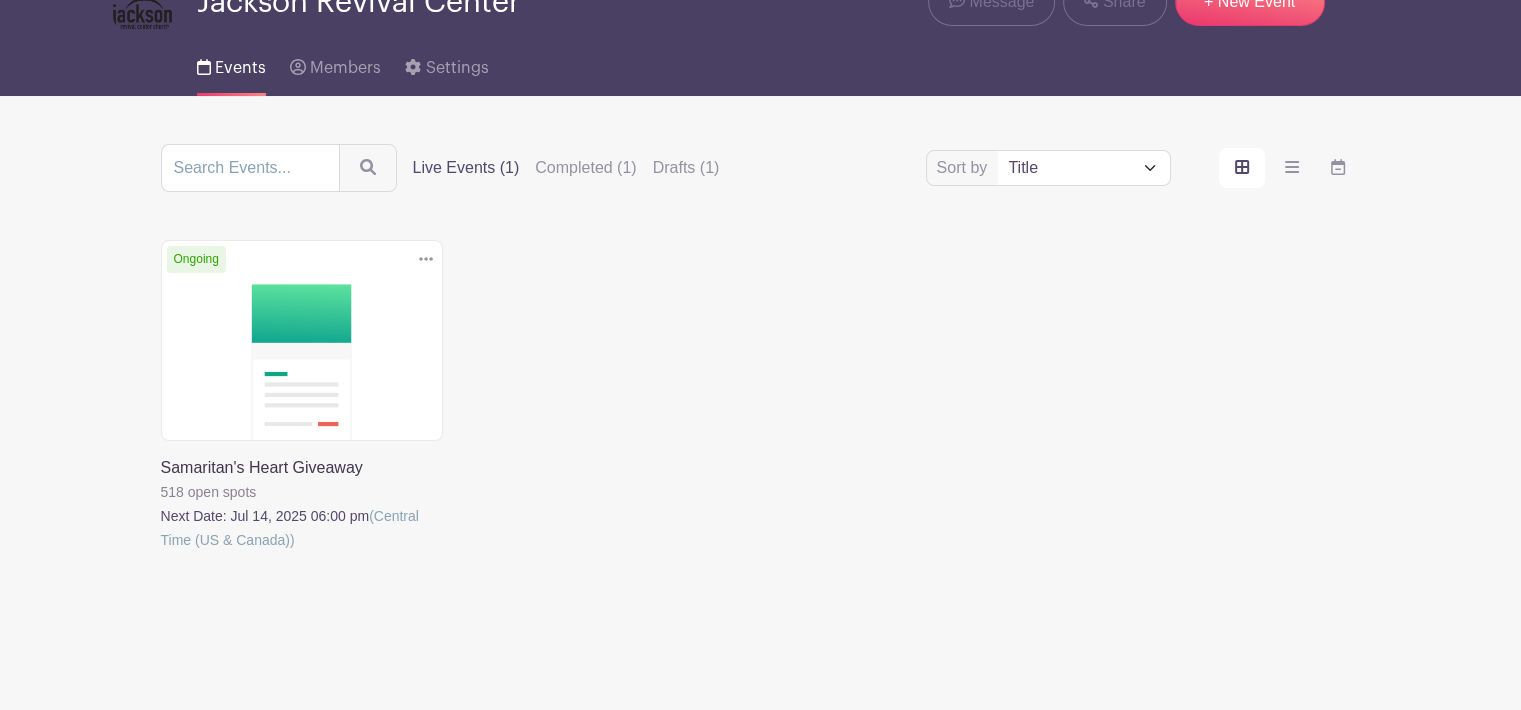 click at bounding box center (161, 552) 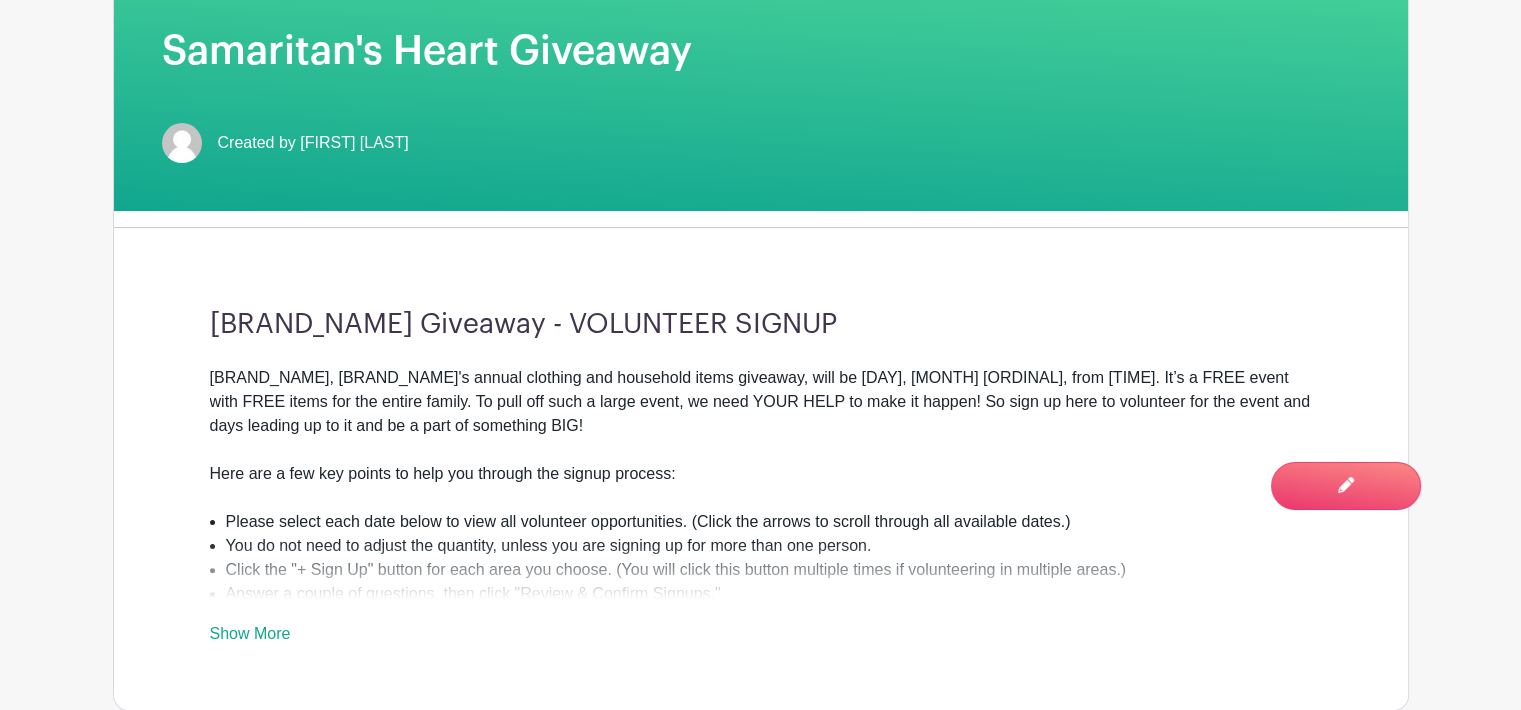 scroll, scrollTop: 600, scrollLeft: 0, axis: vertical 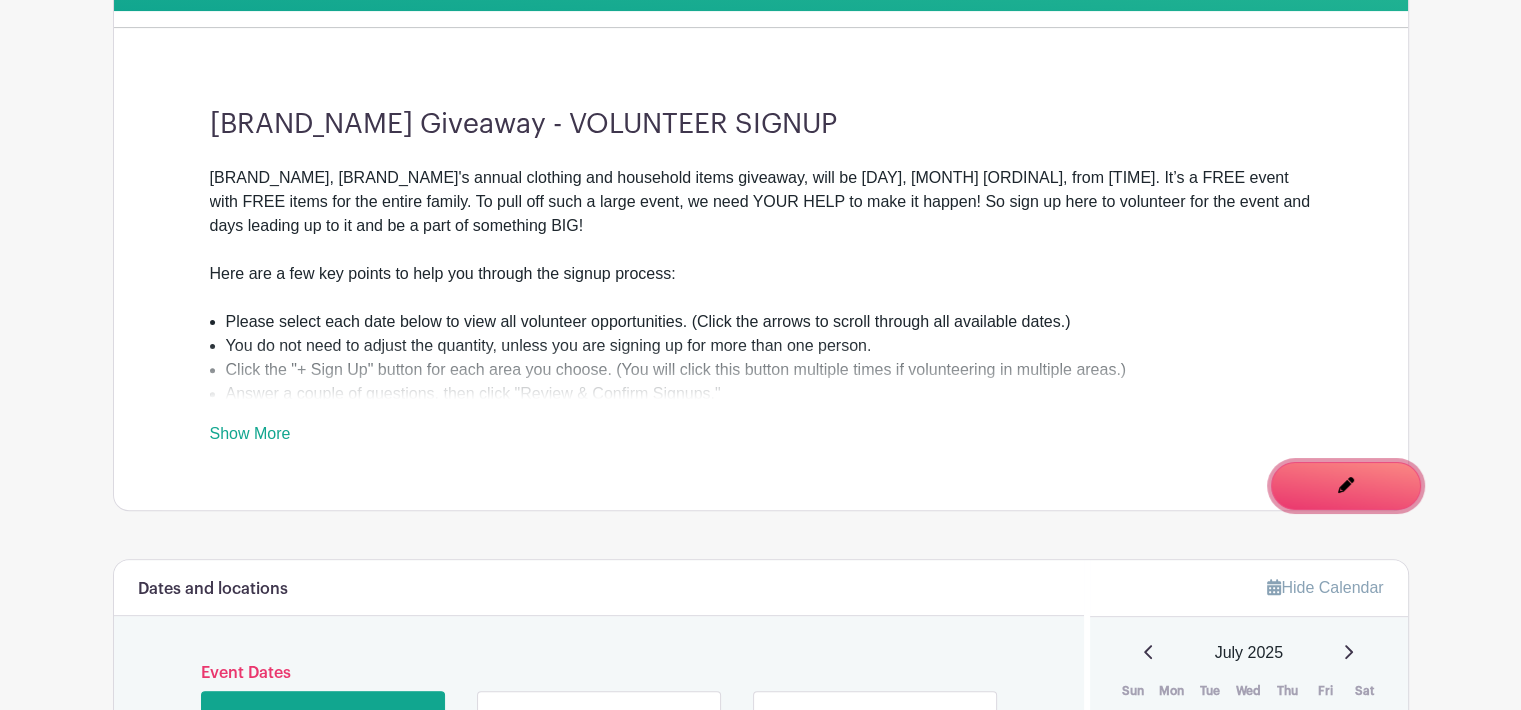 click on "Switch to Edit Mode" at bounding box center (0, 0) 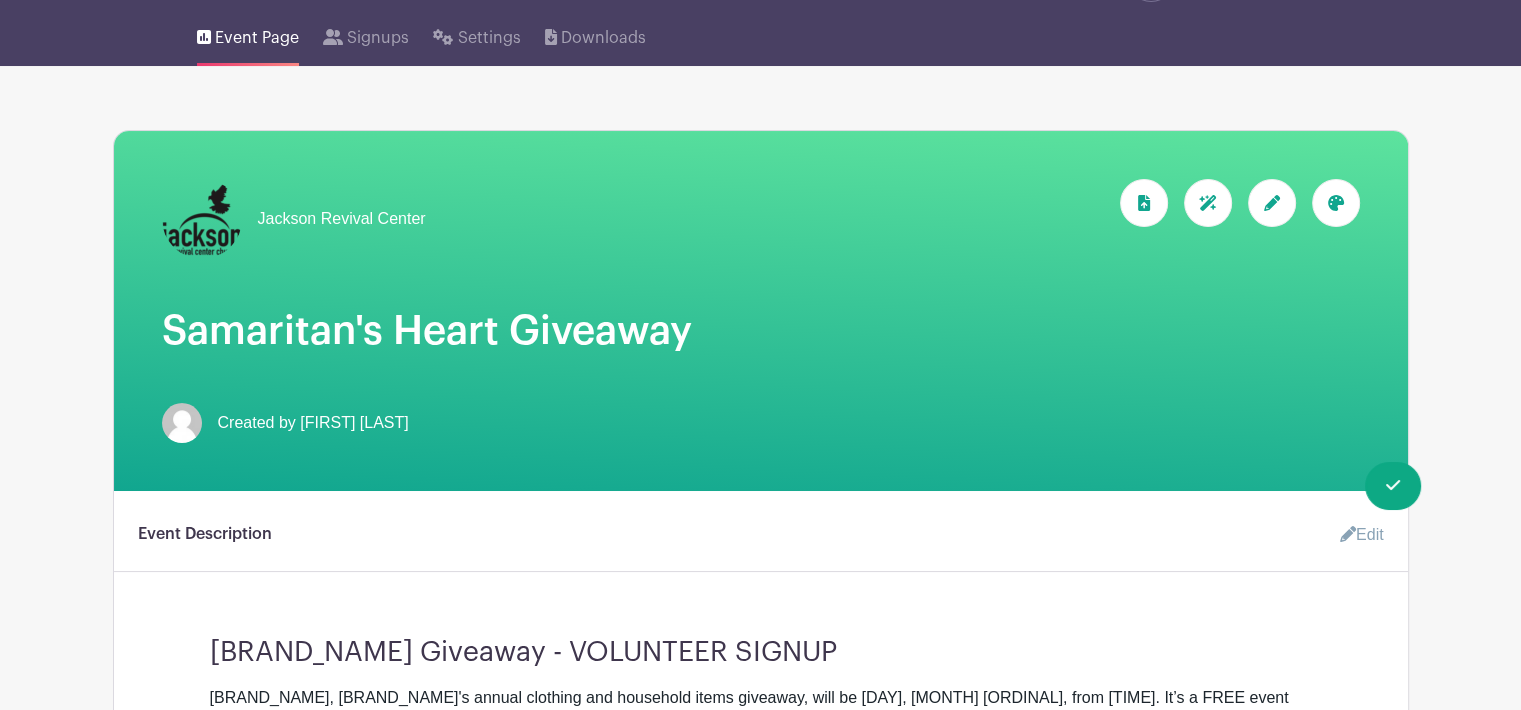 scroll, scrollTop: 300, scrollLeft: 0, axis: vertical 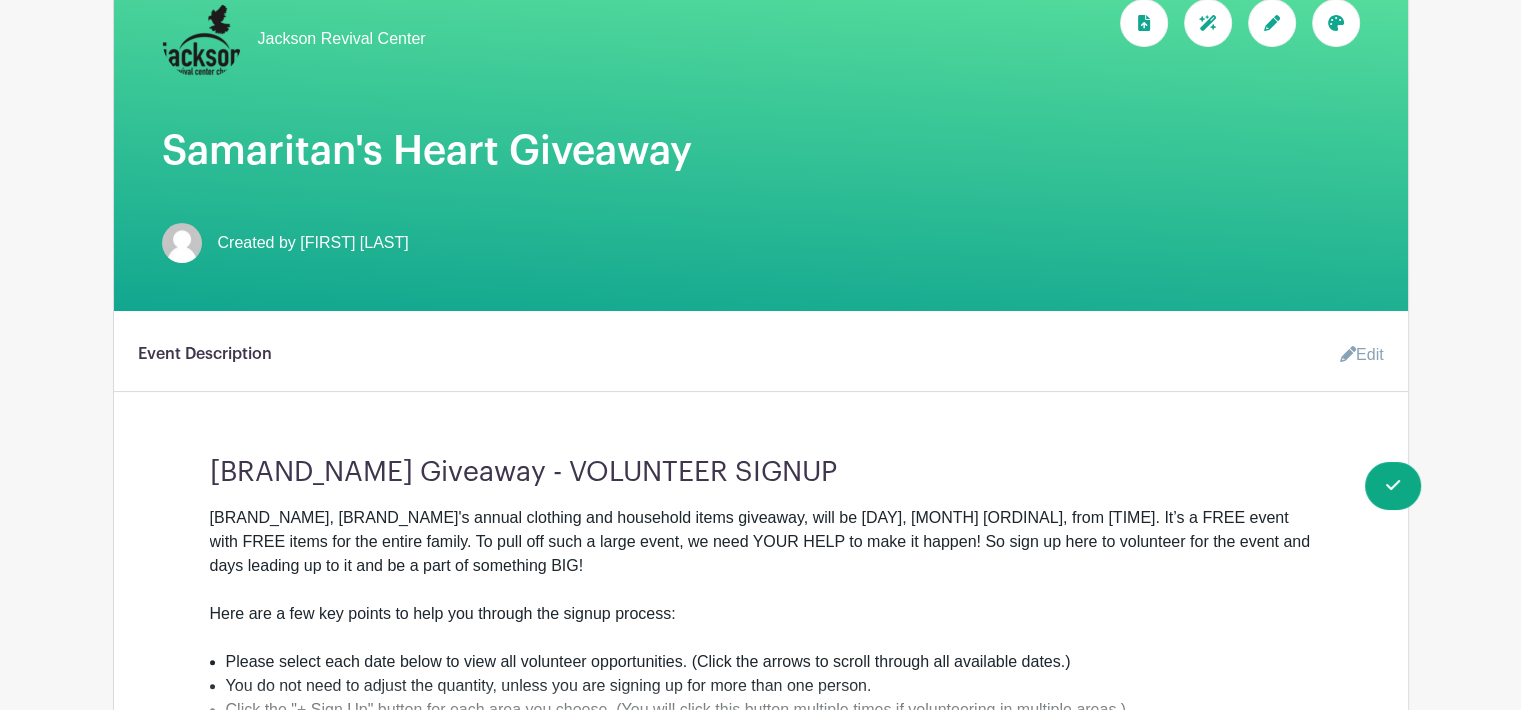 drag, startPoint x: 1356, startPoint y: 355, endPoint x: 1341, endPoint y: 358, distance: 15.297058 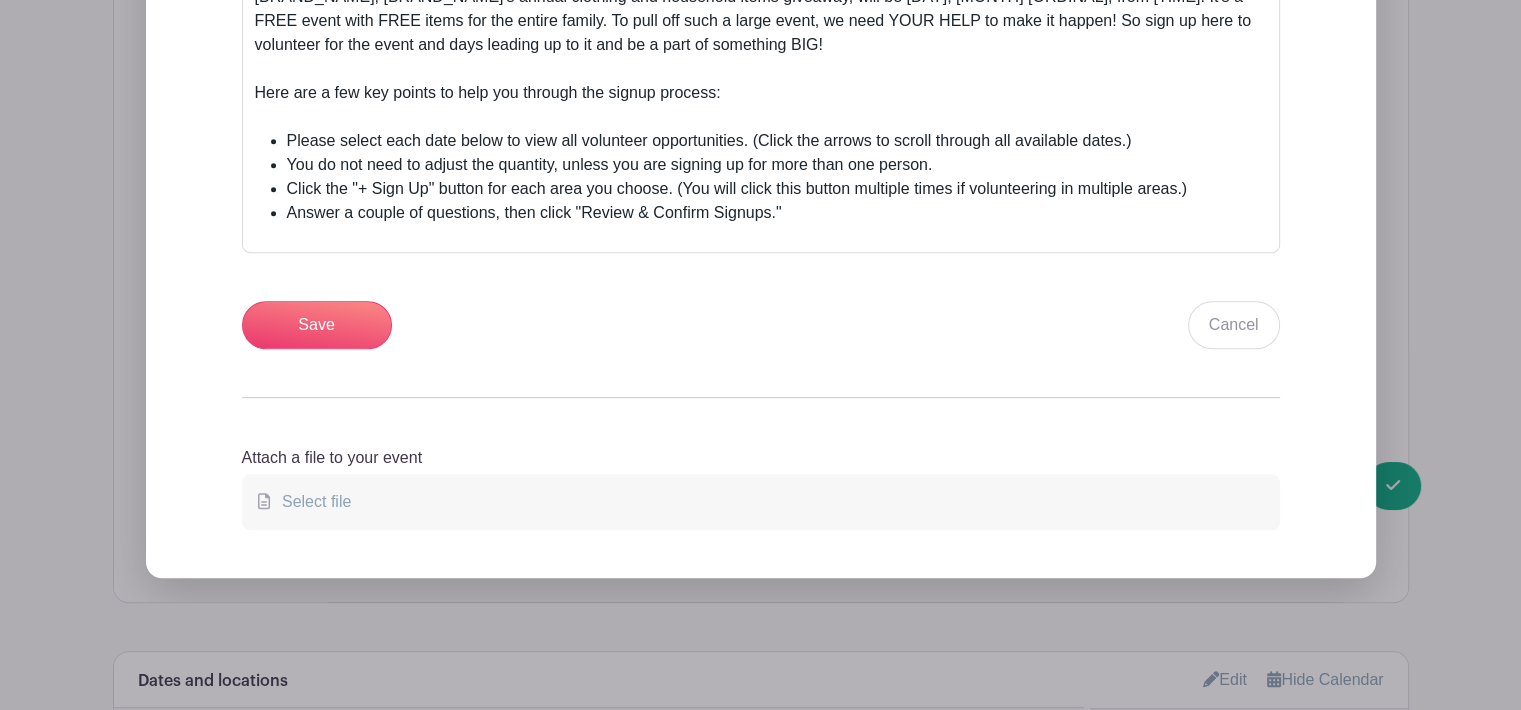 scroll, scrollTop: 1000, scrollLeft: 0, axis: vertical 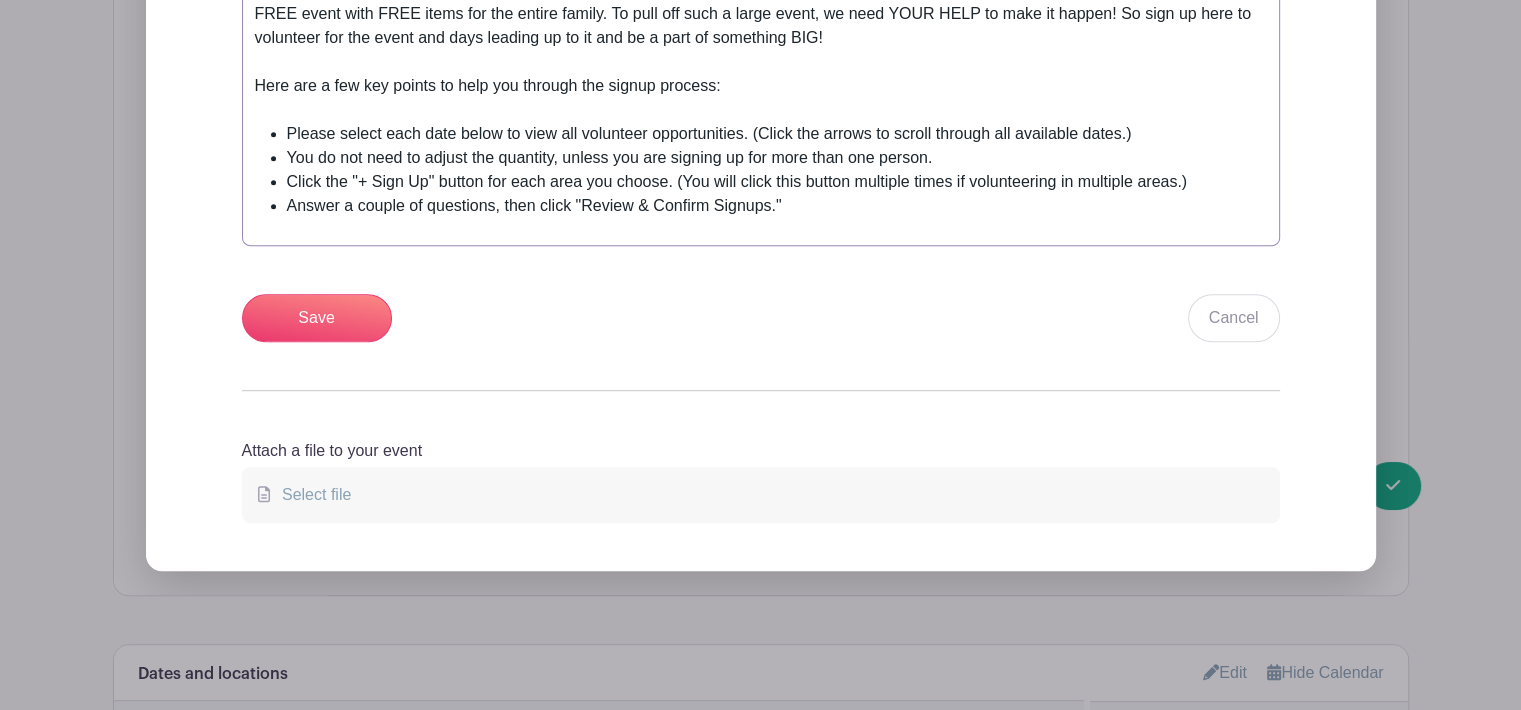 click on "Click the "+ Sign Up" button for each area you choose. (You will click this button multiple times if volunteering in multiple areas.)" at bounding box center (777, 182) 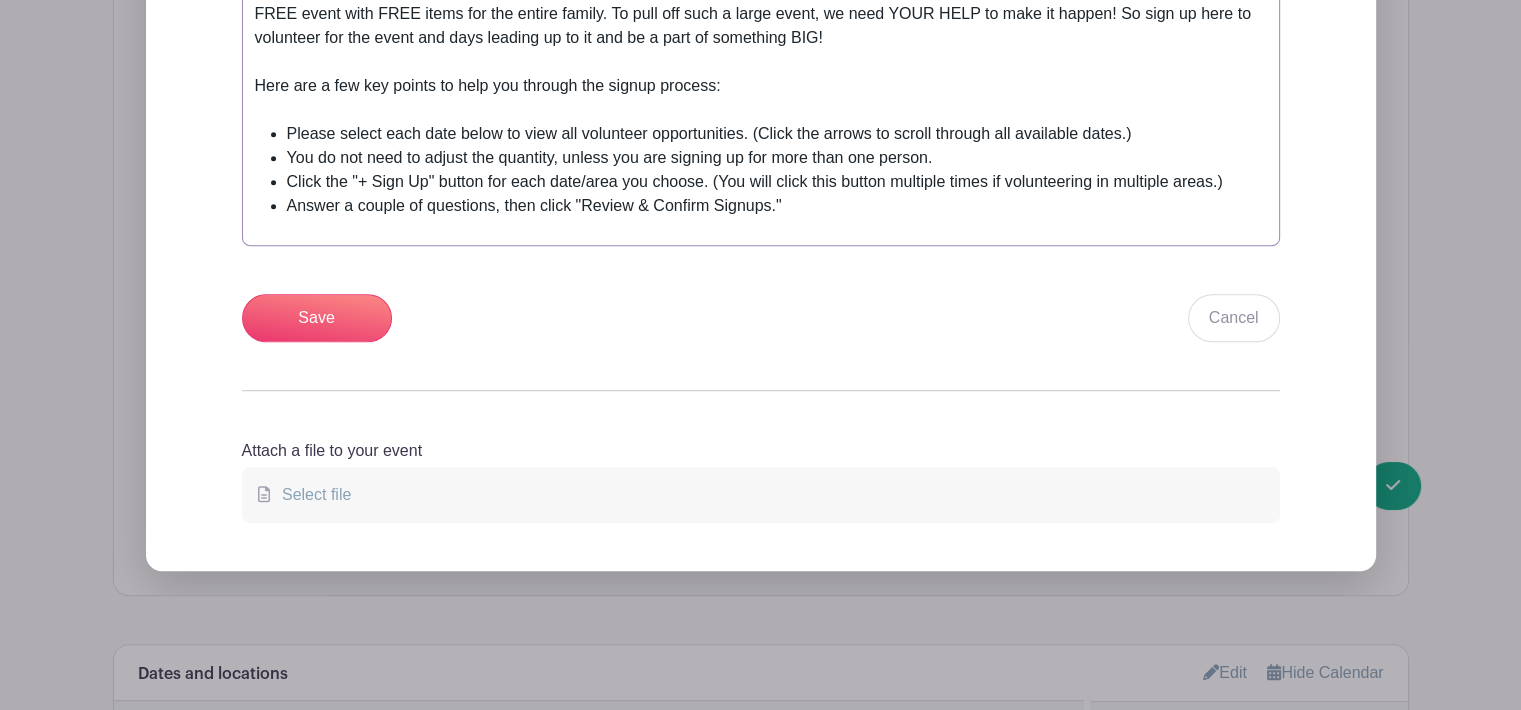 click on "Click the "+ Sign Up" button for each date/area you choose. (You will click this button multiple times if volunteering in multiple areas.)" at bounding box center [777, 182] 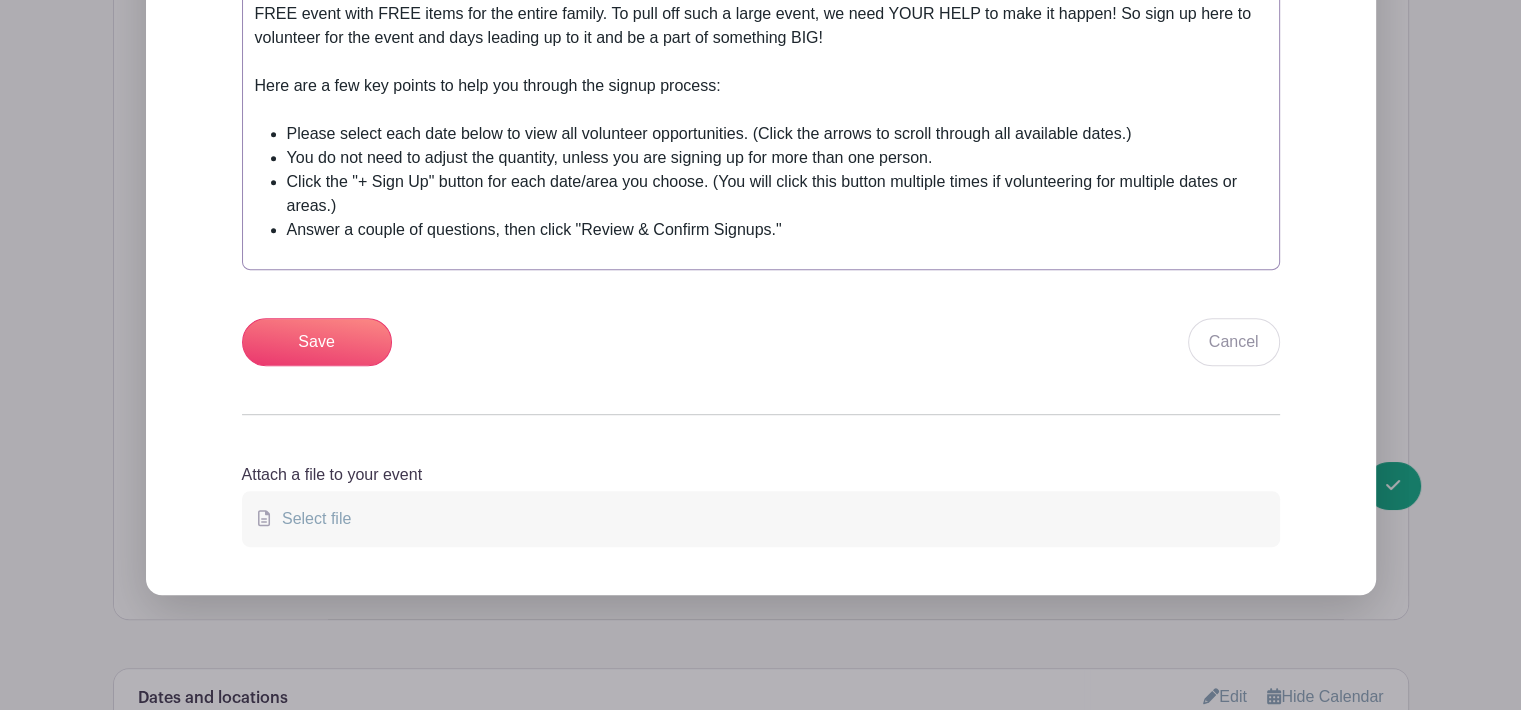 click on "Click the "+ Sign Up" button for each date/area you choose. (You will click this button multiple times if volunteering for multiple dates or areas.)" at bounding box center [777, 194] 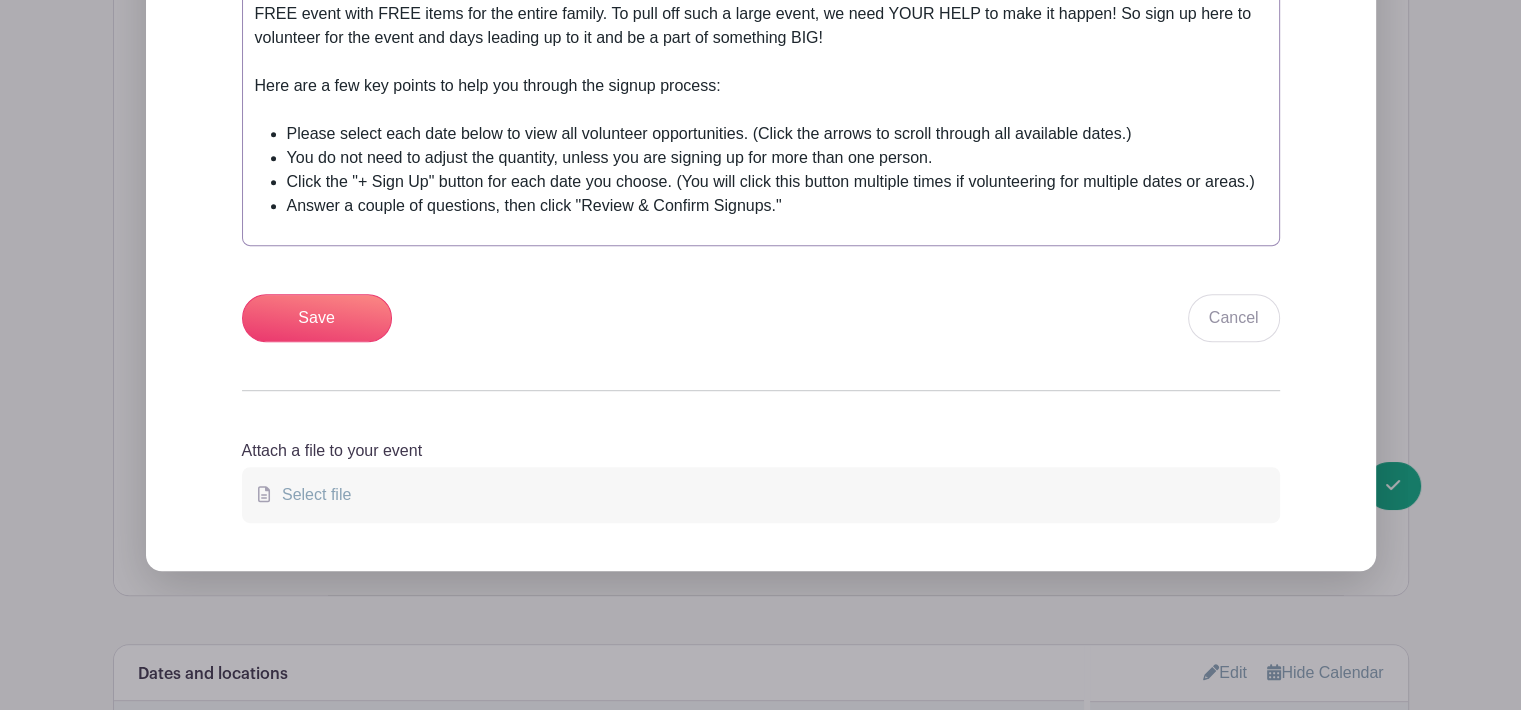type on "<div>Samaritan's Heart, Jackson Revival Center's annual clothing and household items giveaway, will be Saturday, August 16th, from 7-11am. It’s a FREE event with FREE items for the entire family. To pull off such a large event, we need YOUR HELP to make it happen! So sign up here to volunteer for the event and days leading up to it and be a part of something BIG!<br><br>Here are a few key points to help you through the signup process:<br><br></div><ul><li>Please select each date below to view all volunteer opportunities. (Click the arrows to scroll through all available dates.)</li><li>You do not need to adjust the quantity, unless you are signing up for more than one person.</li><li>Click the "+ Sign Up" button for each date you choose. (You will click this button multiple times if volunteering for multiple dates or areas.)&nbsp;</li><li>Answer a couple of questions, then click "Review &amp; Confirm Signups."</li></ul>" 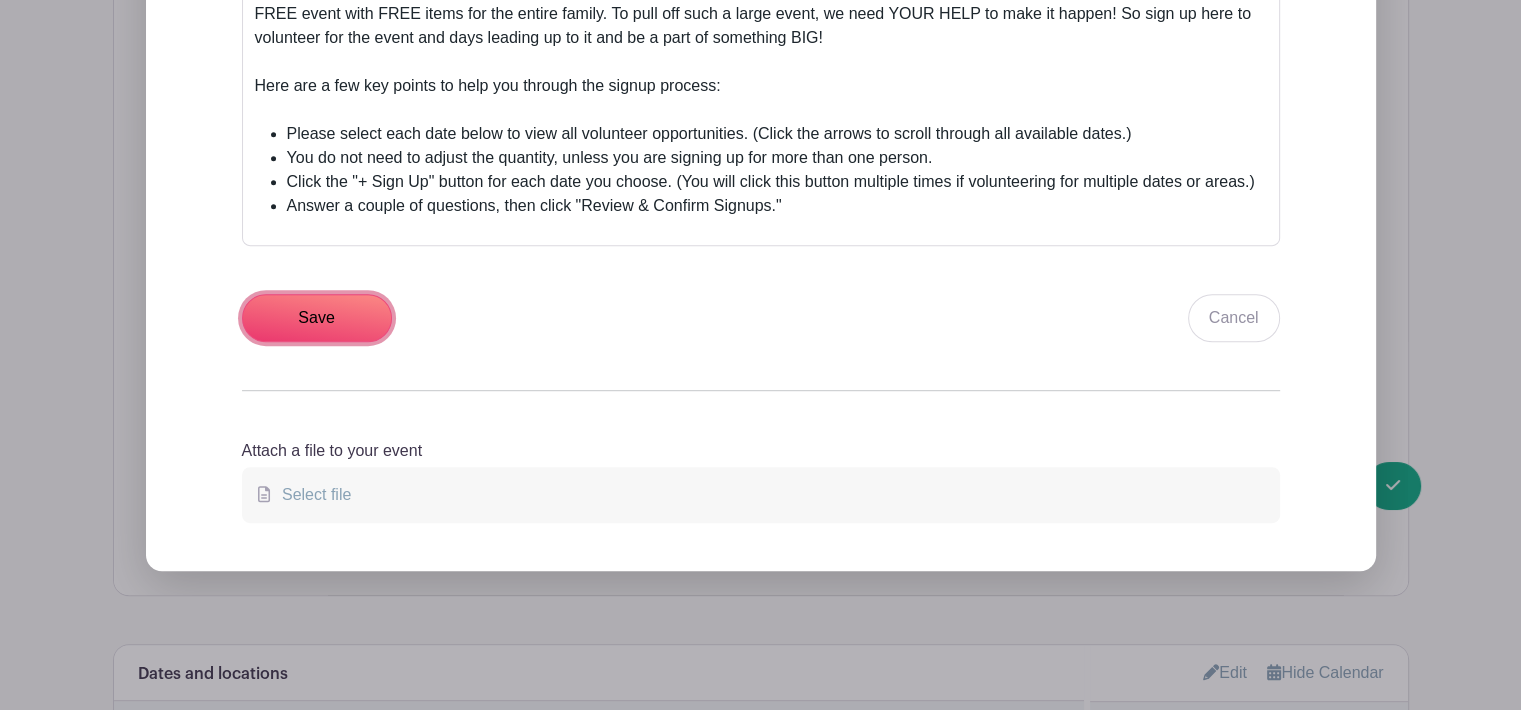 click on "Save" at bounding box center (317, 318) 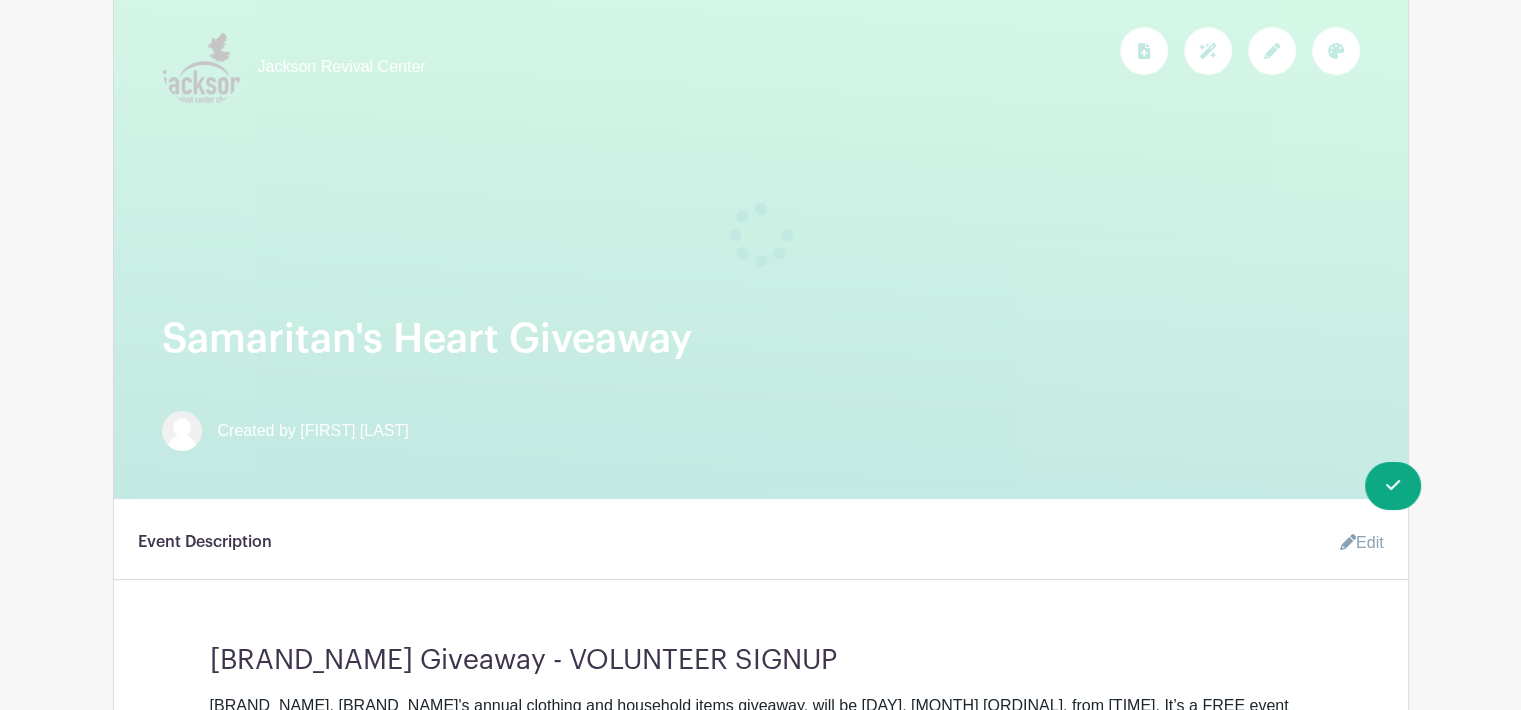 scroll, scrollTop: 260, scrollLeft: 0, axis: vertical 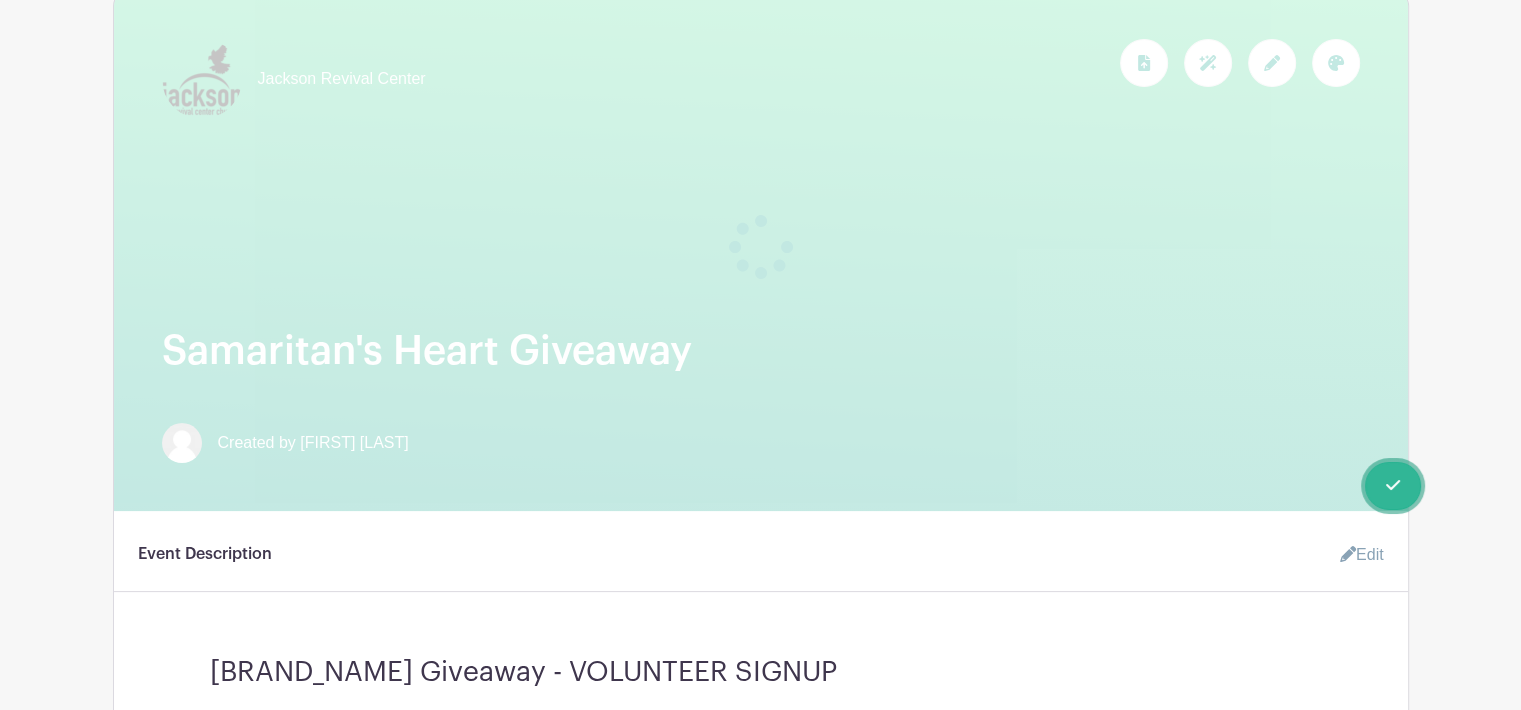 click on "Switch to Signup Mode" at bounding box center [0, 0] 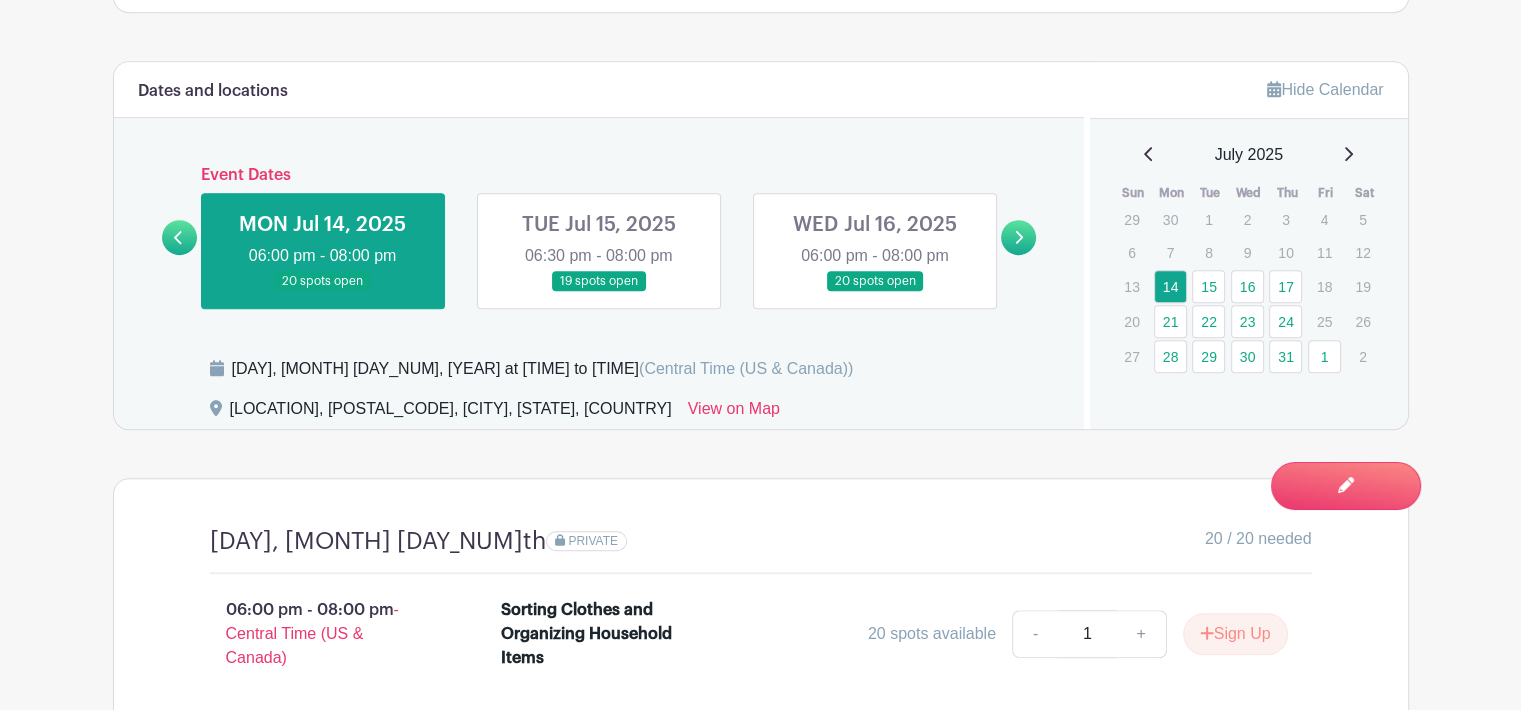 scroll, scrollTop: 1100, scrollLeft: 0, axis: vertical 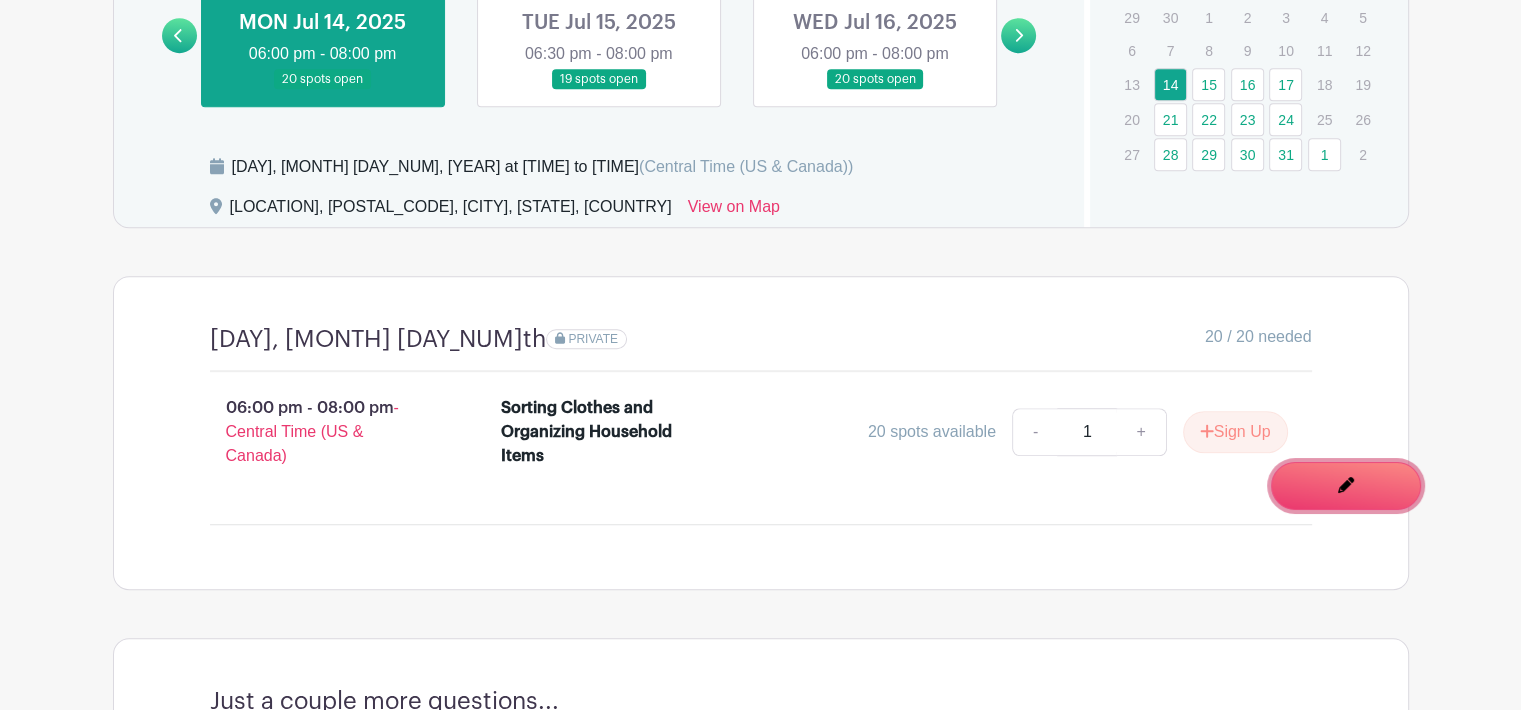 click on "Switch to Edit Mode" at bounding box center [0, 0] 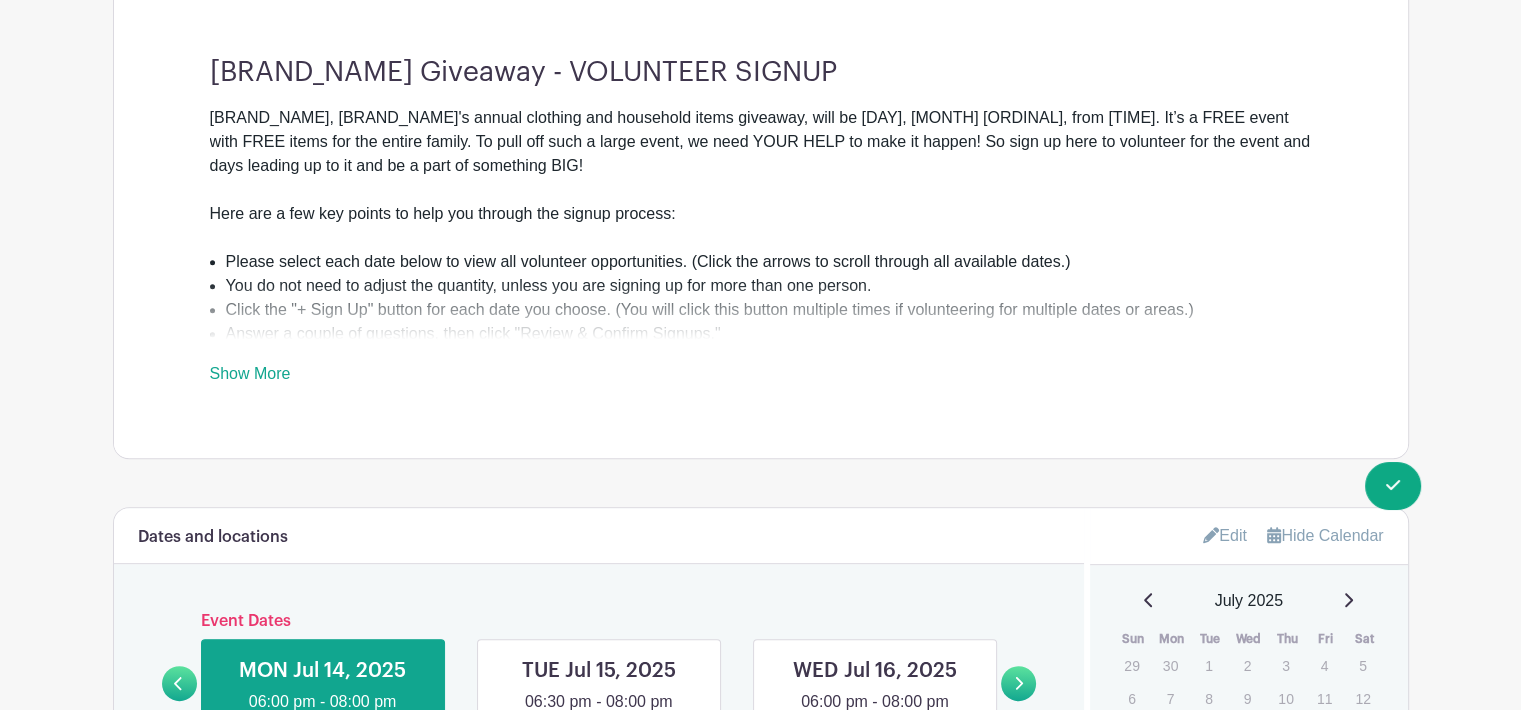 scroll, scrollTop: 1100, scrollLeft: 0, axis: vertical 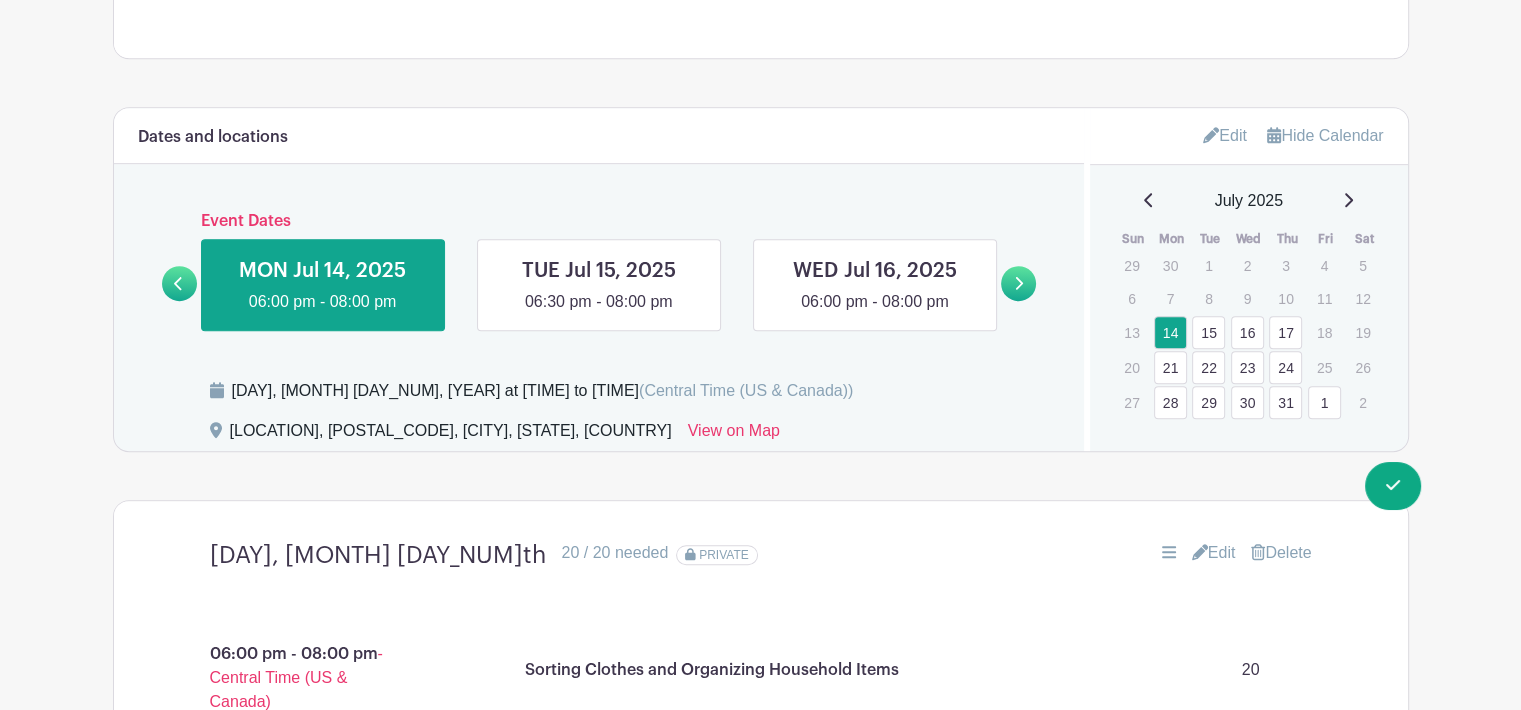 click on "July 2025" at bounding box center [1249, 201] 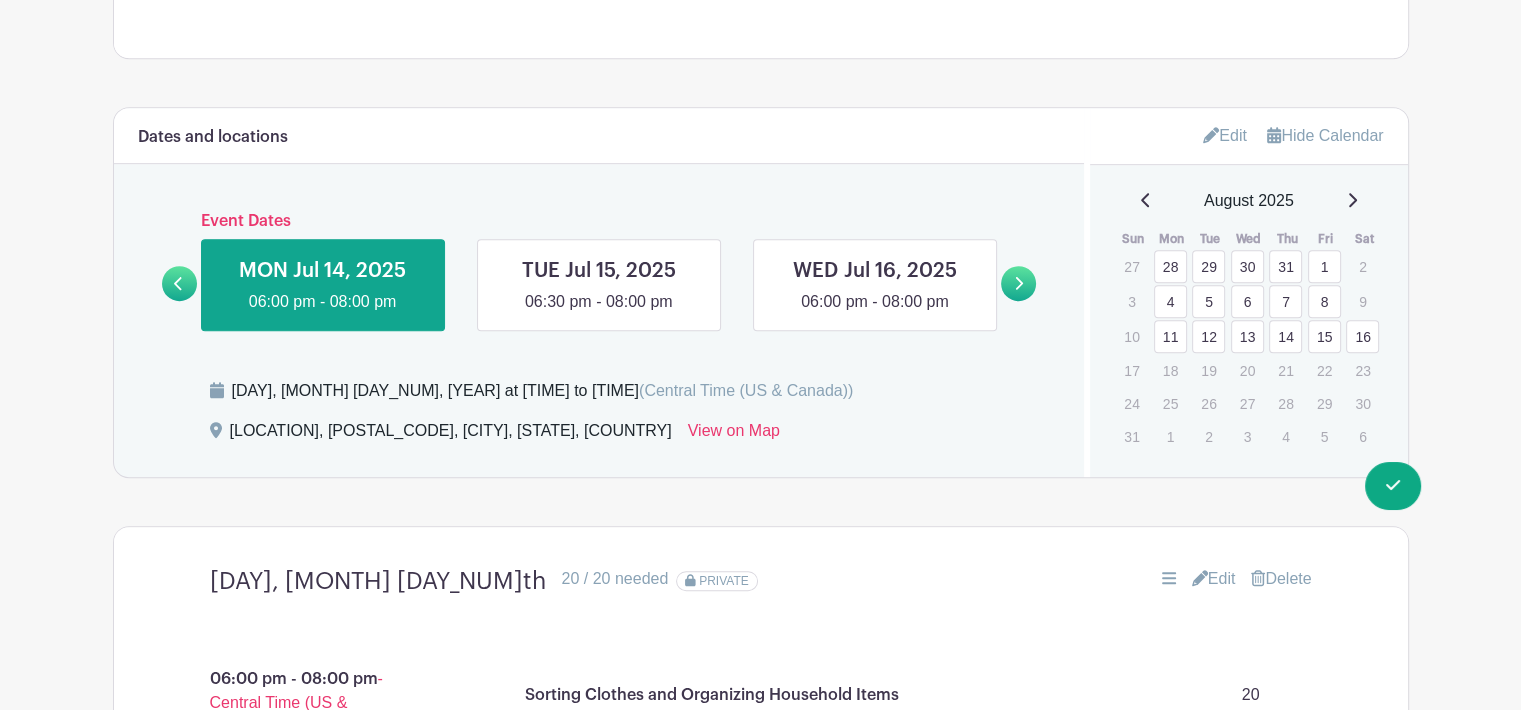 click on "15" at bounding box center (1324, 336) 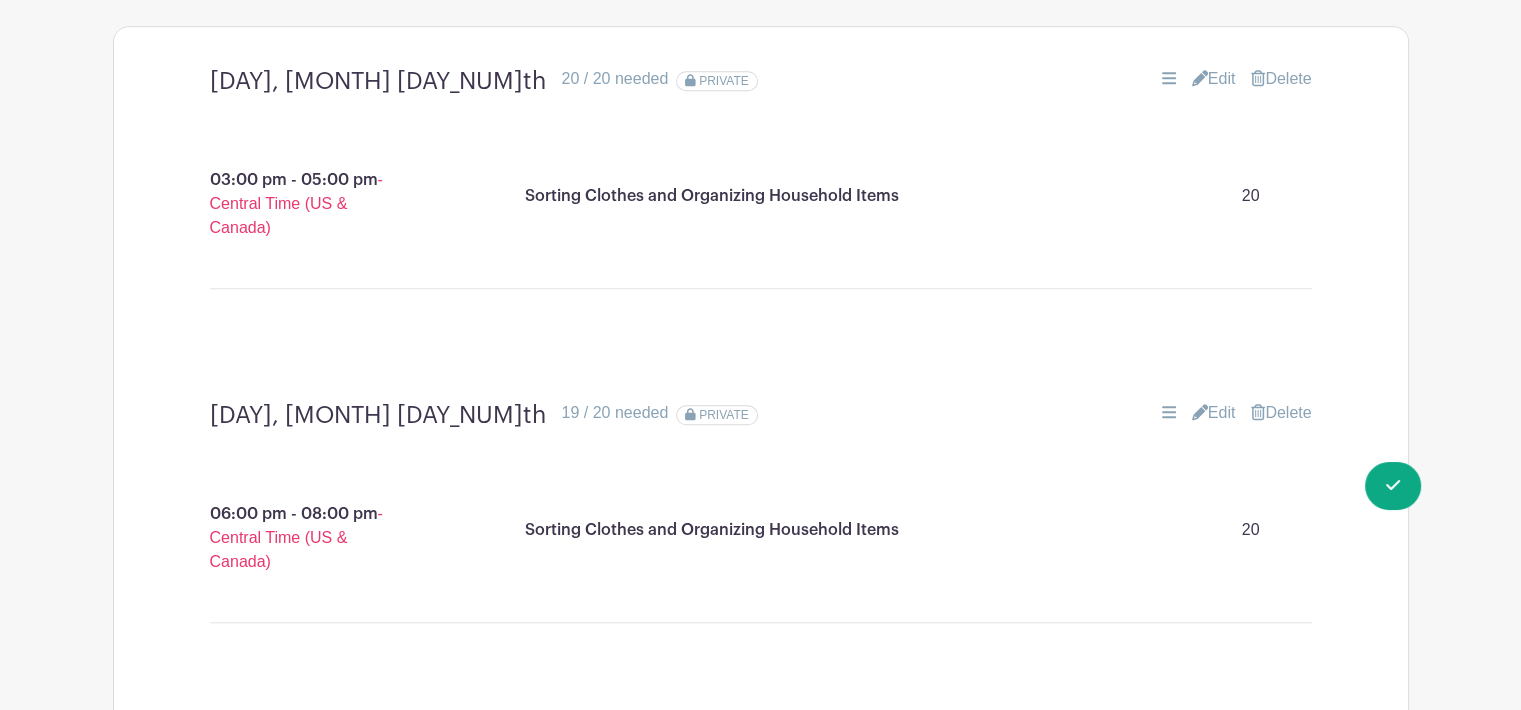 scroll, scrollTop: 1600, scrollLeft: 0, axis: vertical 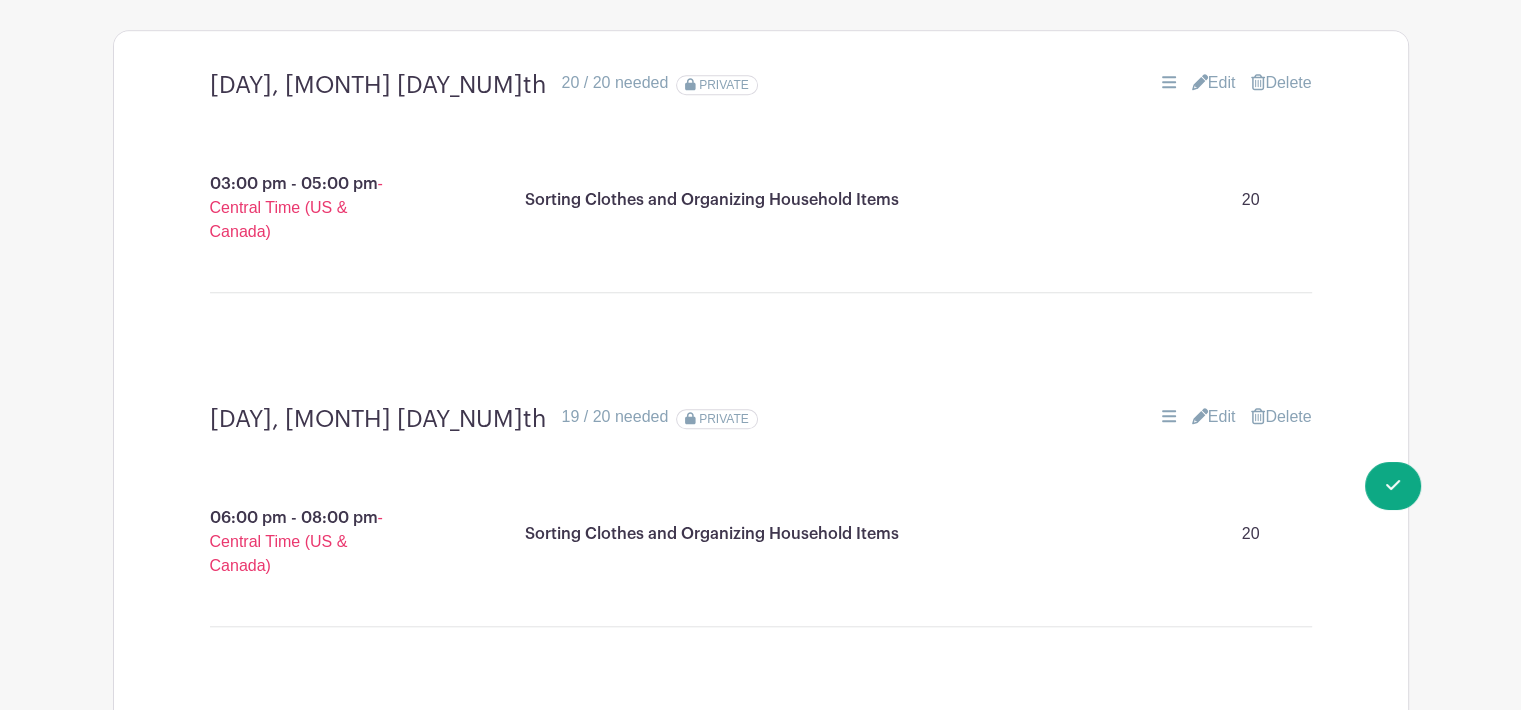 click on "Edit" at bounding box center [1214, 83] 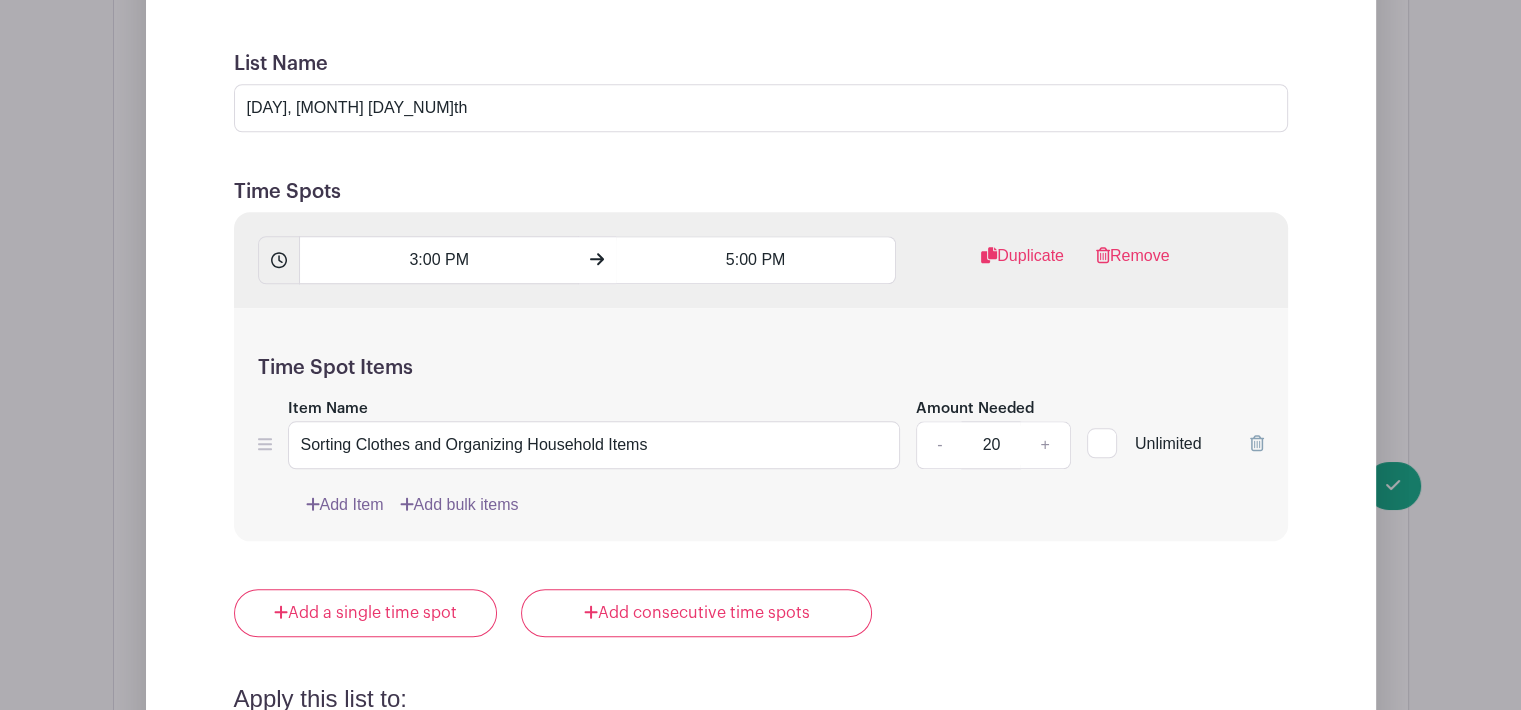 scroll, scrollTop: 1863, scrollLeft: 0, axis: vertical 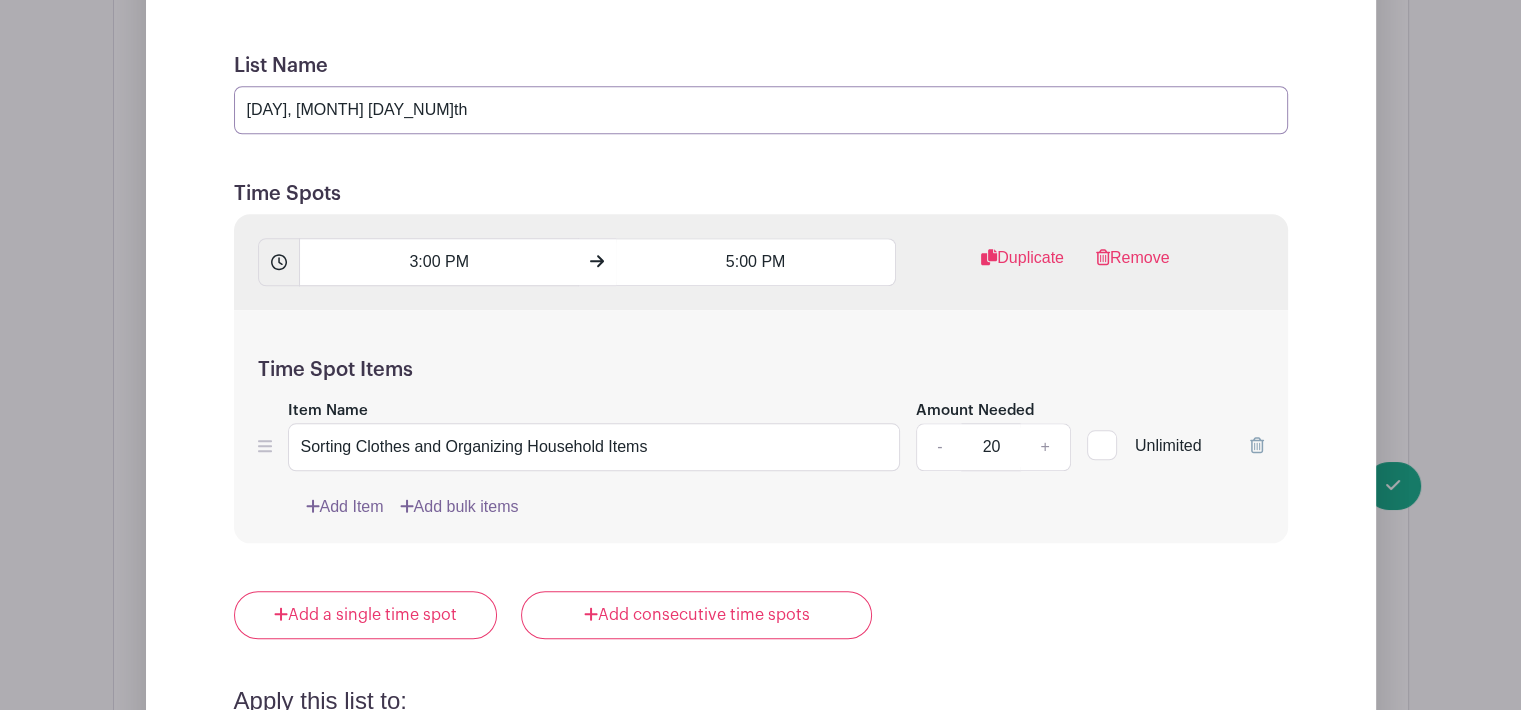 click on "Friday, August 15th" at bounding box center [761, 110] 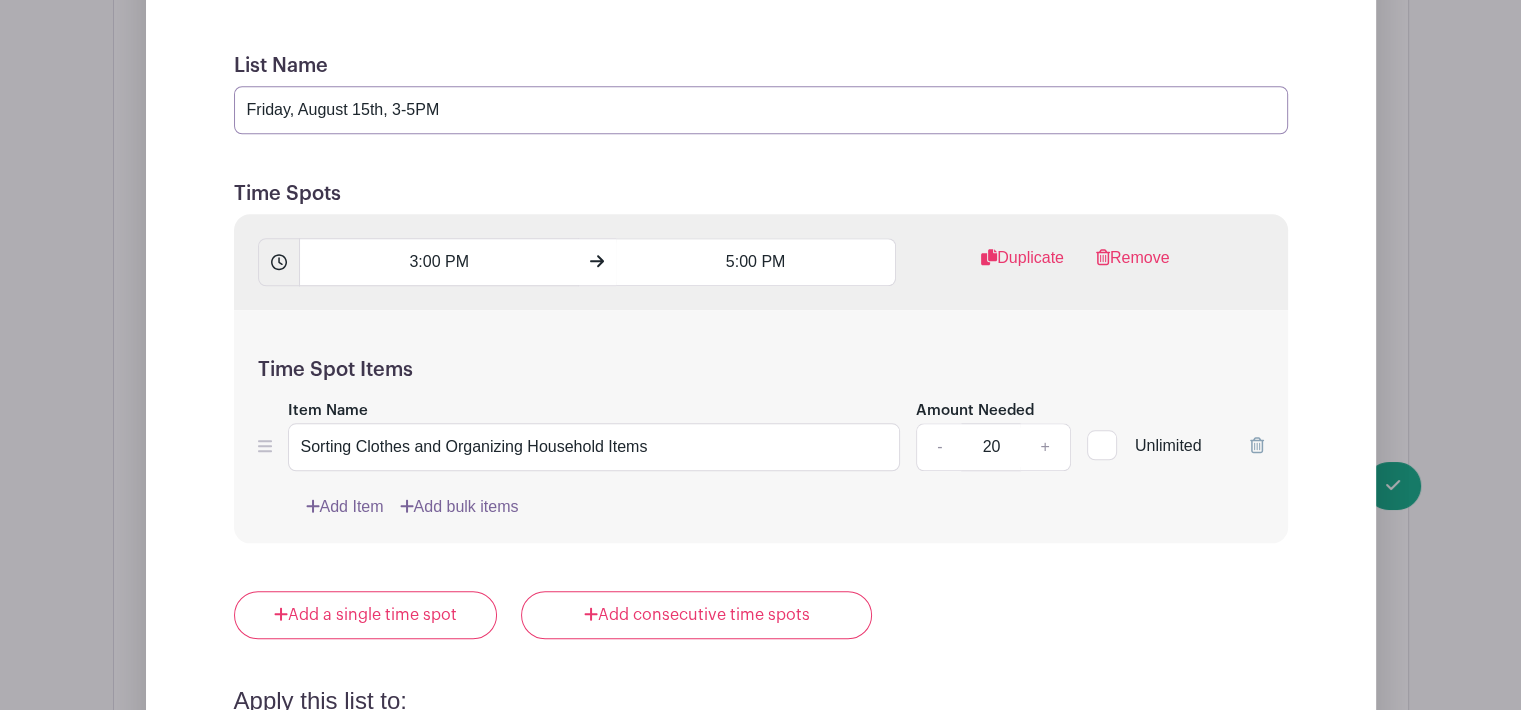 click on "Friday, August 15th, 3-5PM" at bounding box center [761, 110] 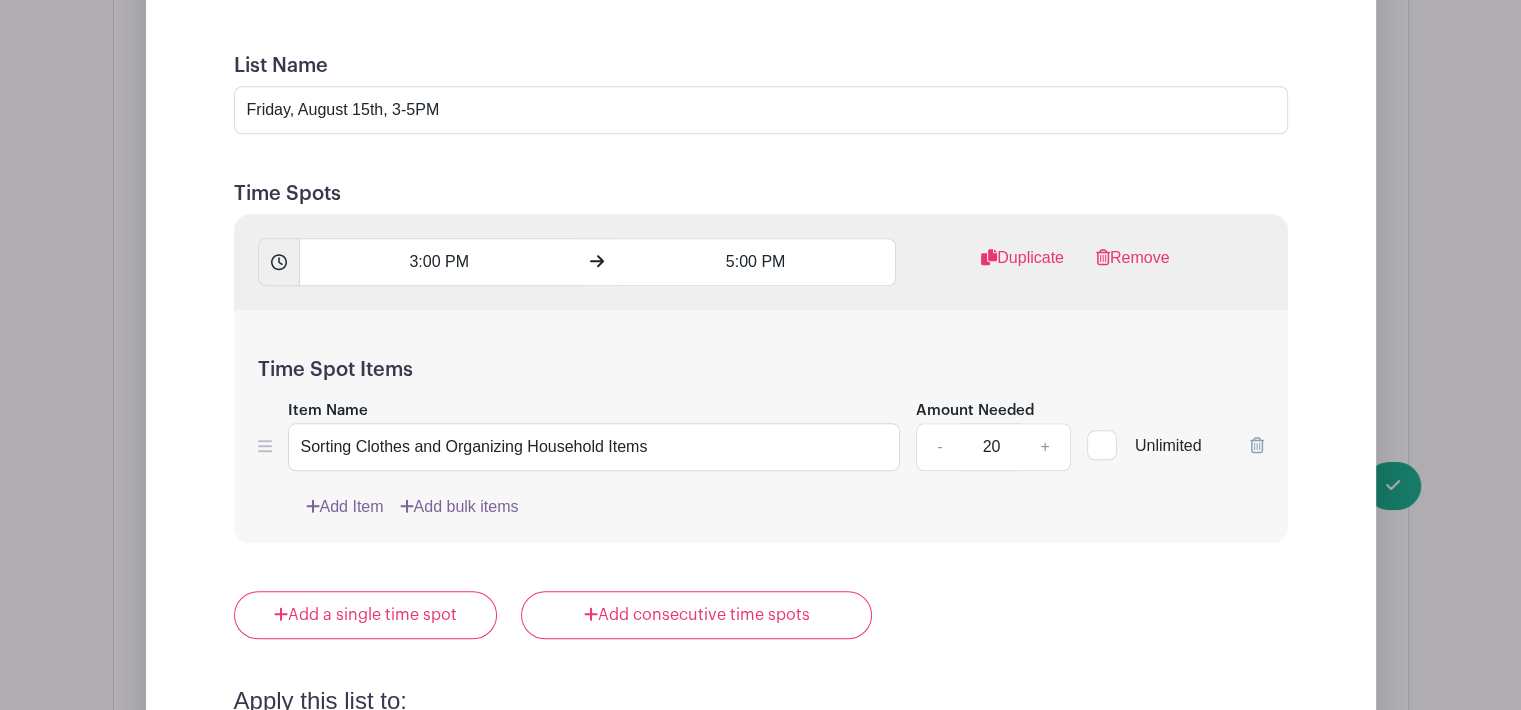 click on "List Name
Friday, August 15th, 3-5PM
Time Spots
3:00 PM
5:00 PM
Duplicate
Remove
Time Spot Items
Item Name
Sorting Clothes and Organizing Household Items
Amount Needed
-
20
+
Unlimited
Add Item" at bounding box center [761, 613] 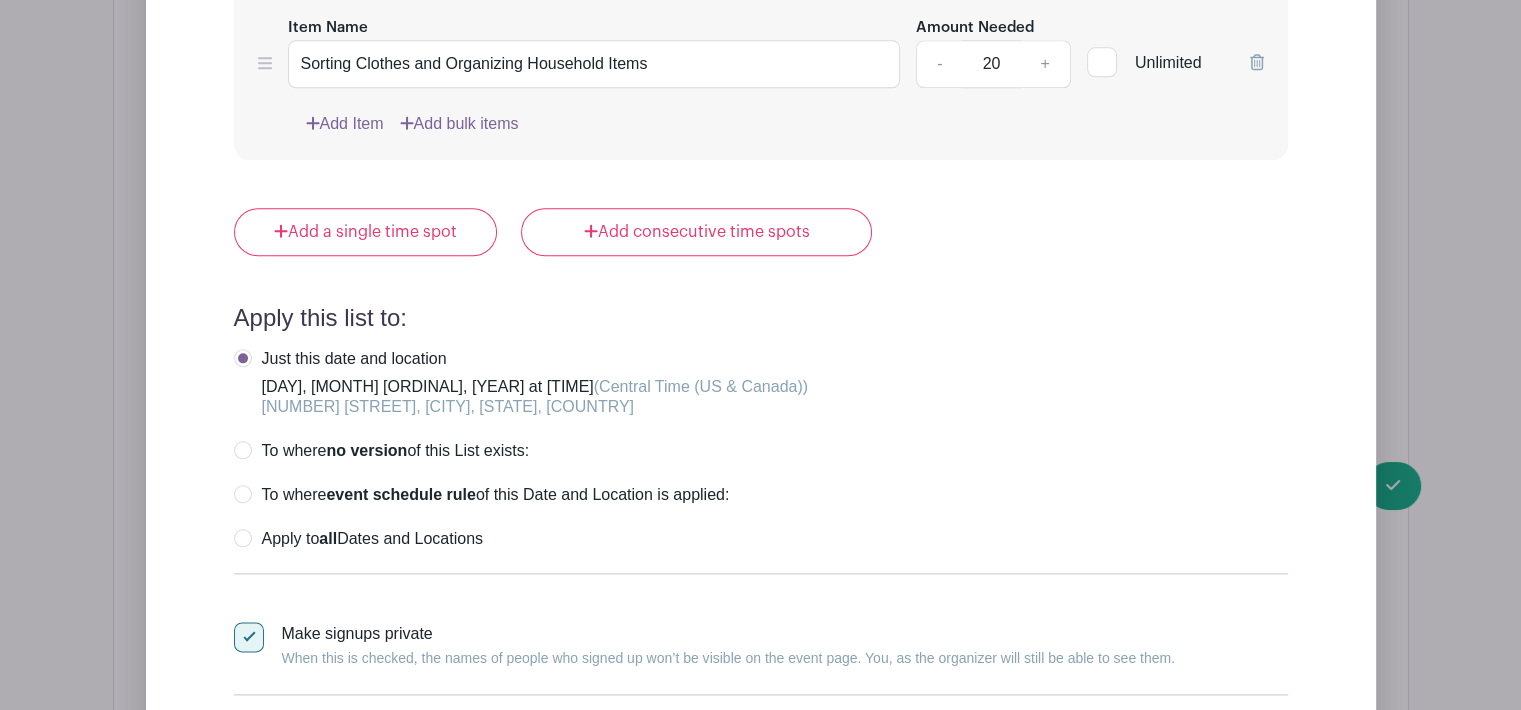 scroll, scrollTop: 2463, scrollLeft: 0, axis: vertical 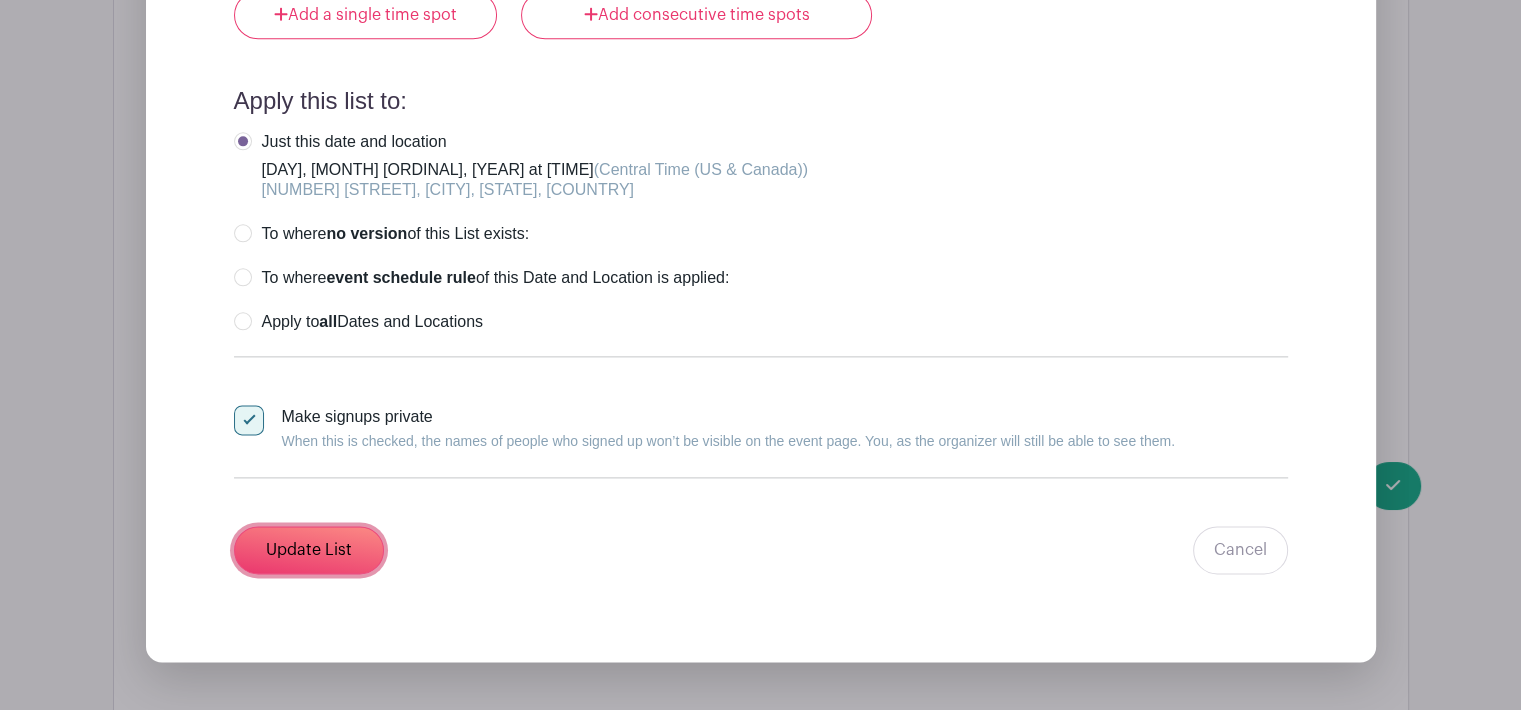 click on "Update List" at bounding box center [309, 550] 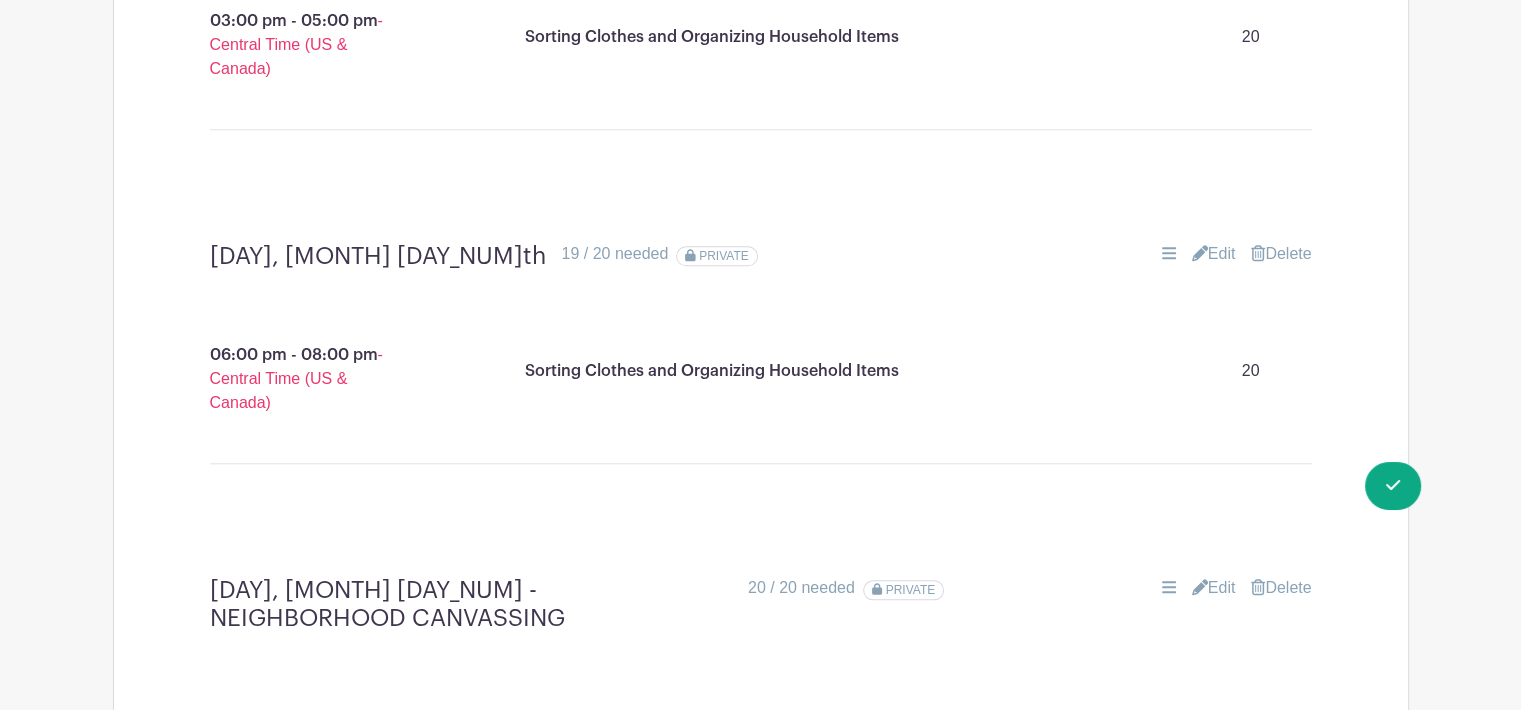 scroll, scrollTop: 1663, scrollLeft: 0, axis: vertical 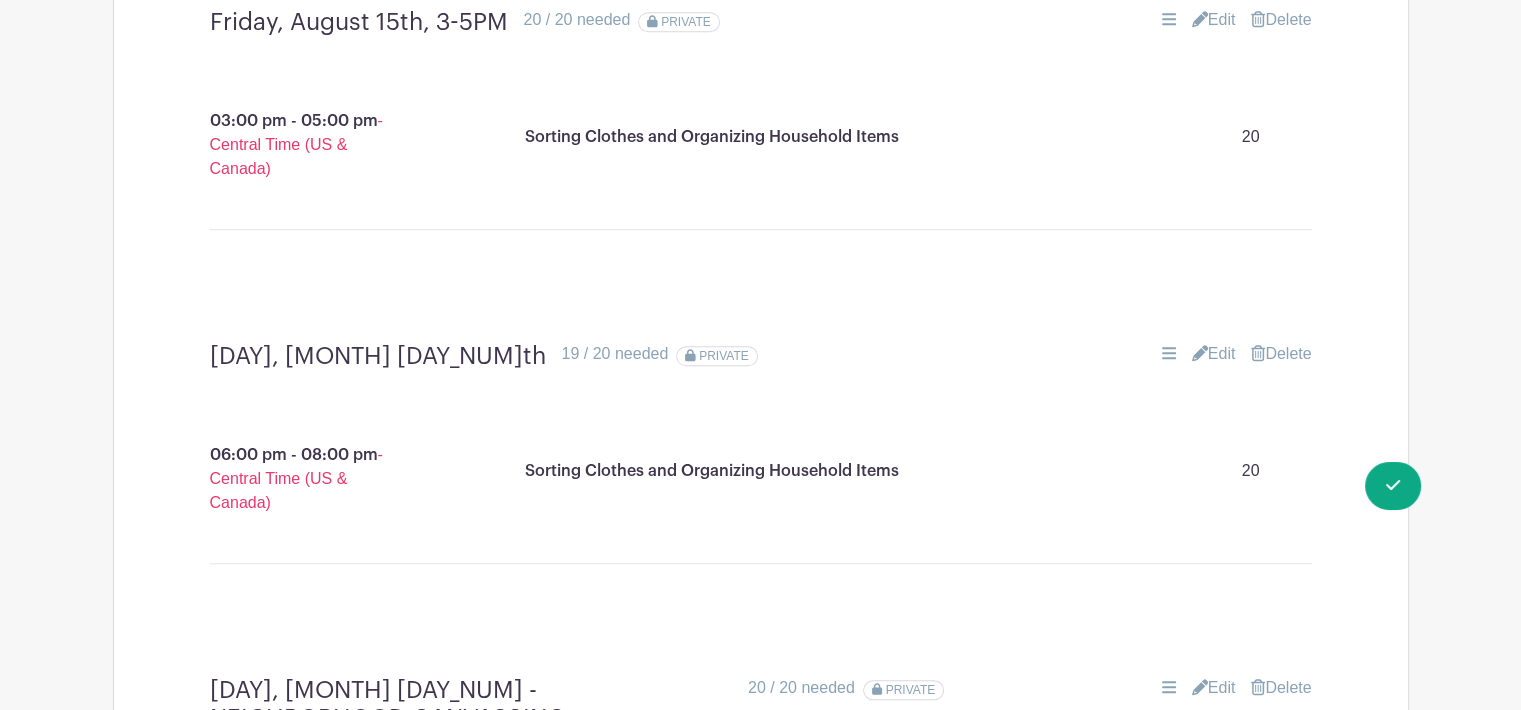 click on "Edit" at bounding box center [1214, 354] 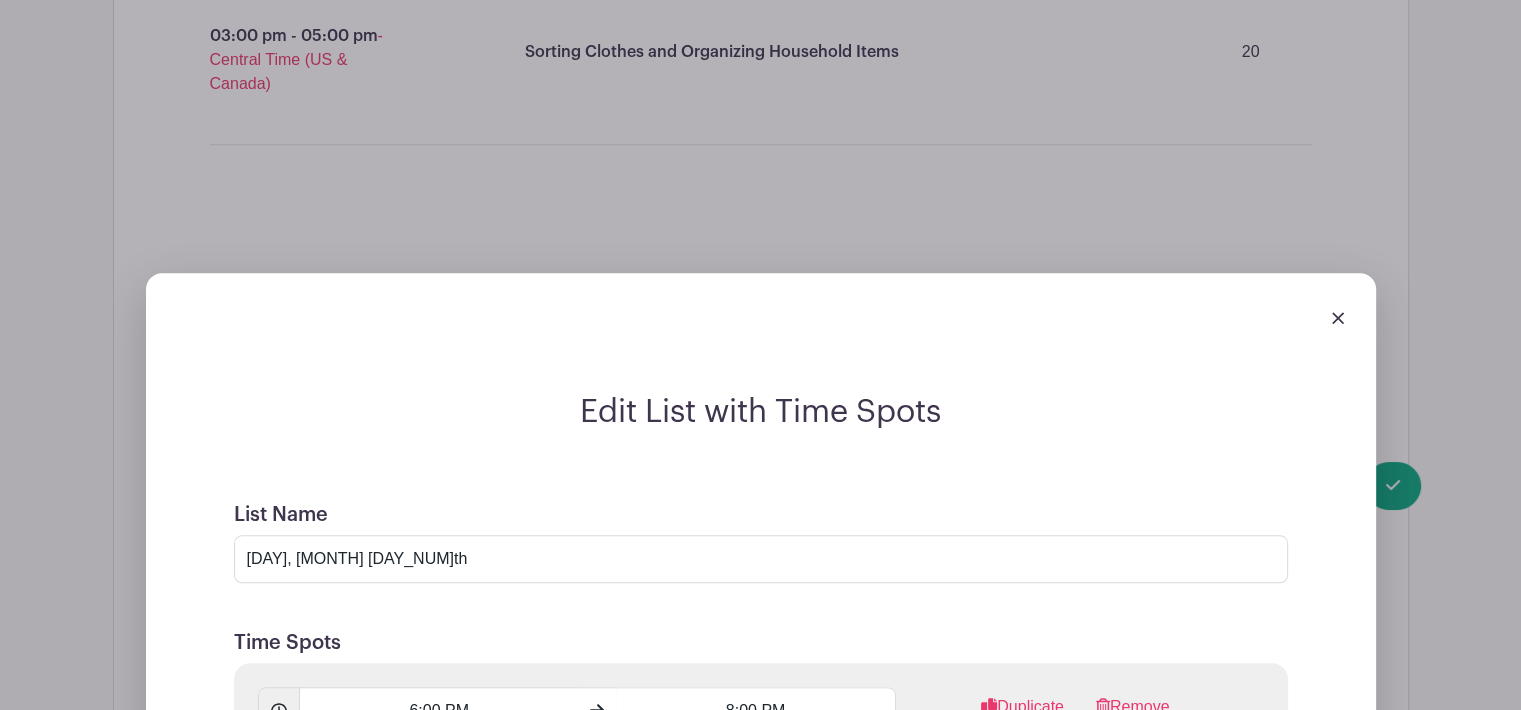 scroll, scrollTop: 1963, scrollLeft: 0, axis: vertical 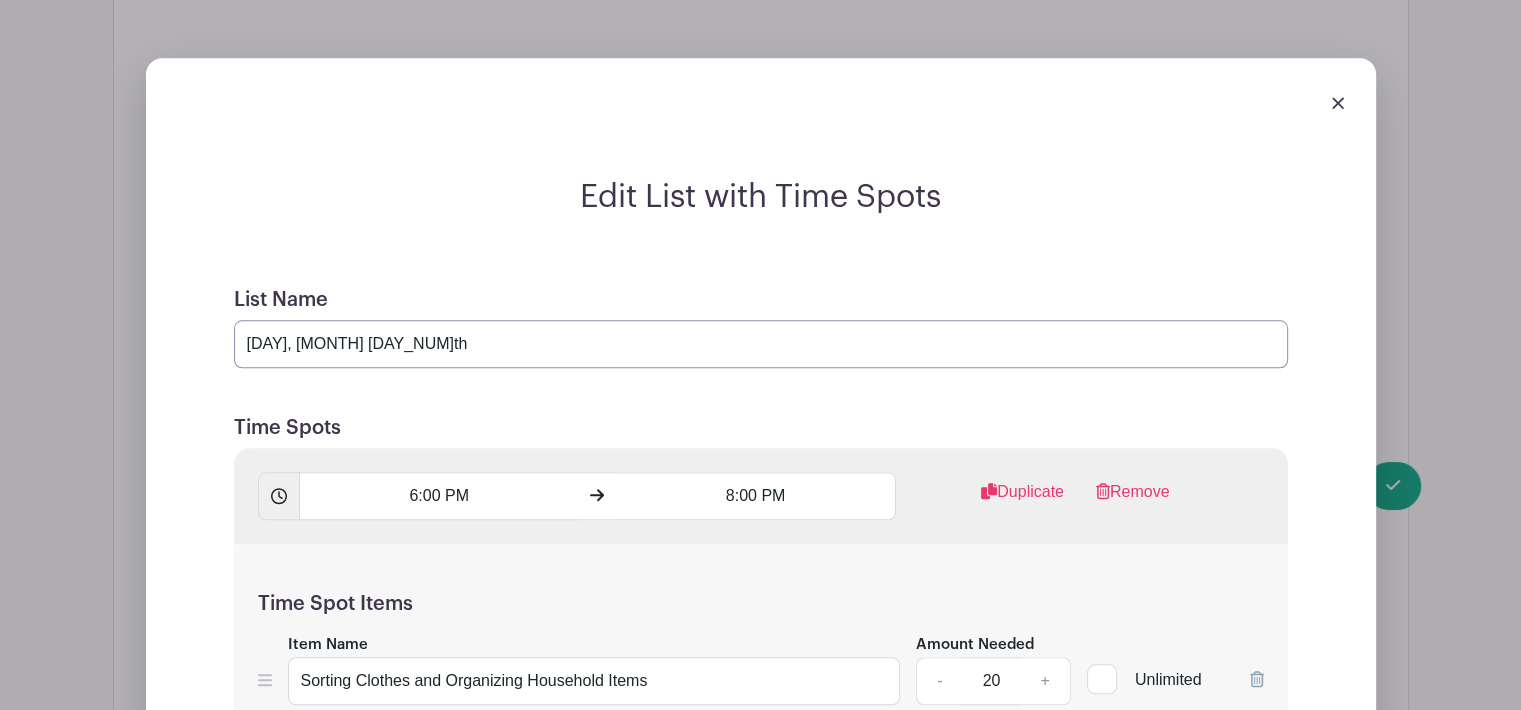 click on "Friday, August 15th" at bounding box center (761, 344) 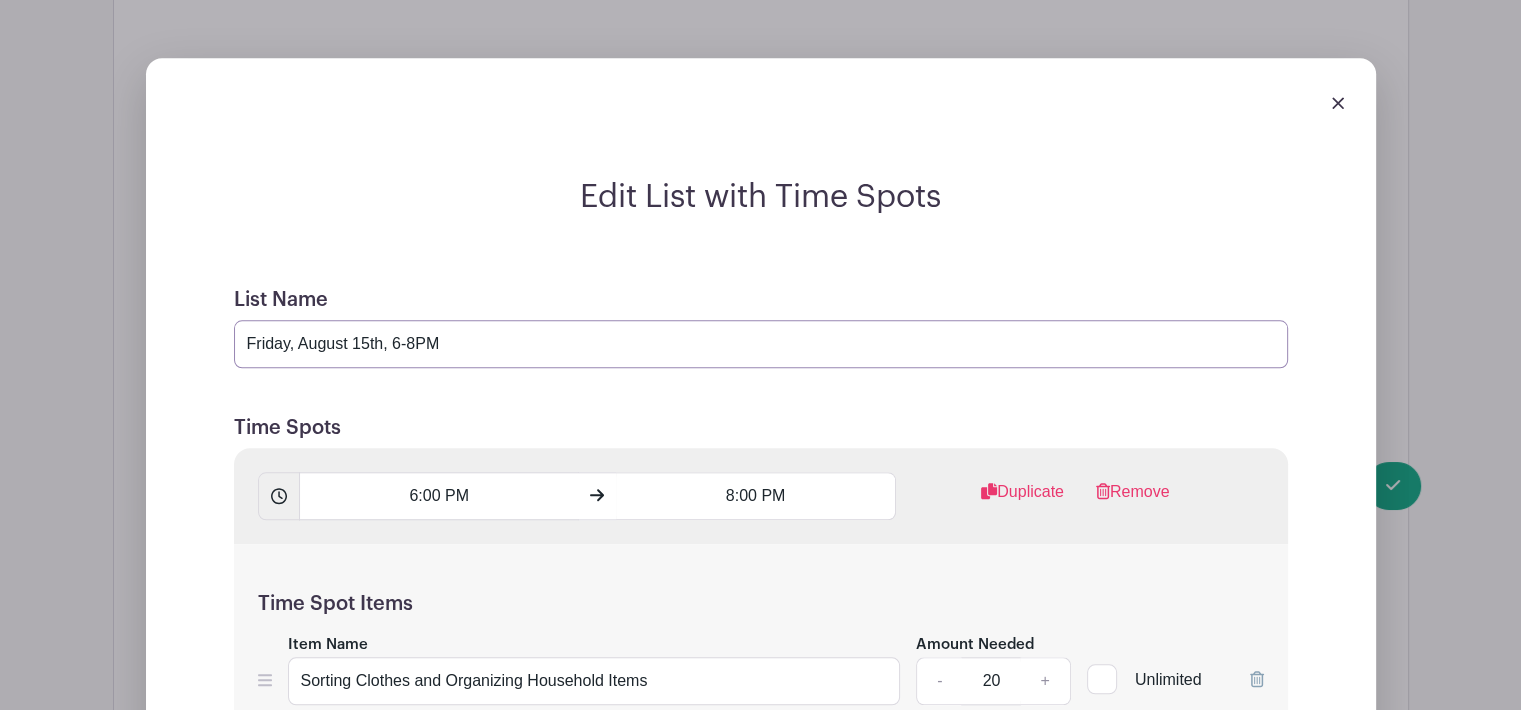 type on "[DAY], [MONTH] [DAY], [TIME]-[TIME]" 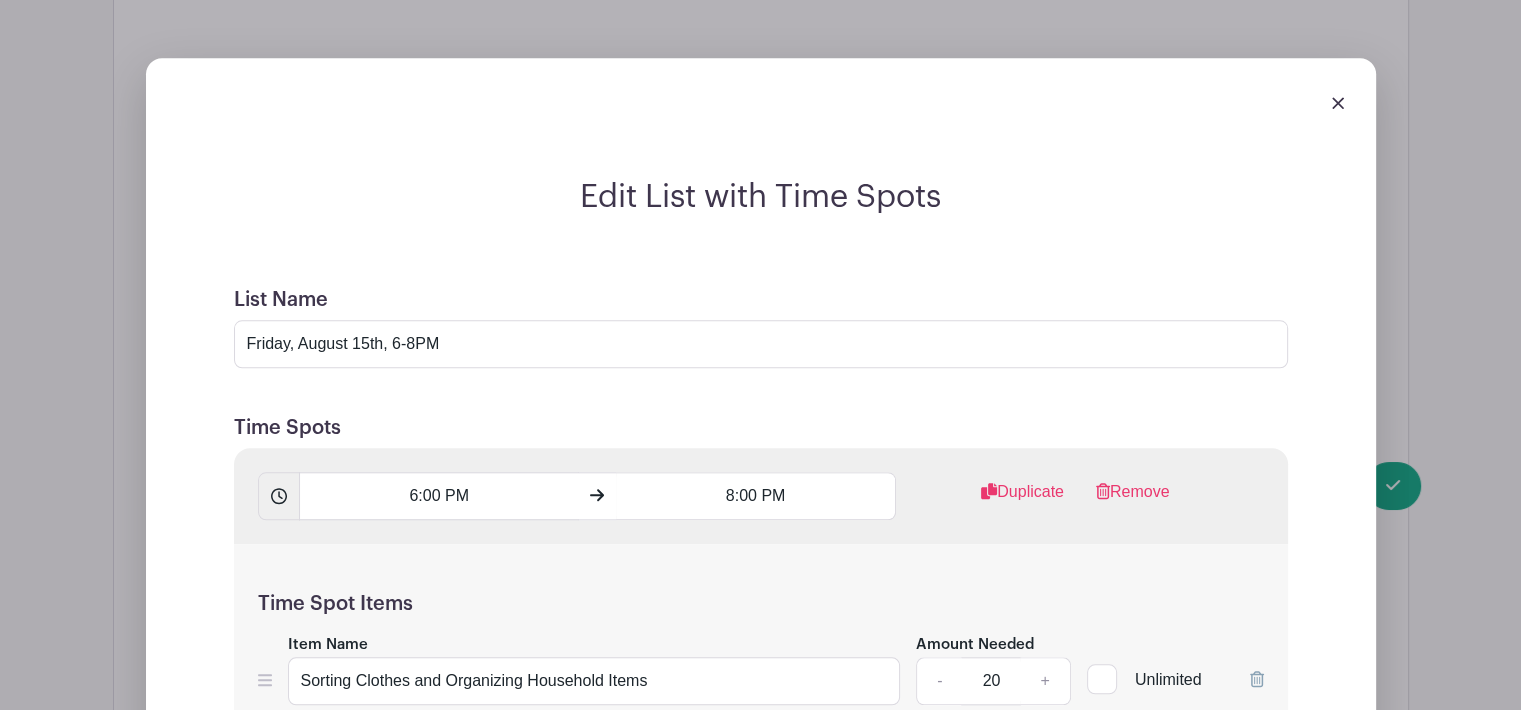 click on "List Name
Friday, August 15th, 6-8PM
Time Spots
6:00 PM
8:00 PM
Duplicate
Remove
Time Spot Items
Item Name
Sorting Clothes and Organizing Household Items
Amount Needed
-
20
+
Unlimited
Add Item" at bounding box center (761, 847) 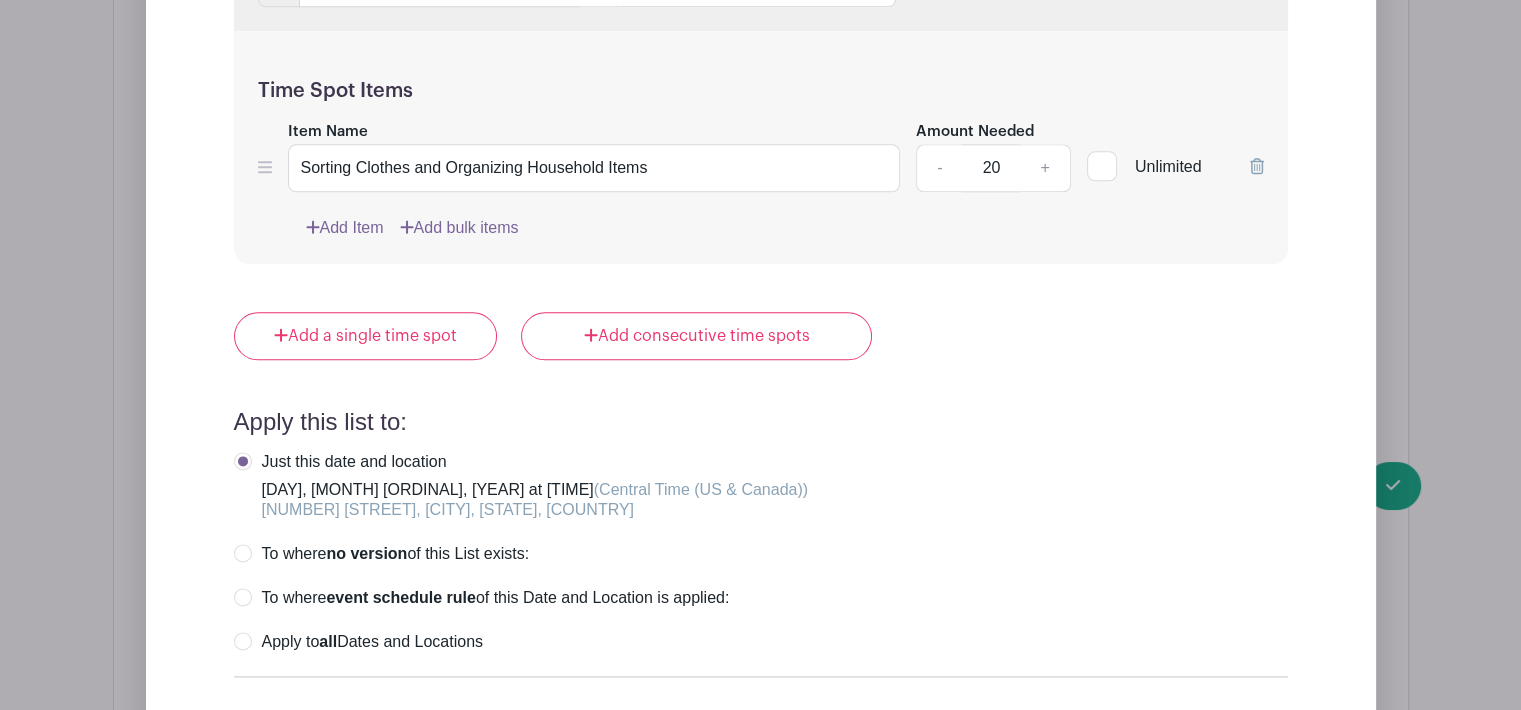 scroll, scrollTop: 2663, scrollLeft: 0, axis: vertical 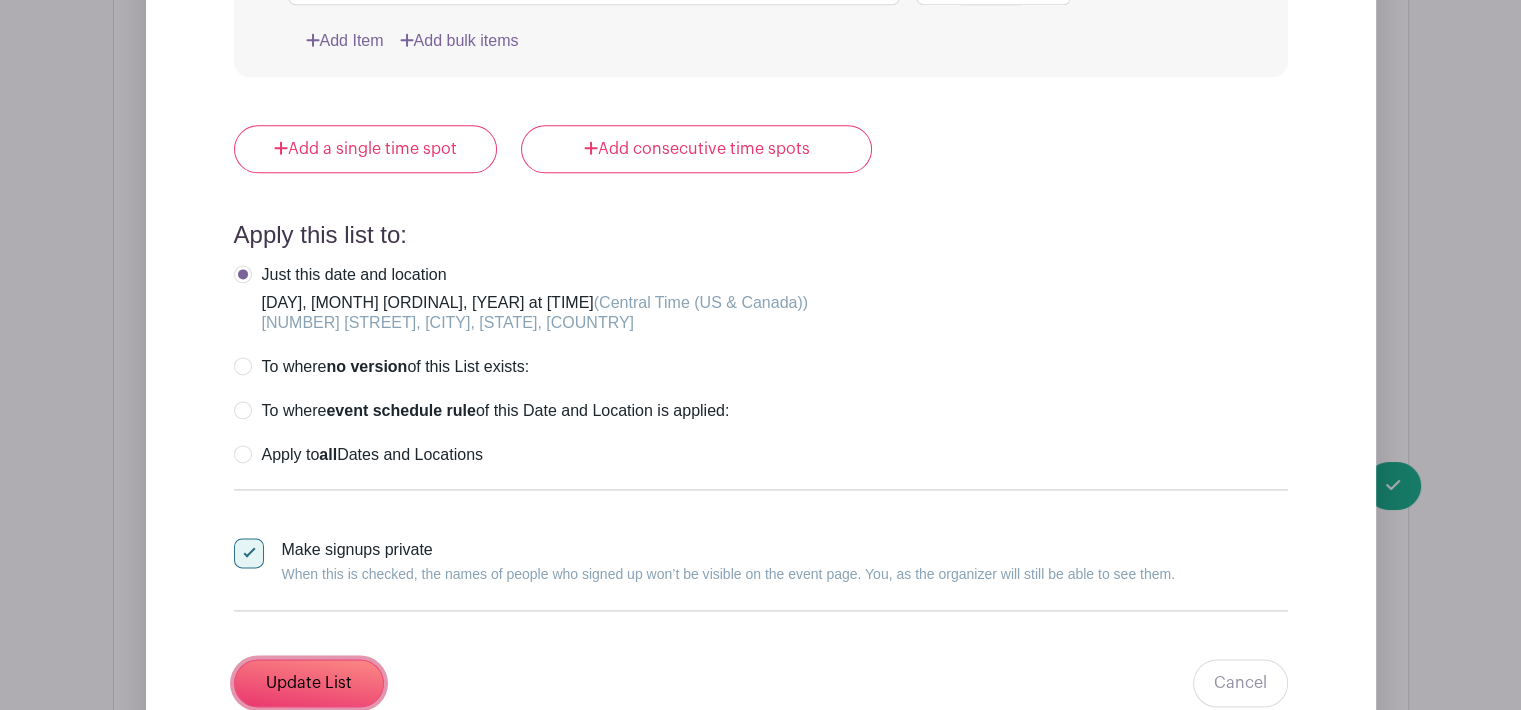 click on "Update List" at bounding box center [309, 683] 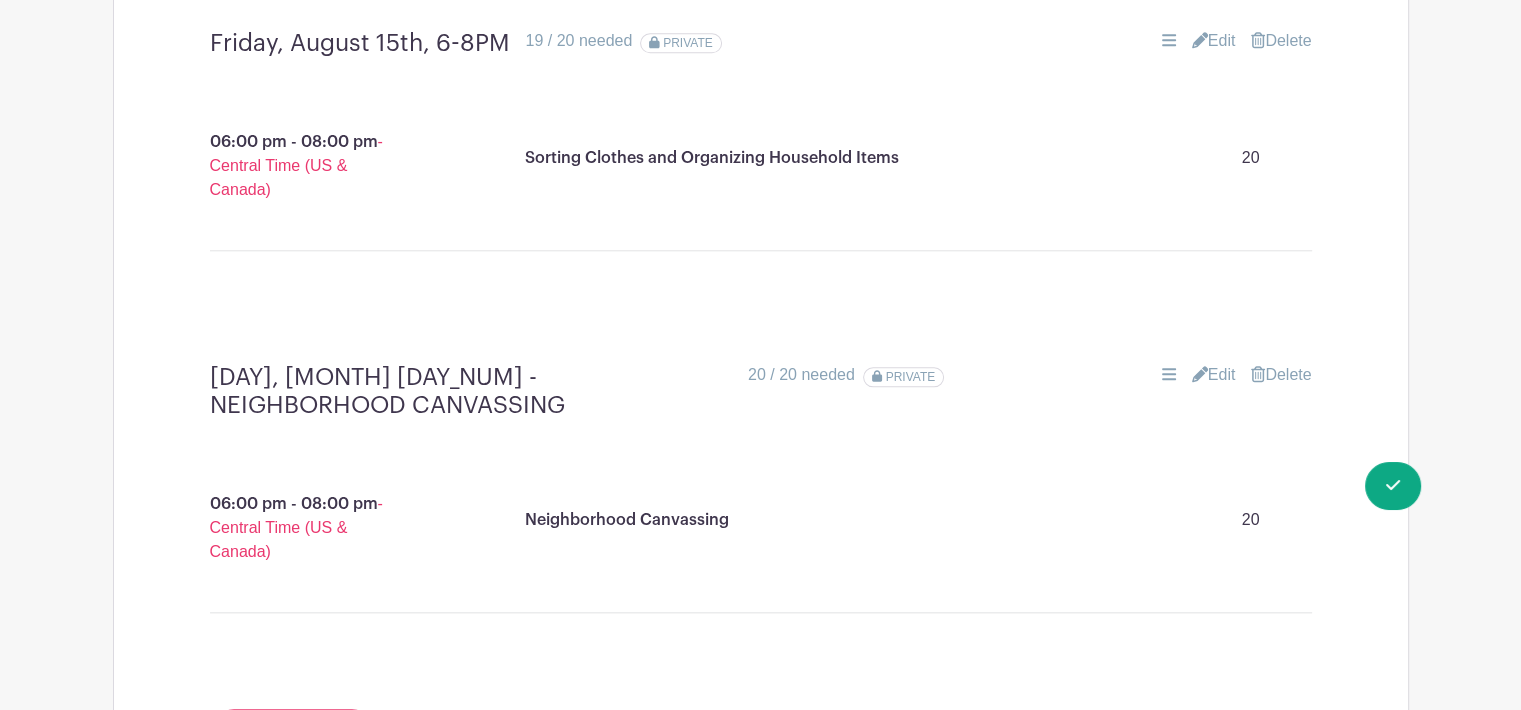 scroll, scrollTop: 2163, scrollLeft: 0, axis: vertical 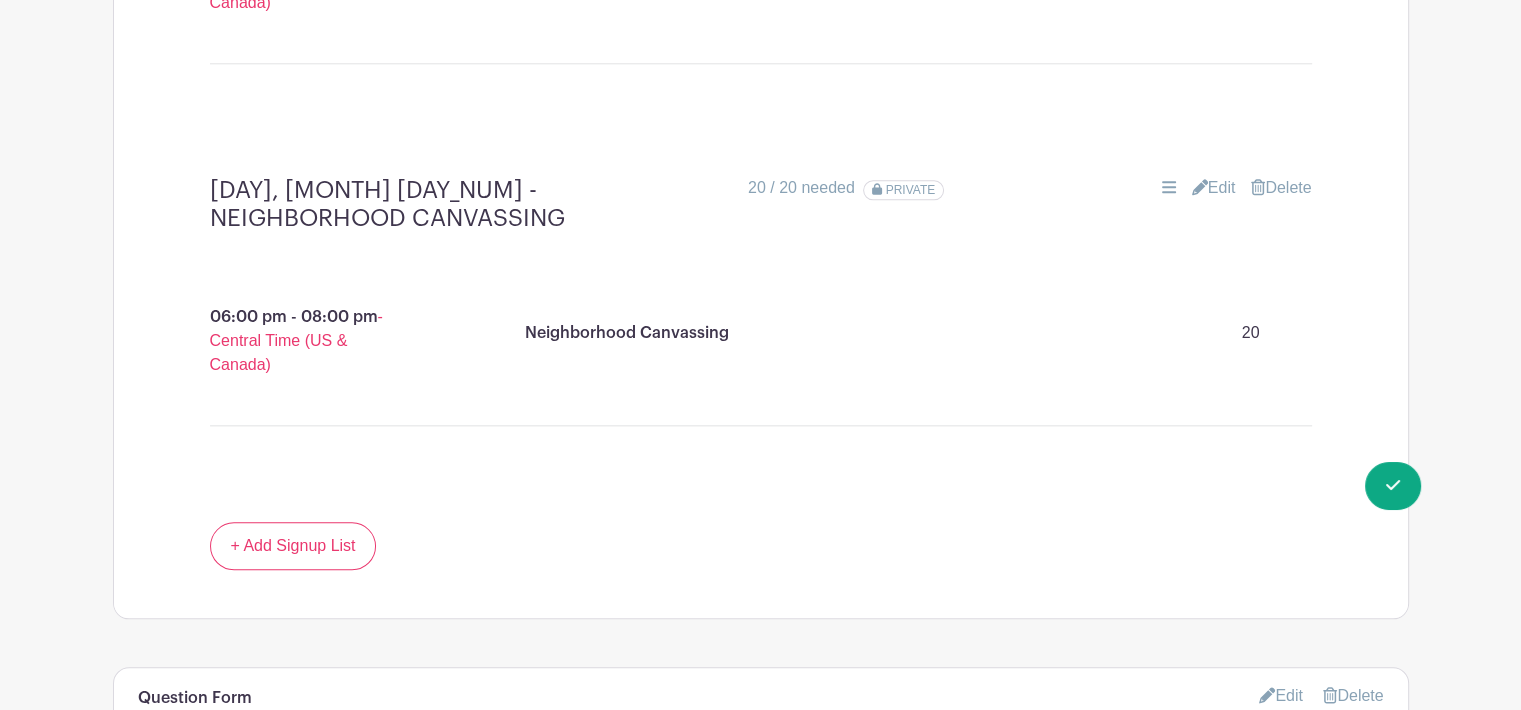 click on "Edit" at bounding box center [1214, 188] 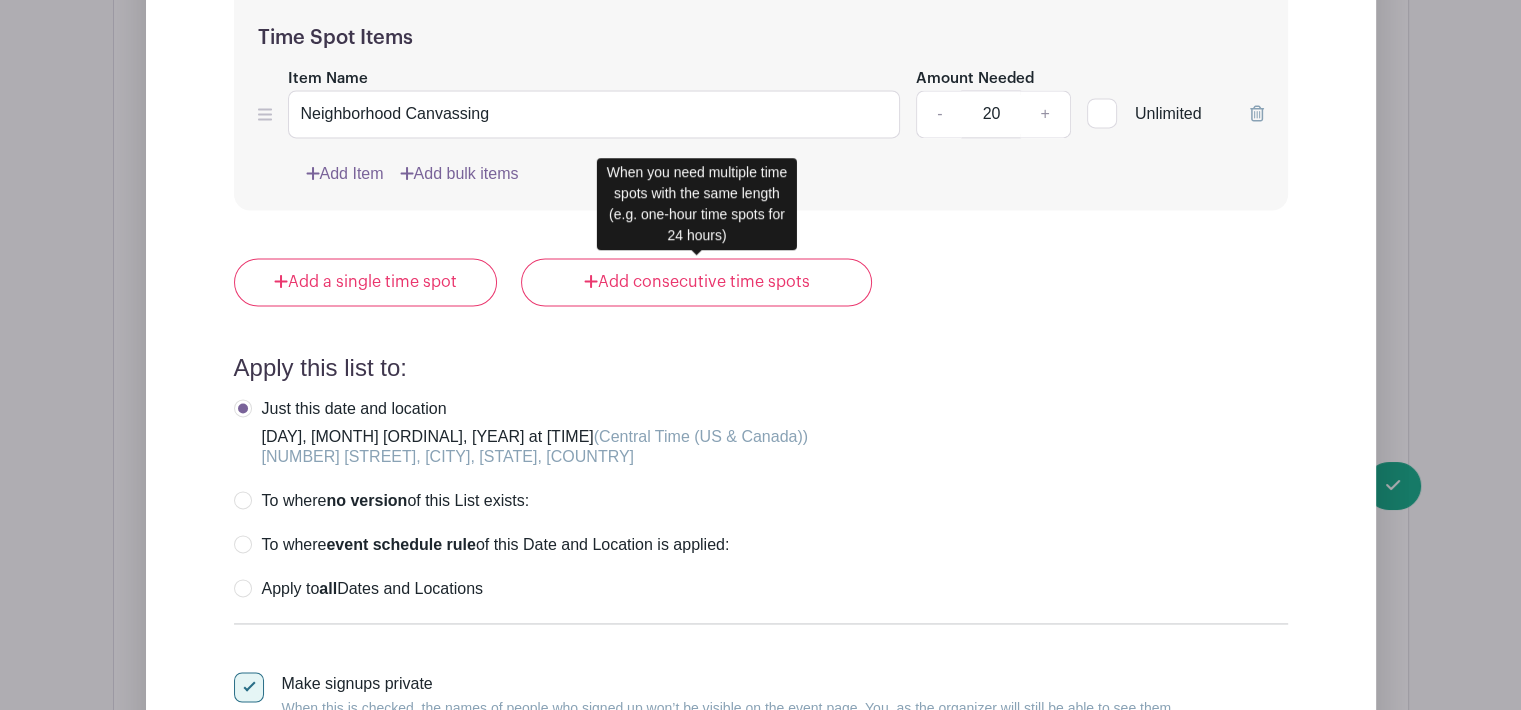 scroll, scrollTop: 2563, scrollLeft: 0, axis: vertical 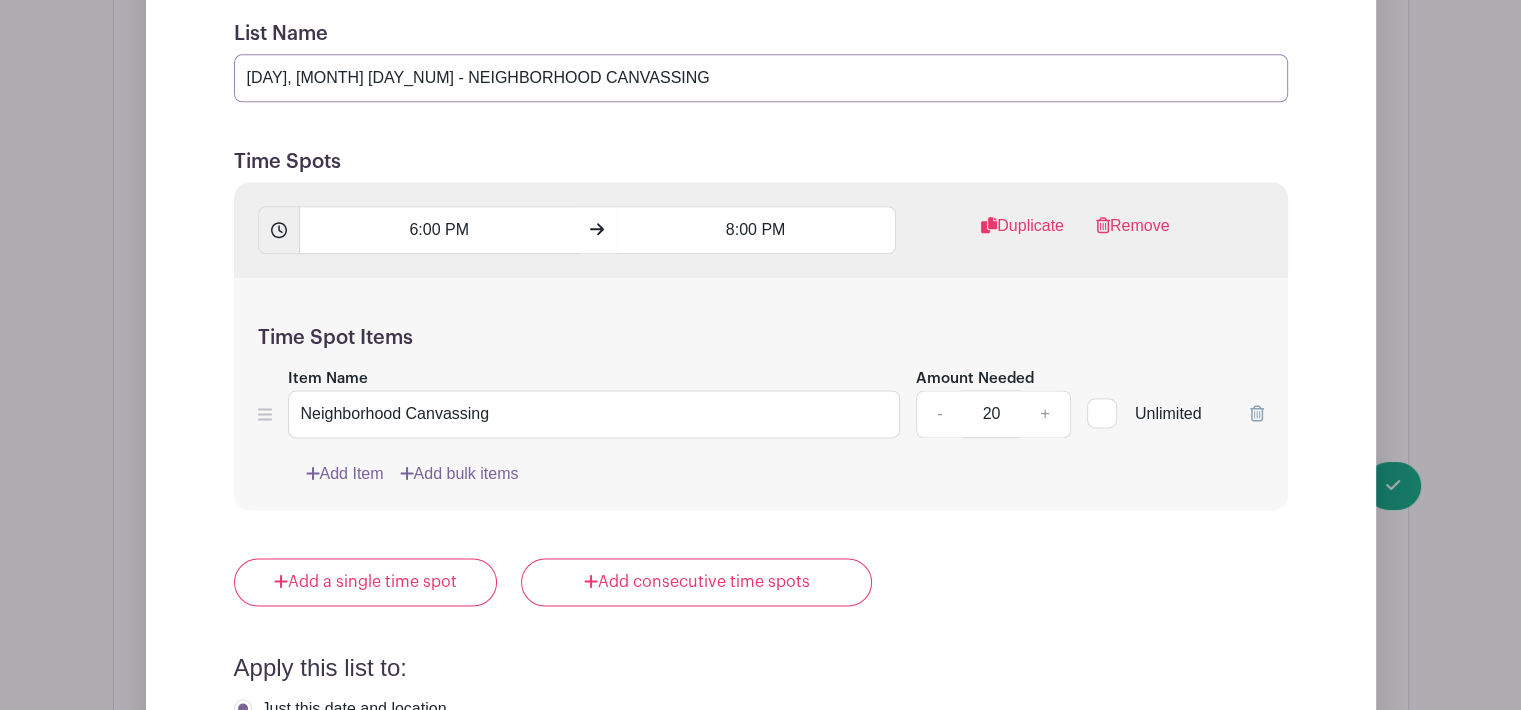 click on "Friday, August 15th - NEIGHBORHOOD CANVASSING" at bounding box center (761, 78) 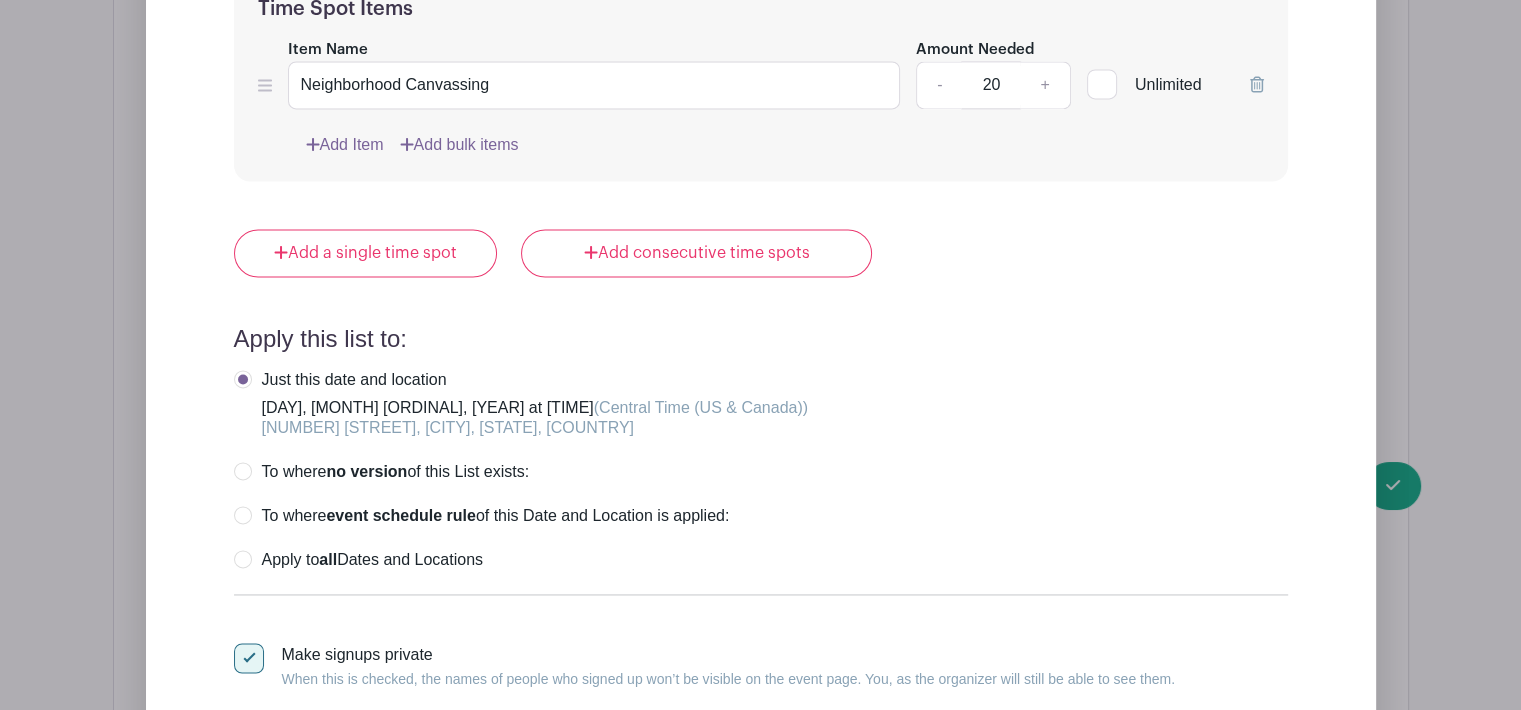 scroll, scrollTop: 3063, scrollLeft: 0, axis: vertical 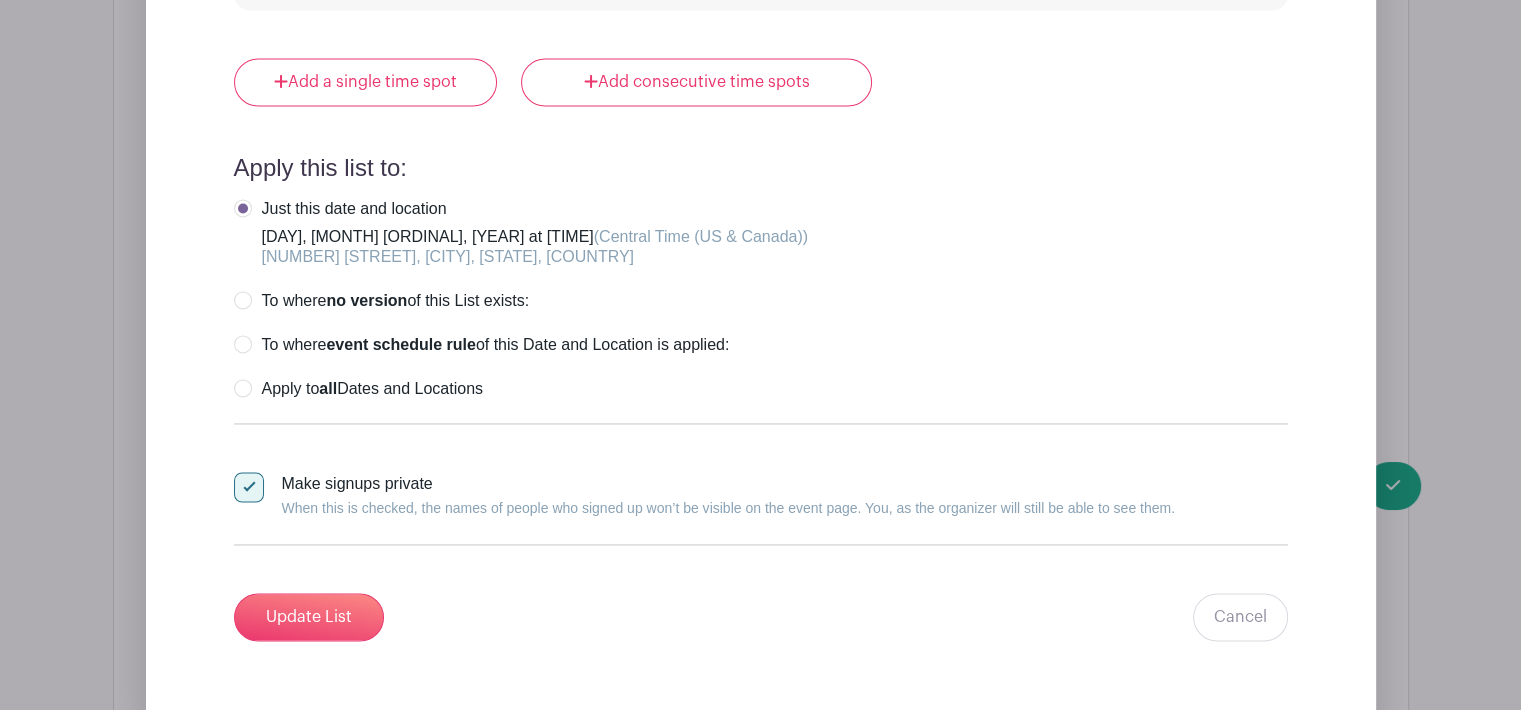 type on "Friday, August 15th, 6-8PM - NEIGHBORHOOD CANVASSING" 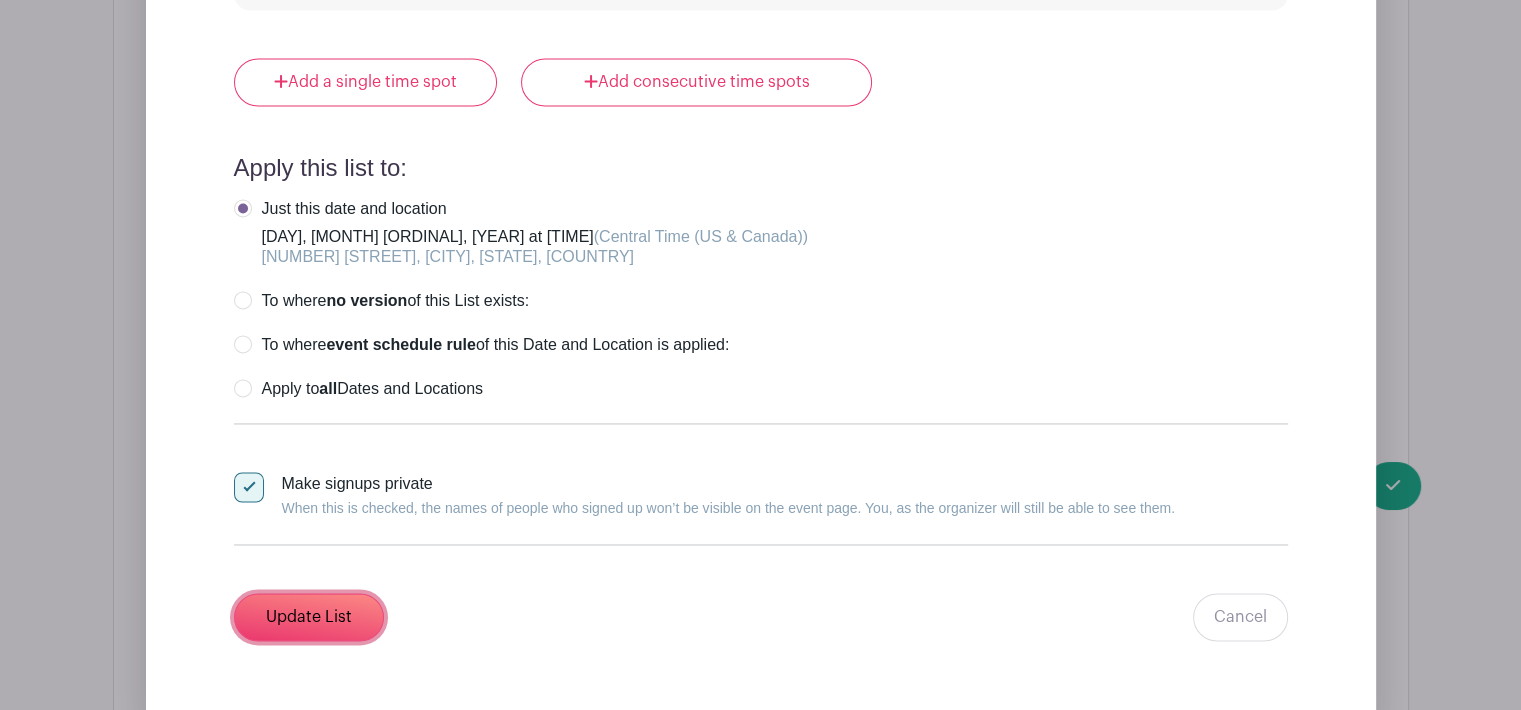 click on "Update List" at bounding box center [309, 617] 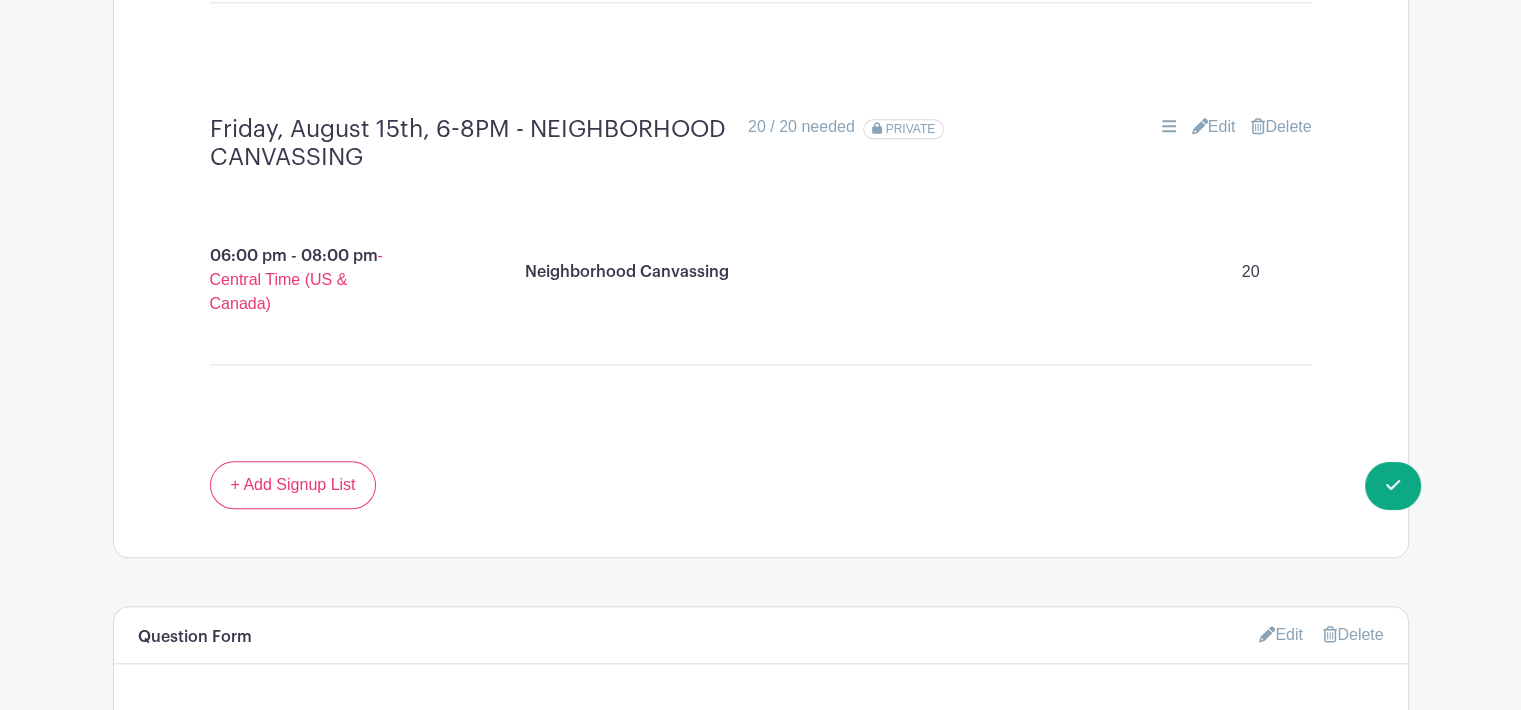 scroll, scrollTop: 2208, scrollLeft: 0, axis: vertical 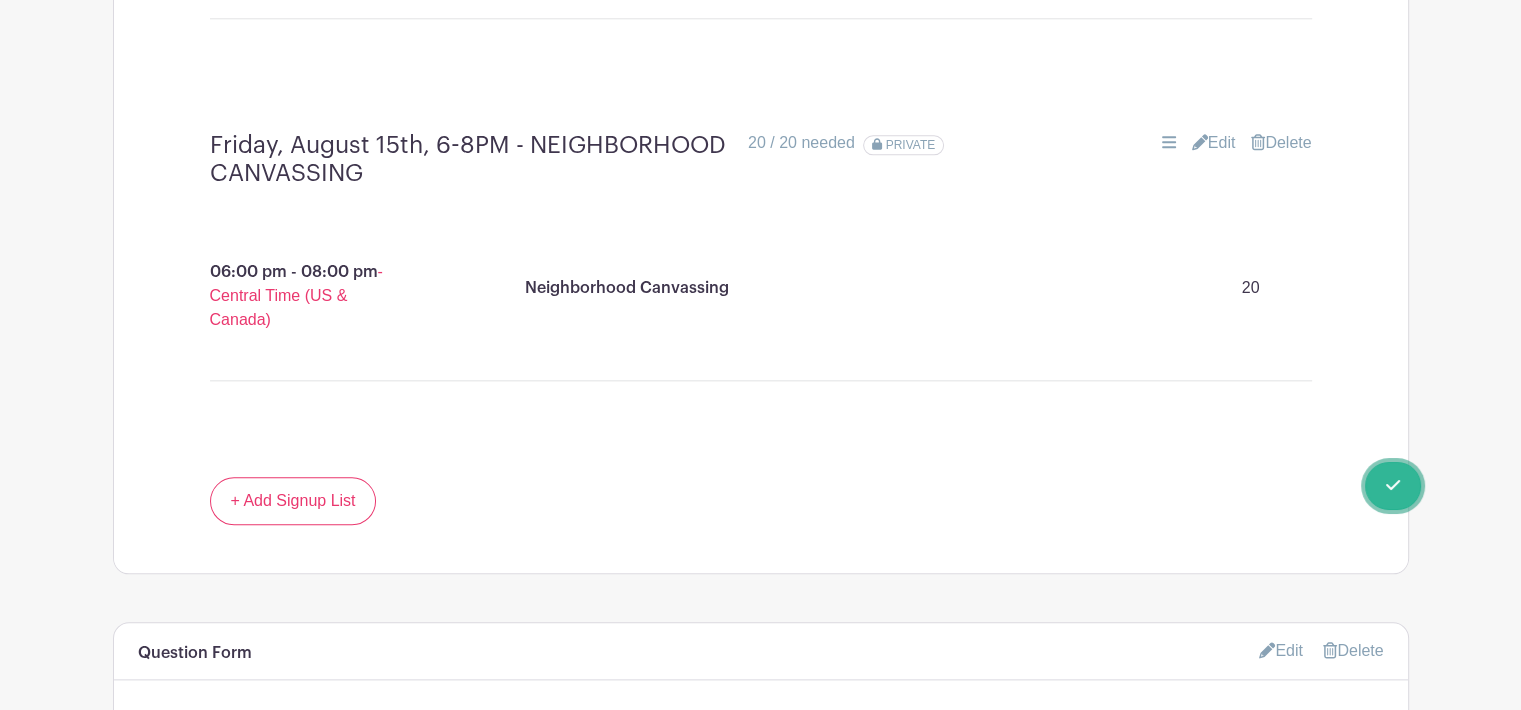 click on "Done Editing
You are currently in Edit Mode
Switch to Signup Mode" at bounding box center (1393, 486) 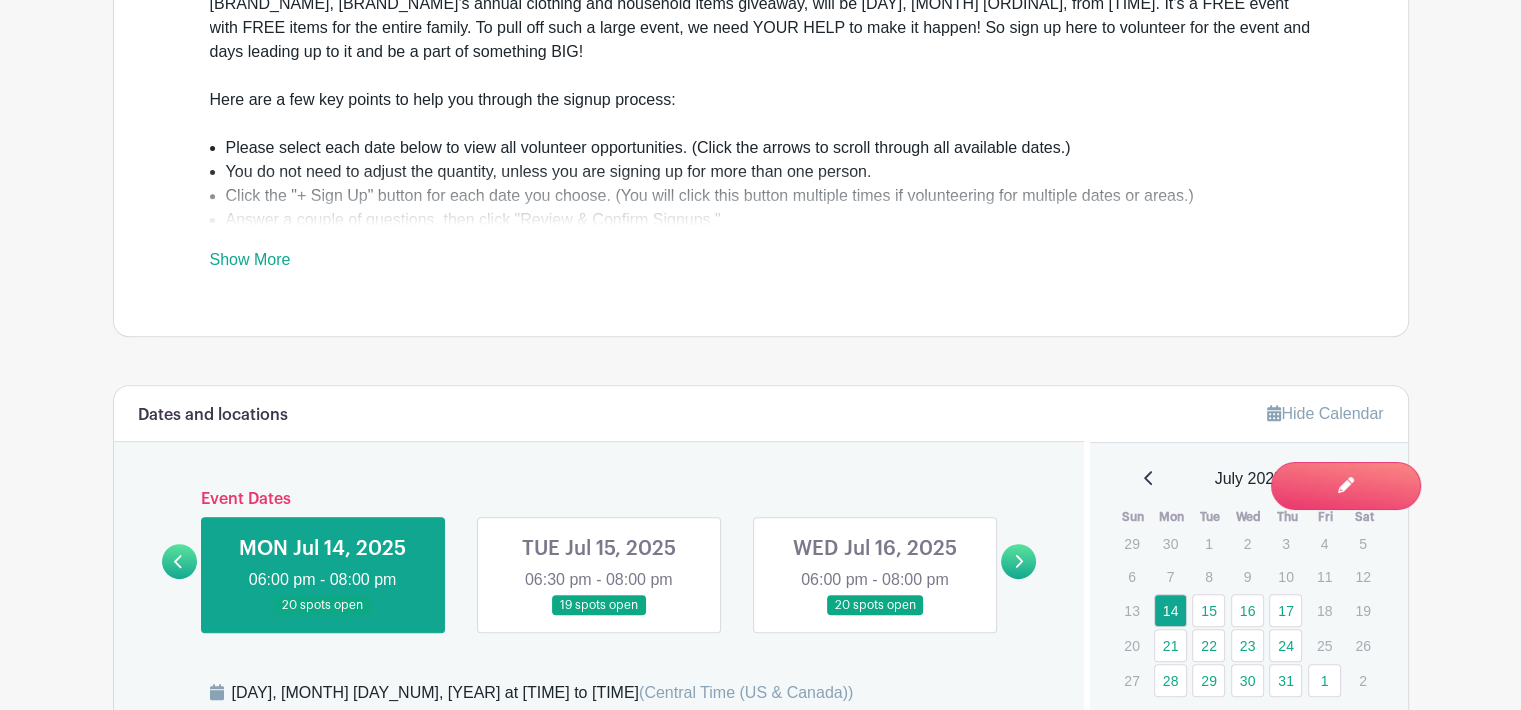scroll, scrollTop: 1000, scrollLeft: 0, axis: vertical 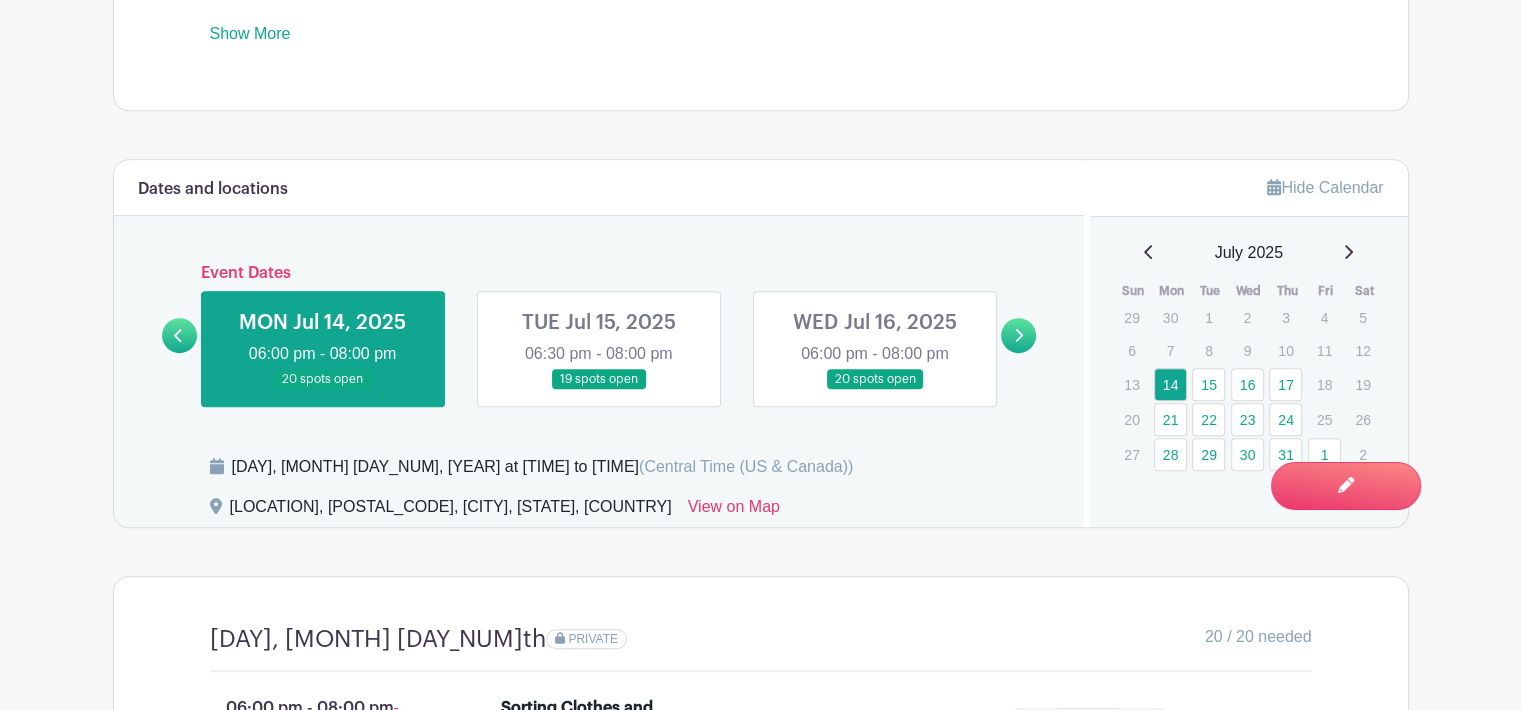 click at bounding box center (1349, 252) 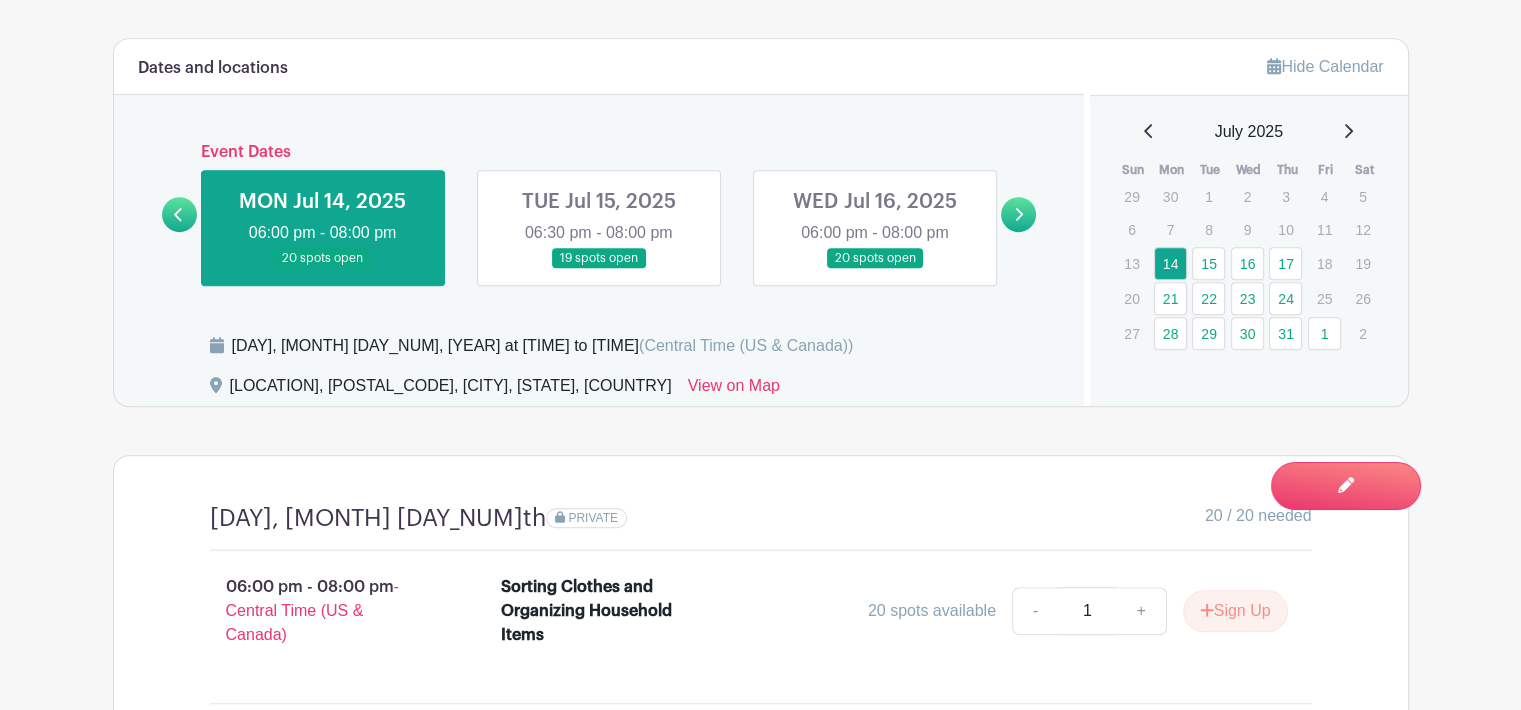 scroll, scrollTop: 1200, scrollLeft: 0, axis: vertical 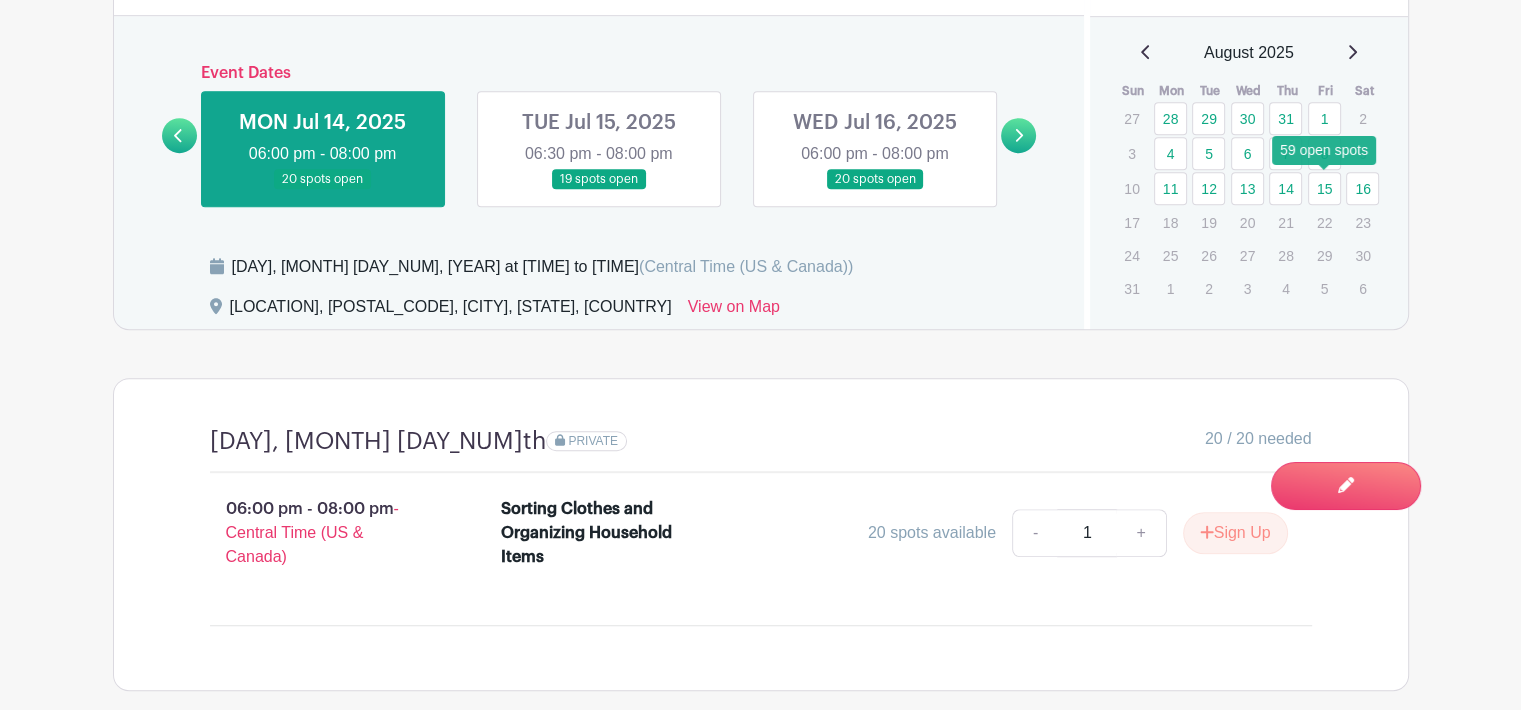 click on "15" at bounding box center [1324, 188] 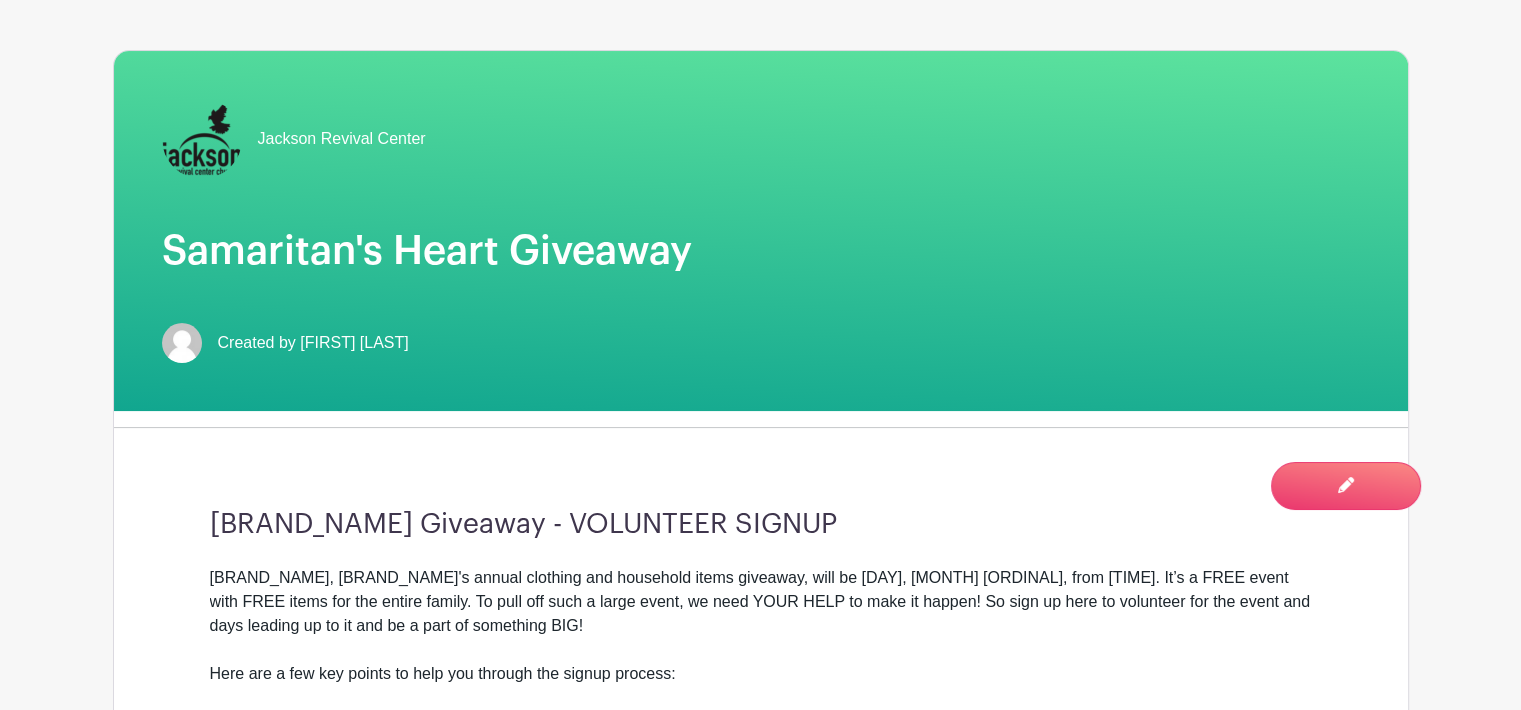 scroll, scrollTop: 0, scrollLeft: 0, axis: both 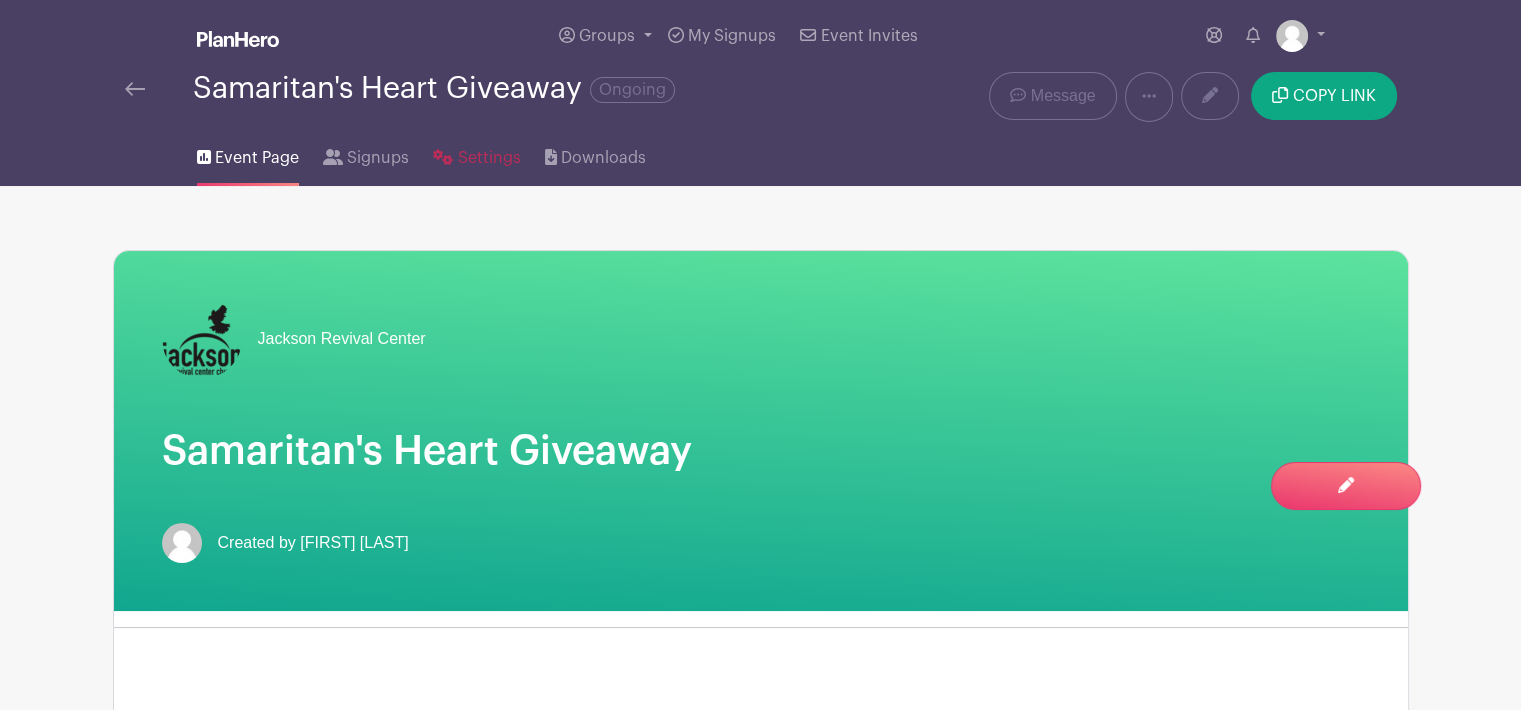 click on "Settings" at bounding box center (489, 158) 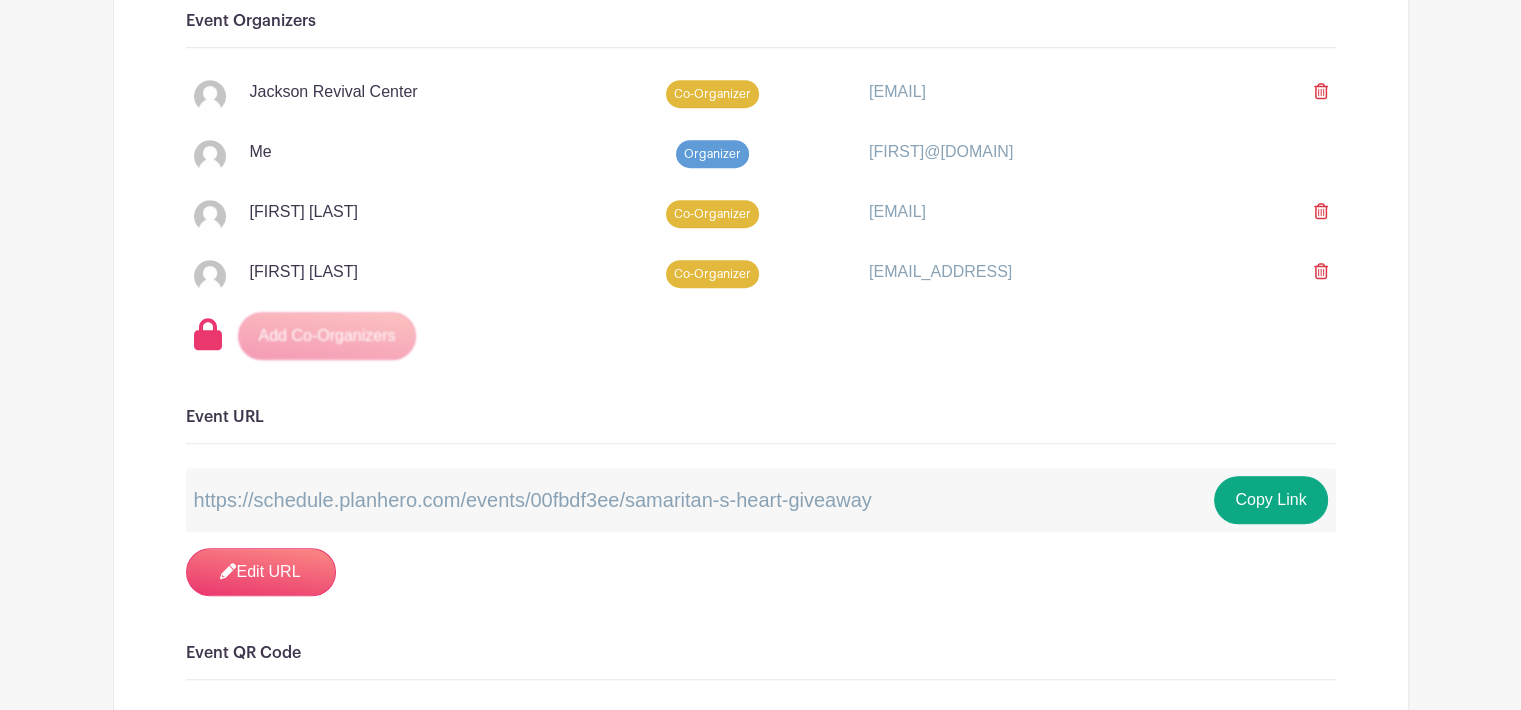scroll, scrollTop: 1400, scrollLeft: 0, axis: vertical 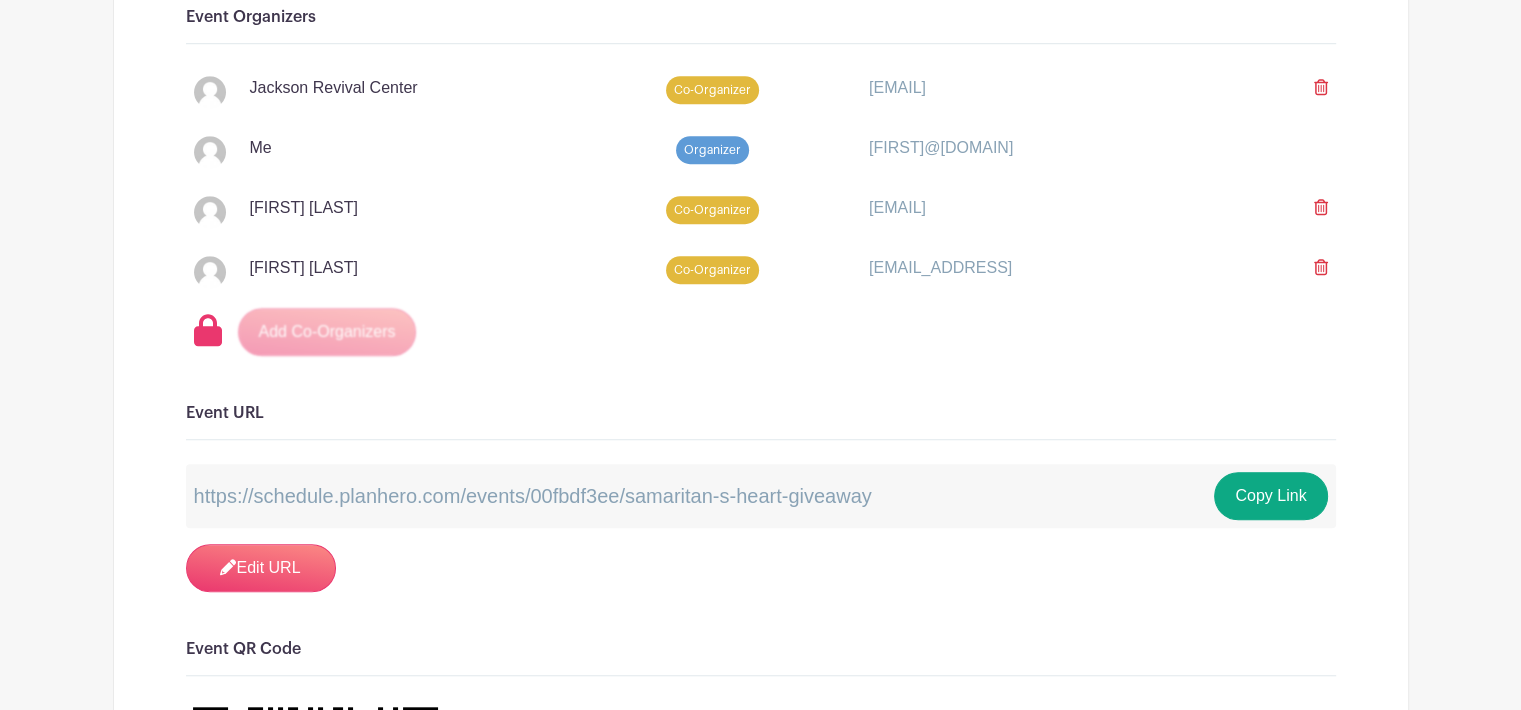 click on "Co-Organizer" at bounding box center (712, 90) 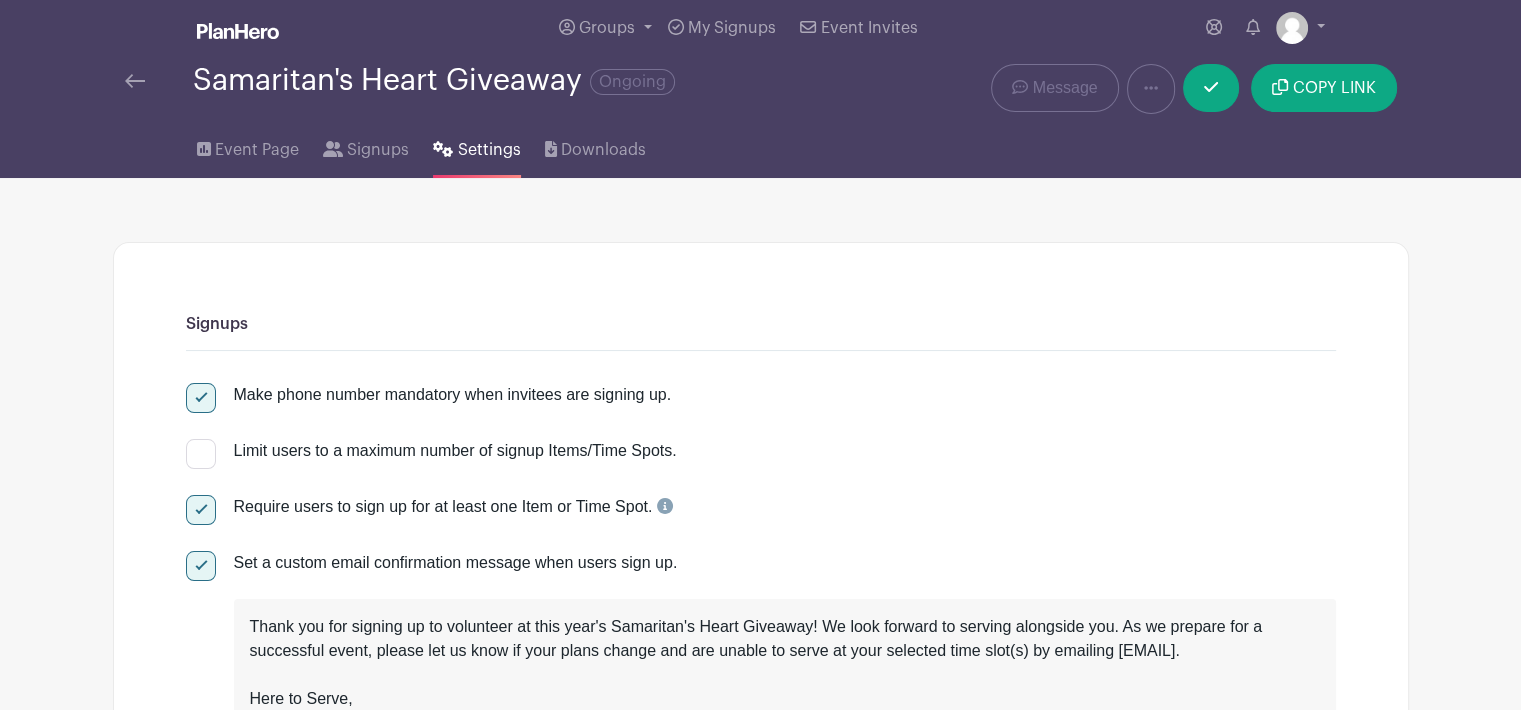scroll, scrollTop: 0, scrollLeft: 0, axis: both 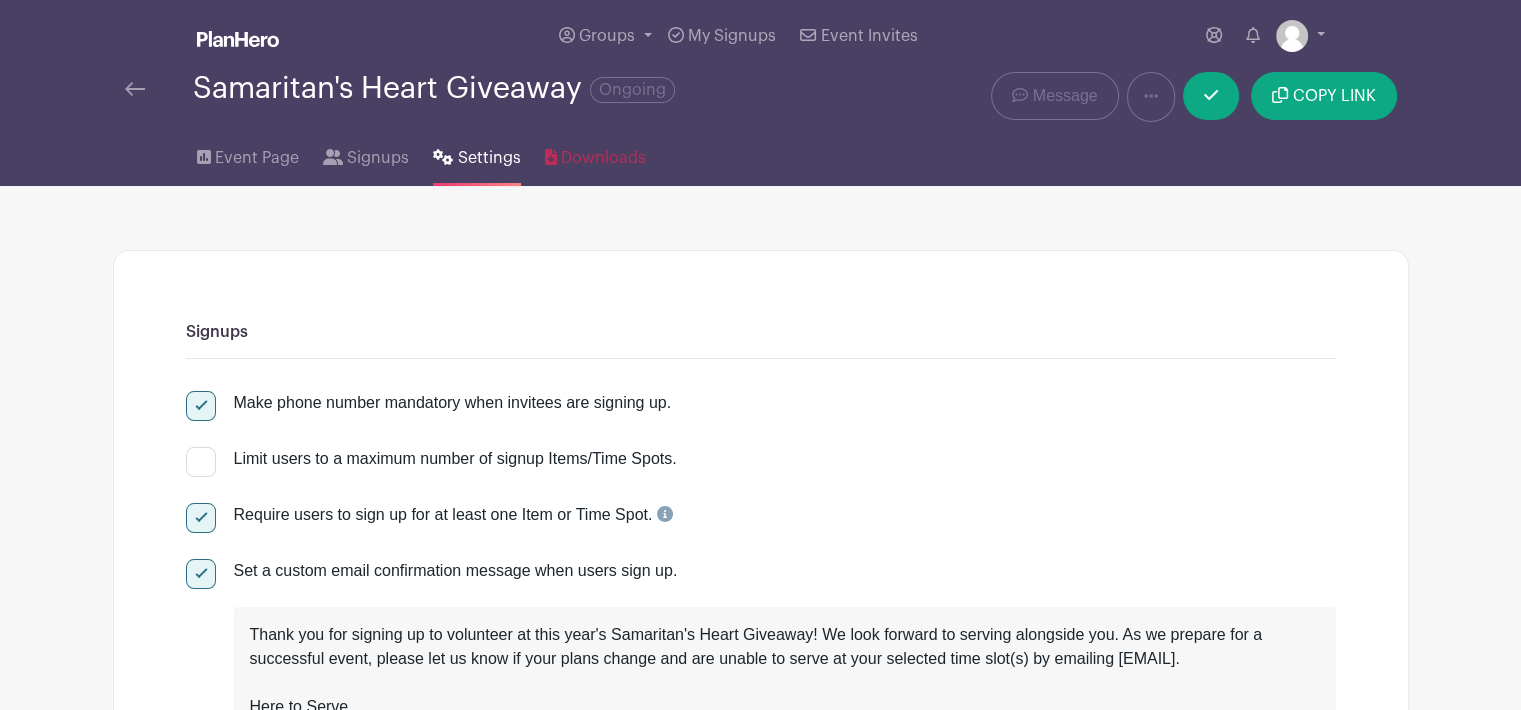 click on "Downloads" at bounding box center [603, 158] 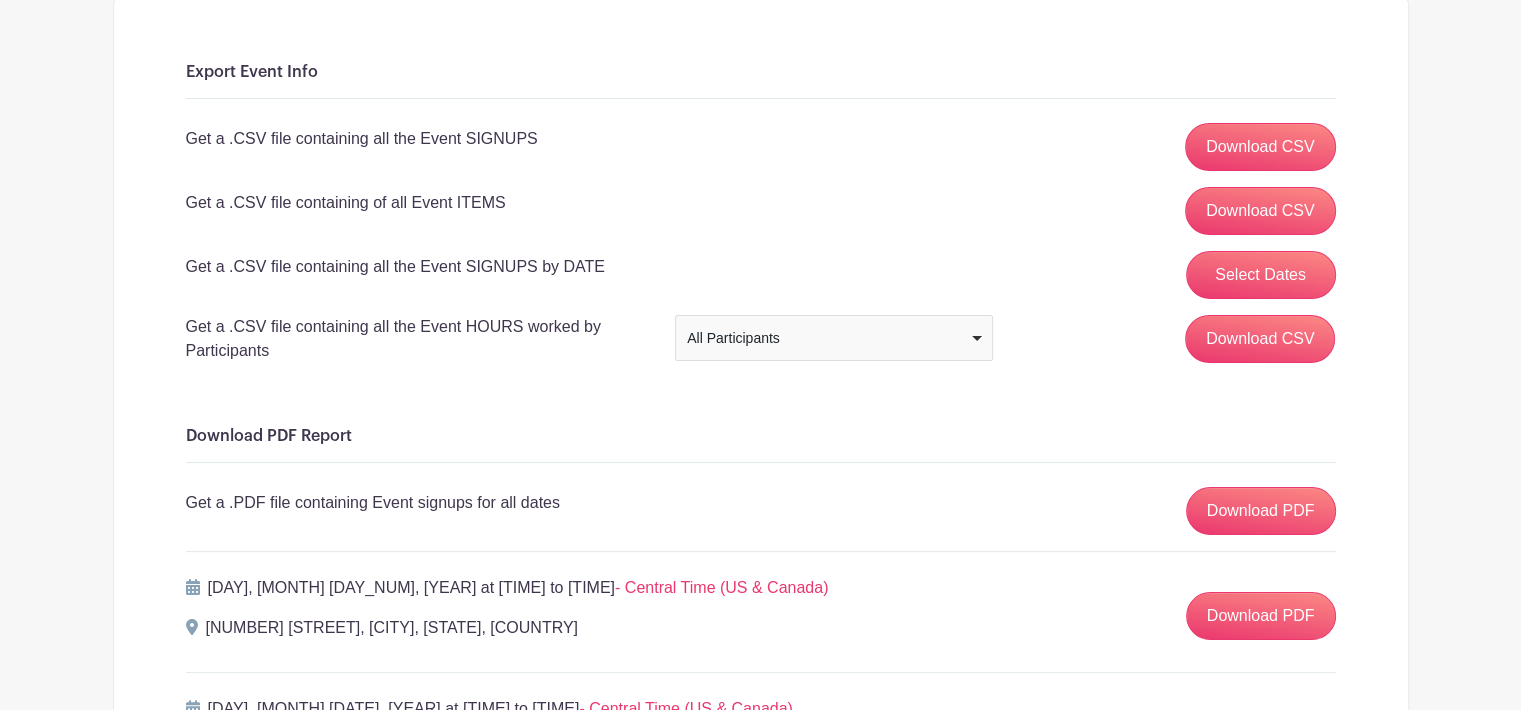 scroll, scrollTop: 0, scrollLeft: 0, axis: both 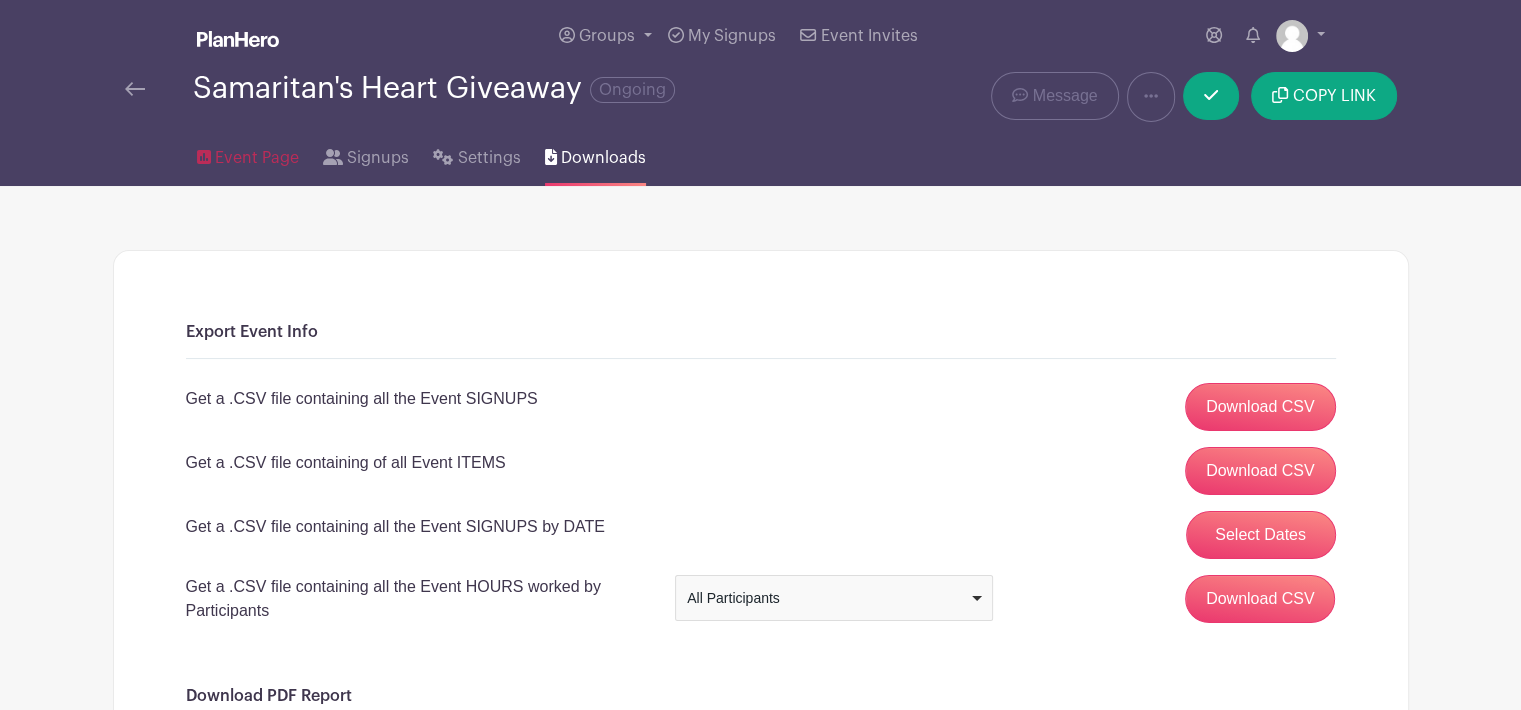 click on "Event Page" at bounding box center [257, 158] 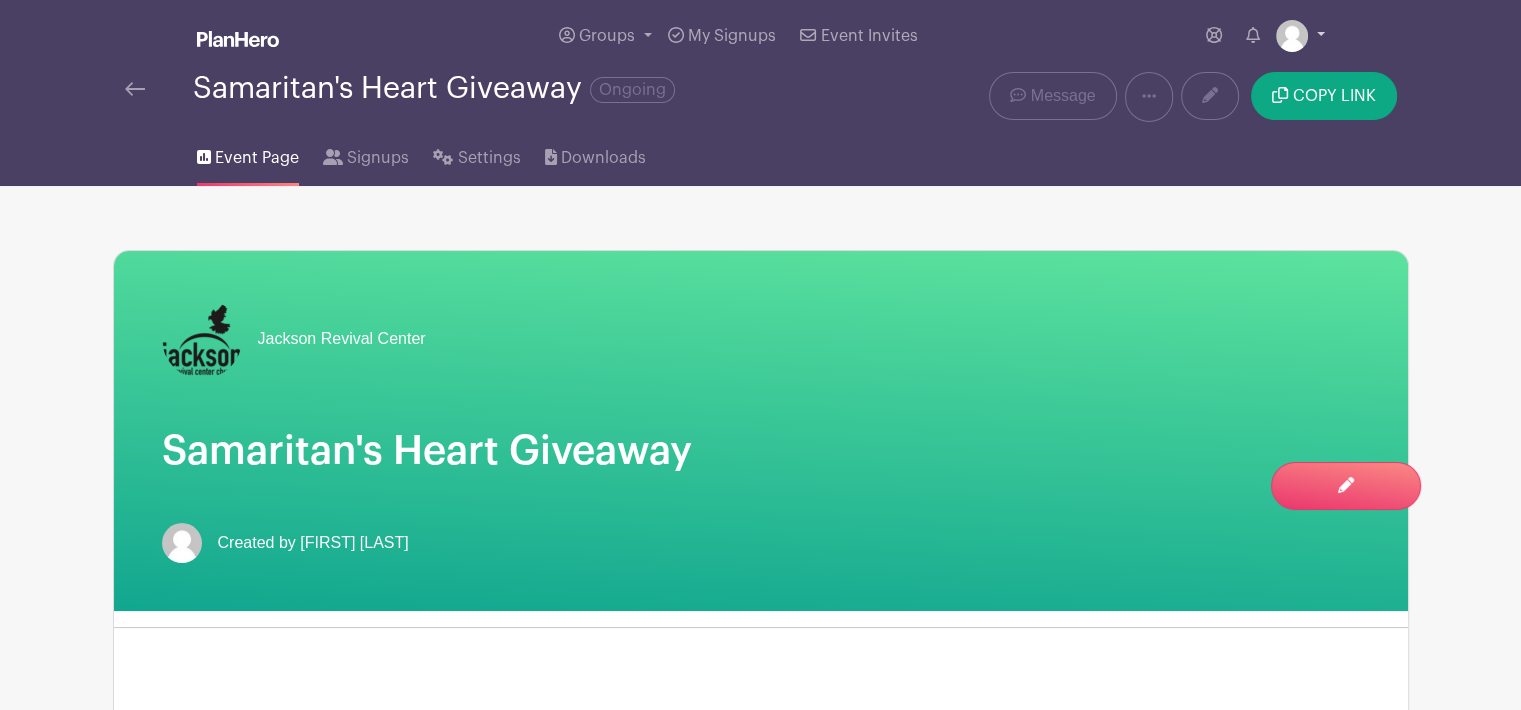 click at bounding box center (1300, 36) 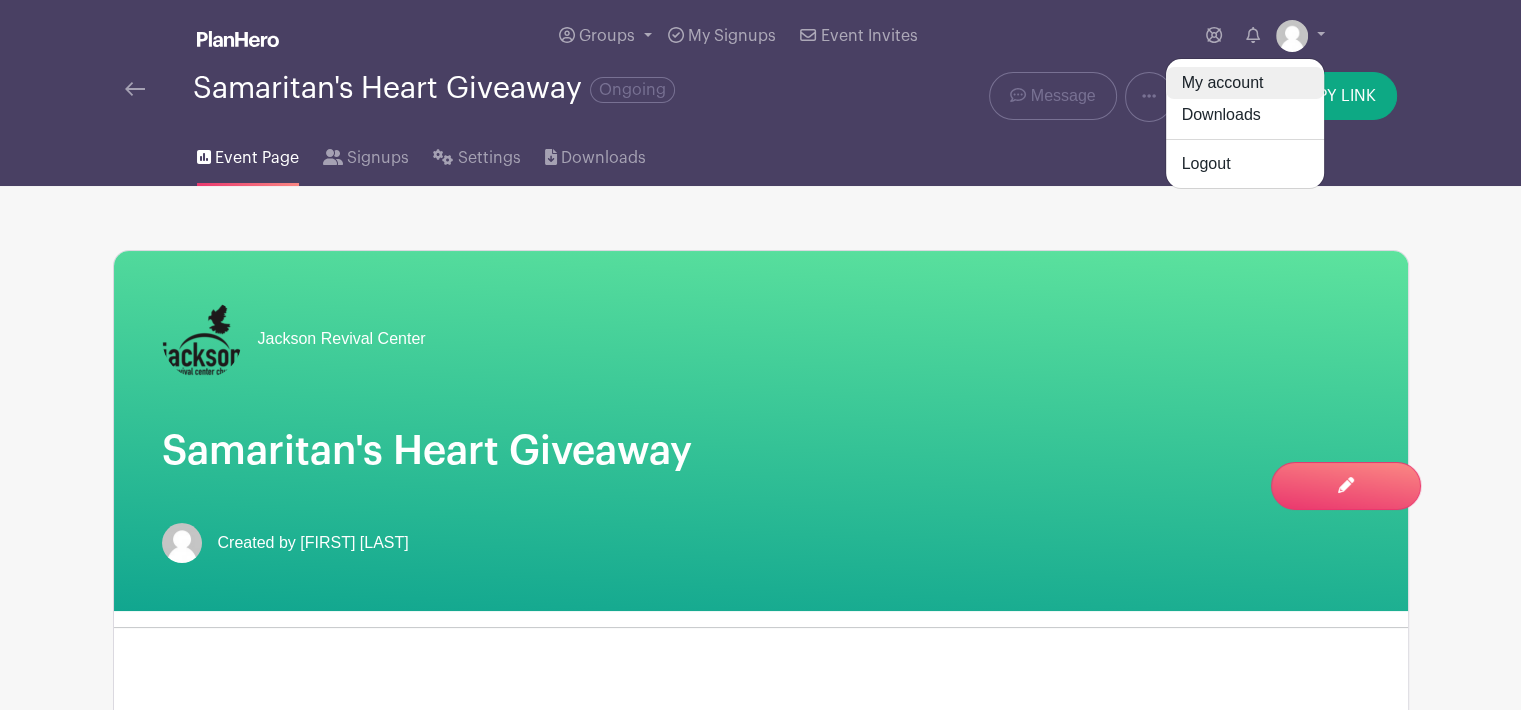 click on "My account" at bounding box center [1245, 83] 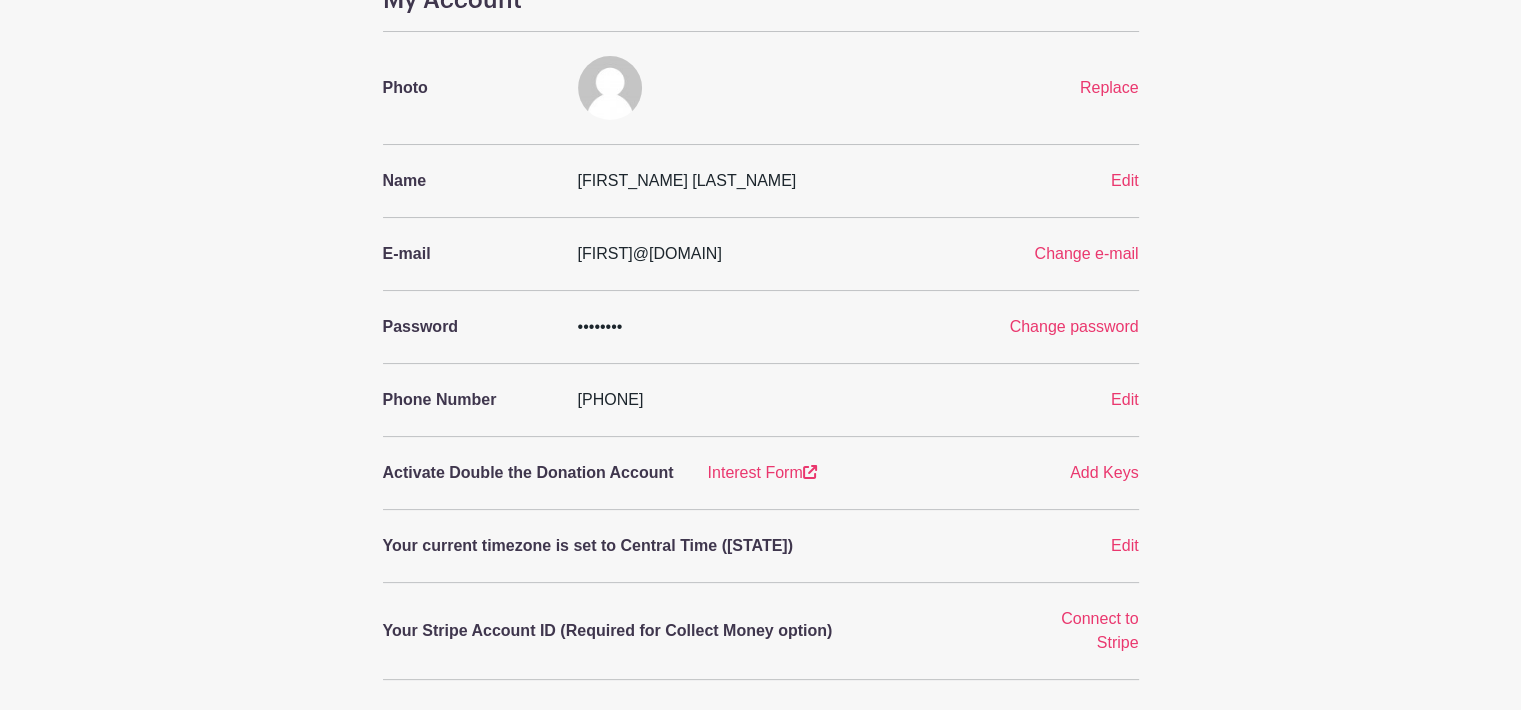 scroll, scrollTop: 100, scrollLeft: 0, axis: vertical 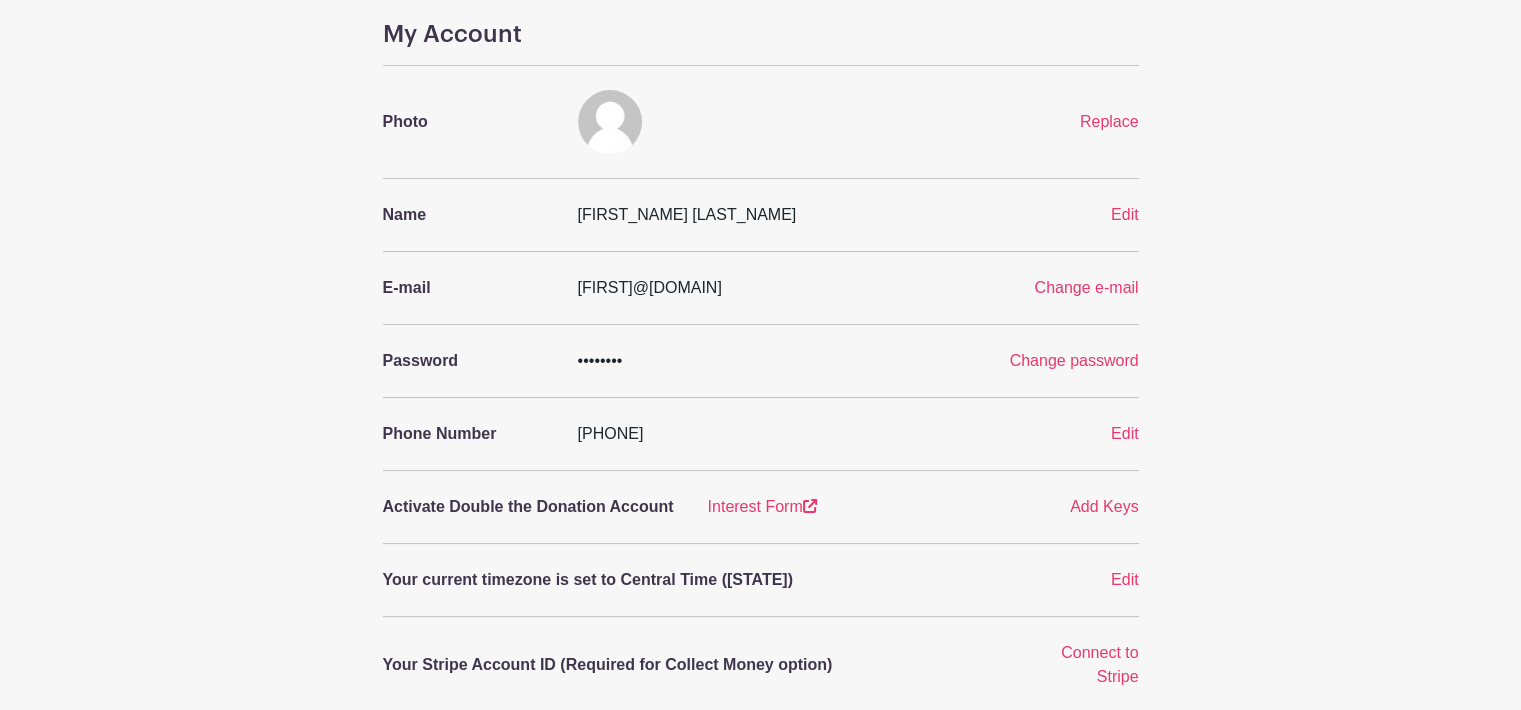 click on "Edit" at bounding box center (1125, 214) 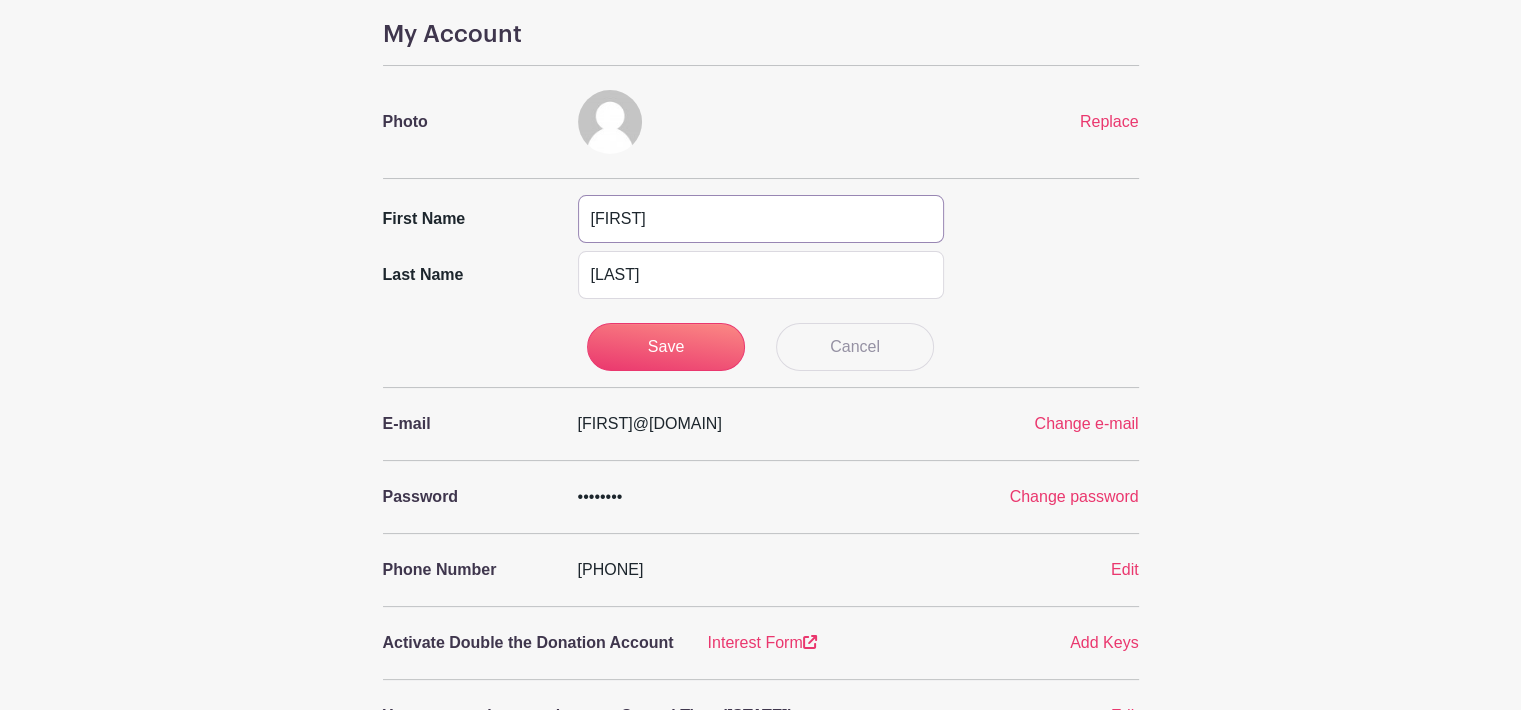 click on "Jessica" at bounding box center [761, 219] 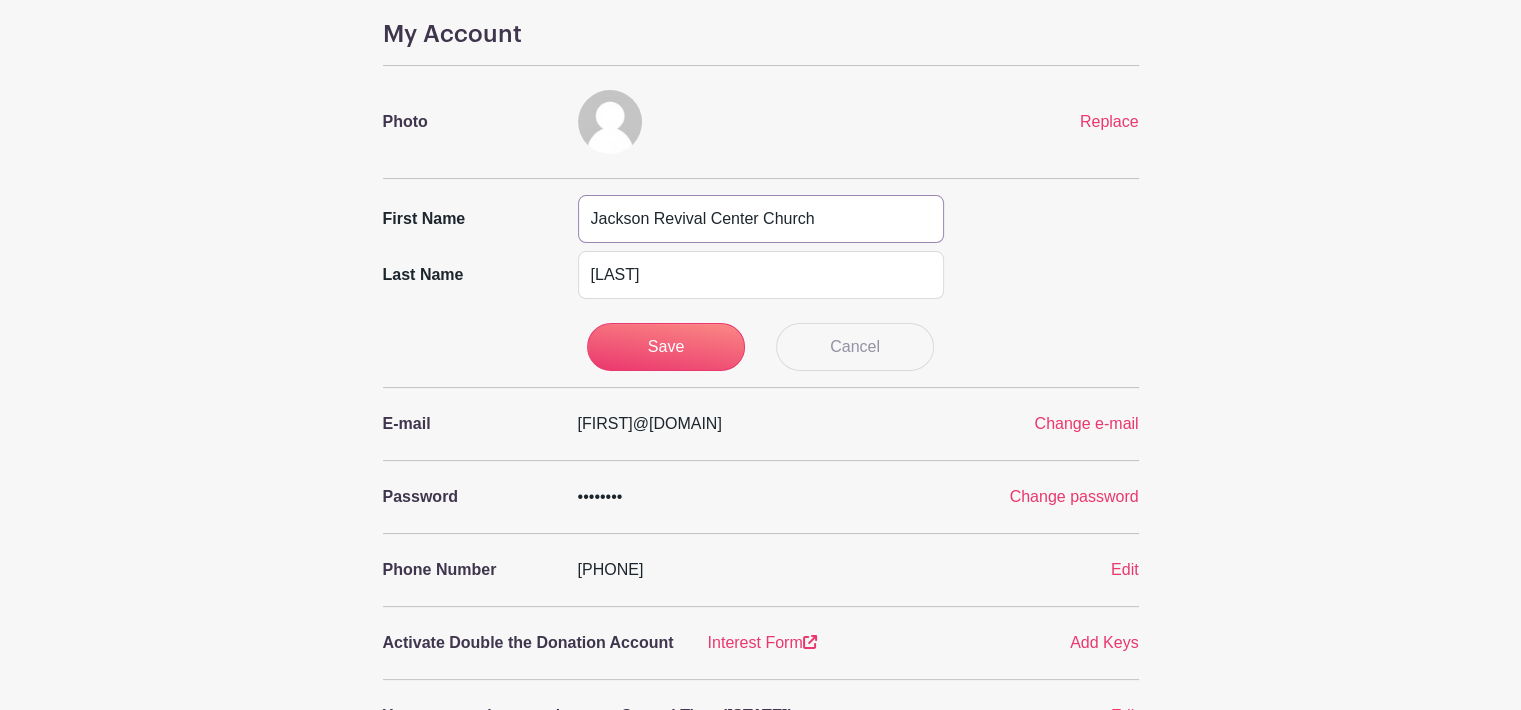 type on "Jackson Revival Center Church" 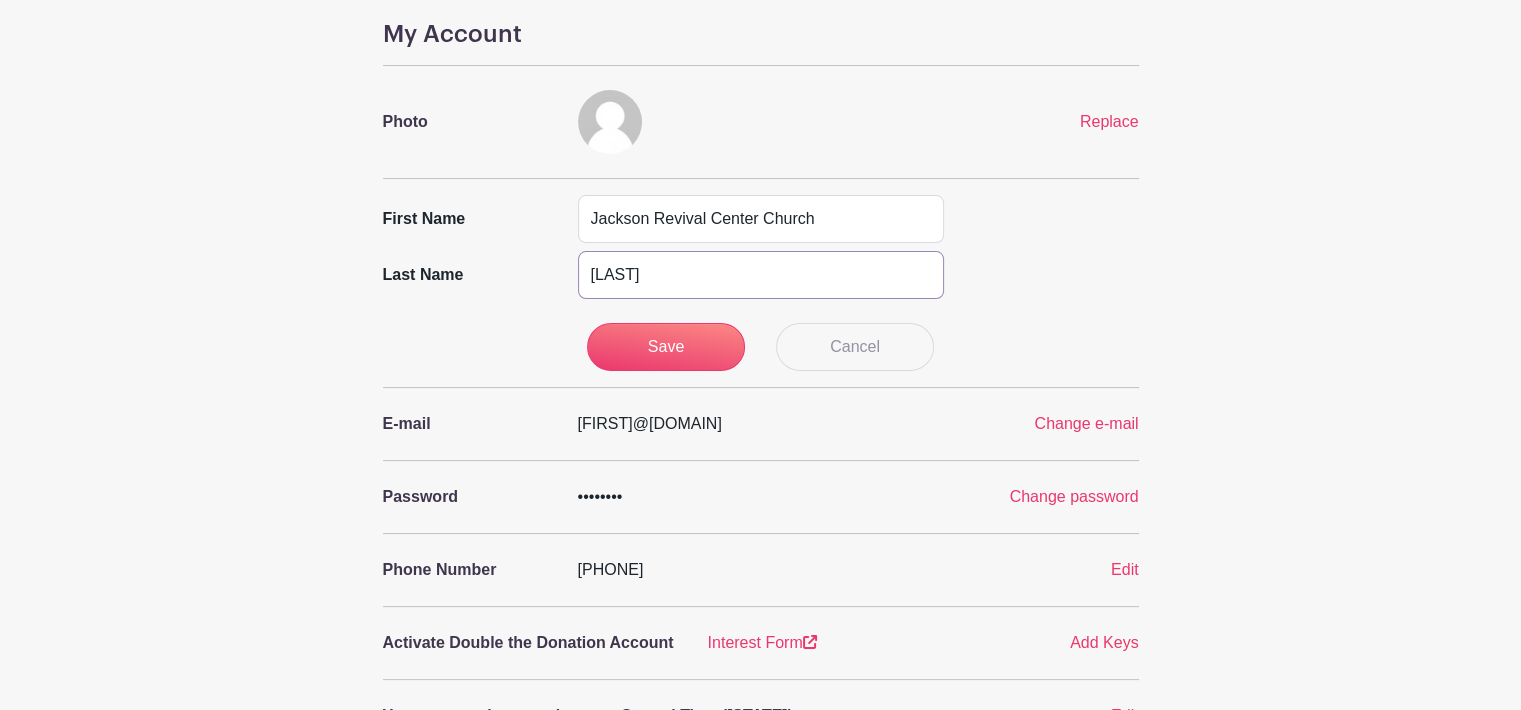 click on "McLaurin" at bounding box center (761, 275) 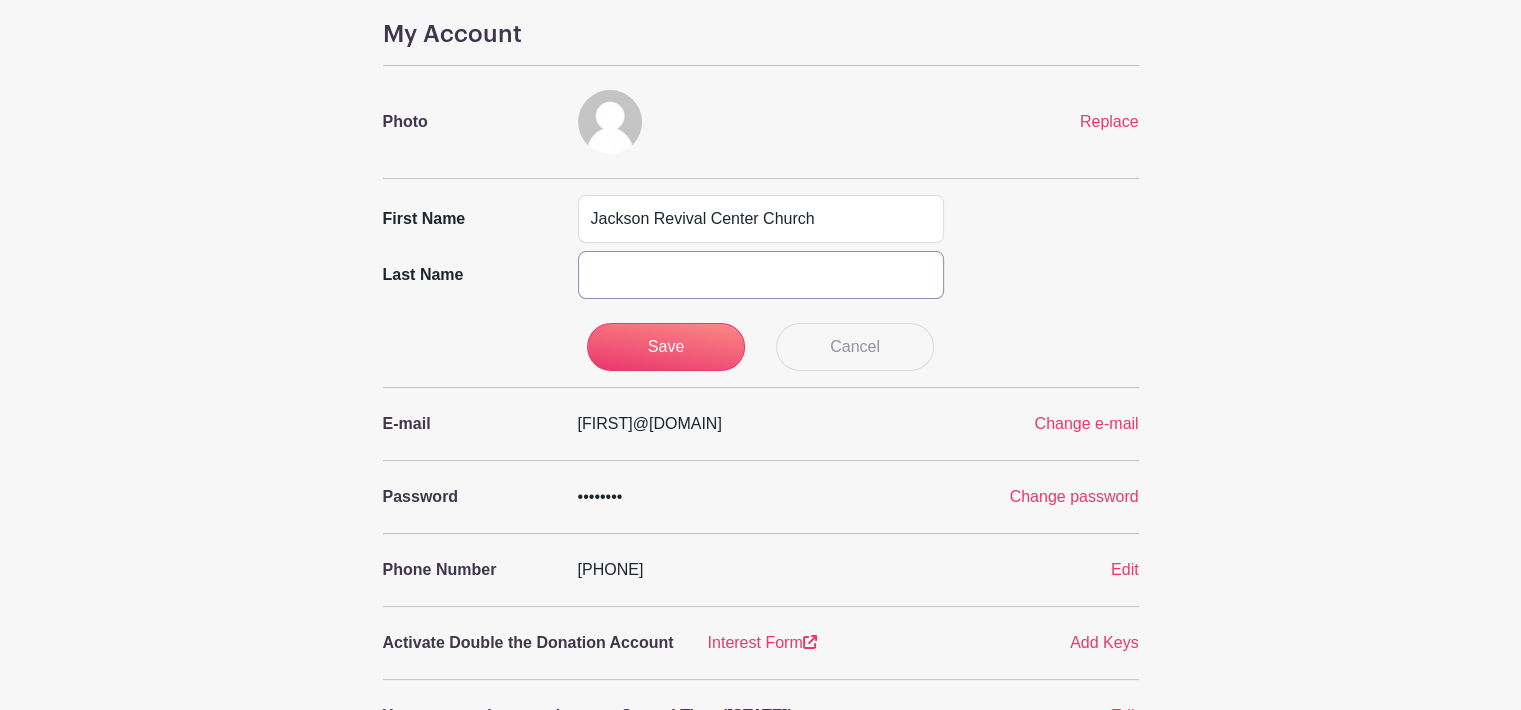 type 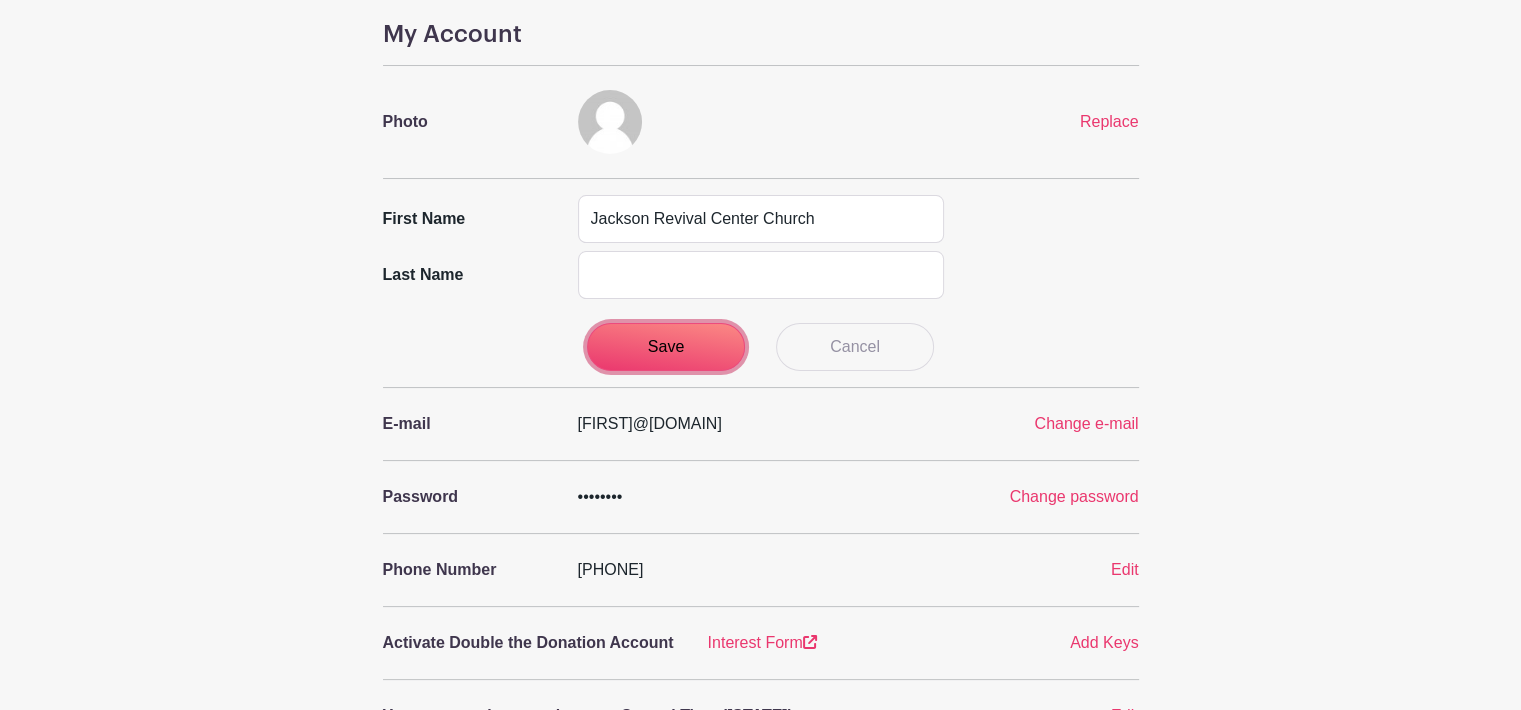 click on "Save" at bounding box center [666, 347] 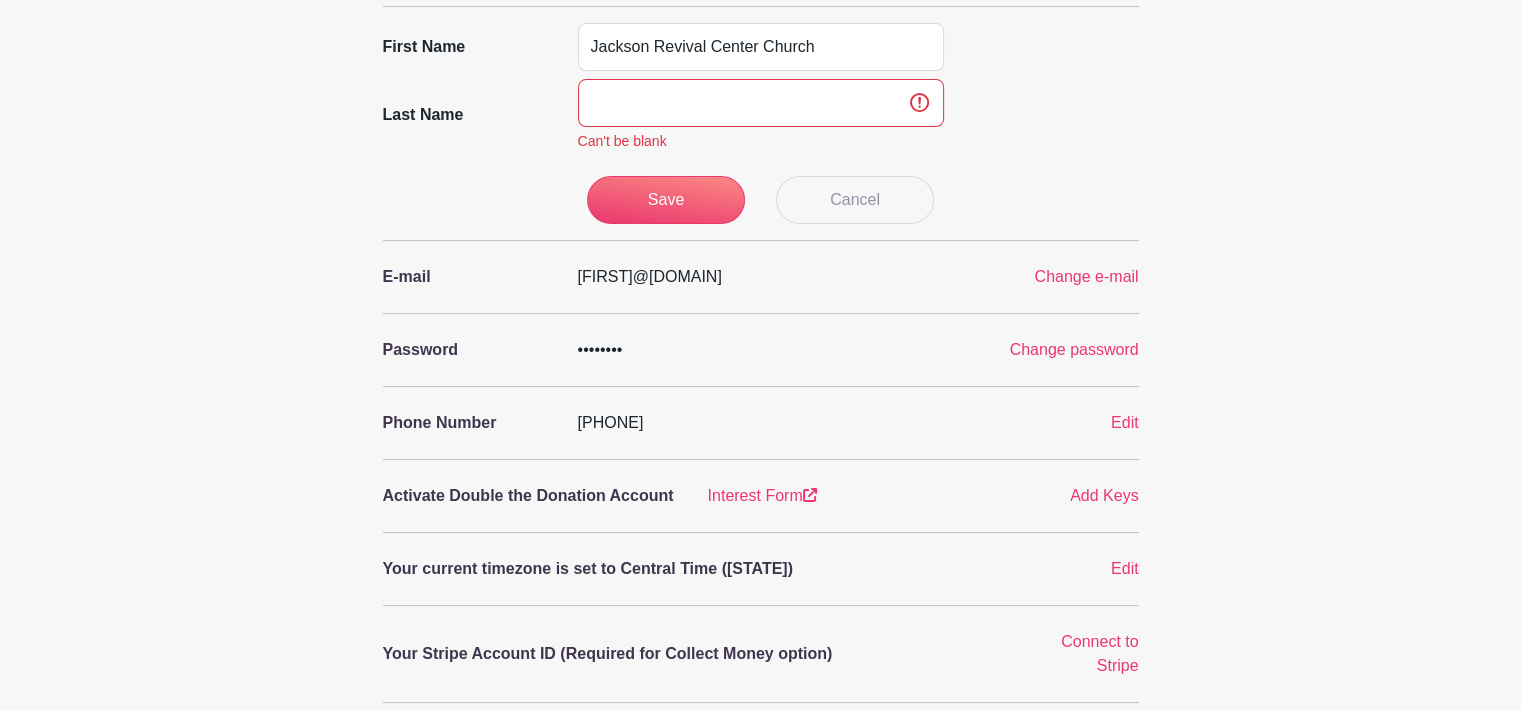 scroll, scrollTop: 252, scrollLeft: 0, axis: vertical 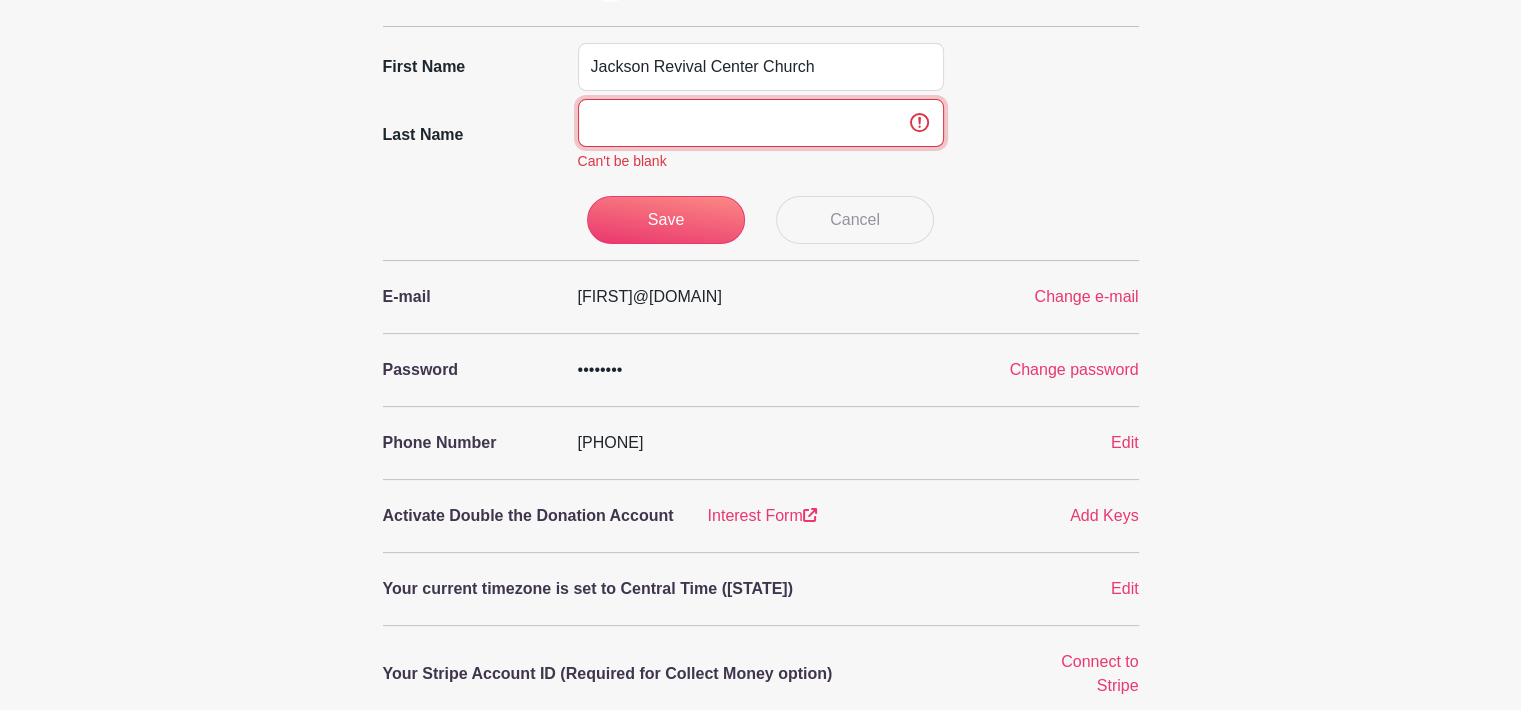 click at bounding box center (761, 123) 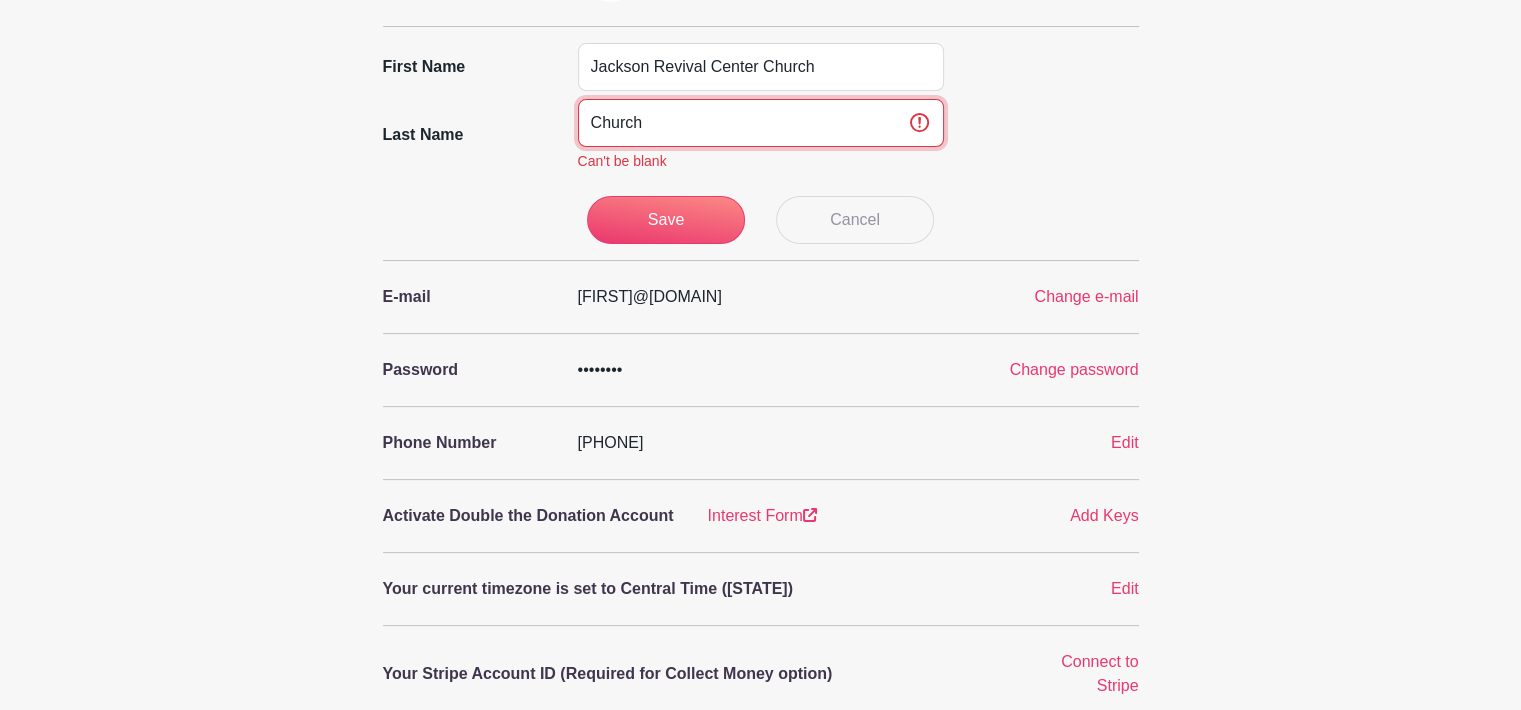 type on "Church" 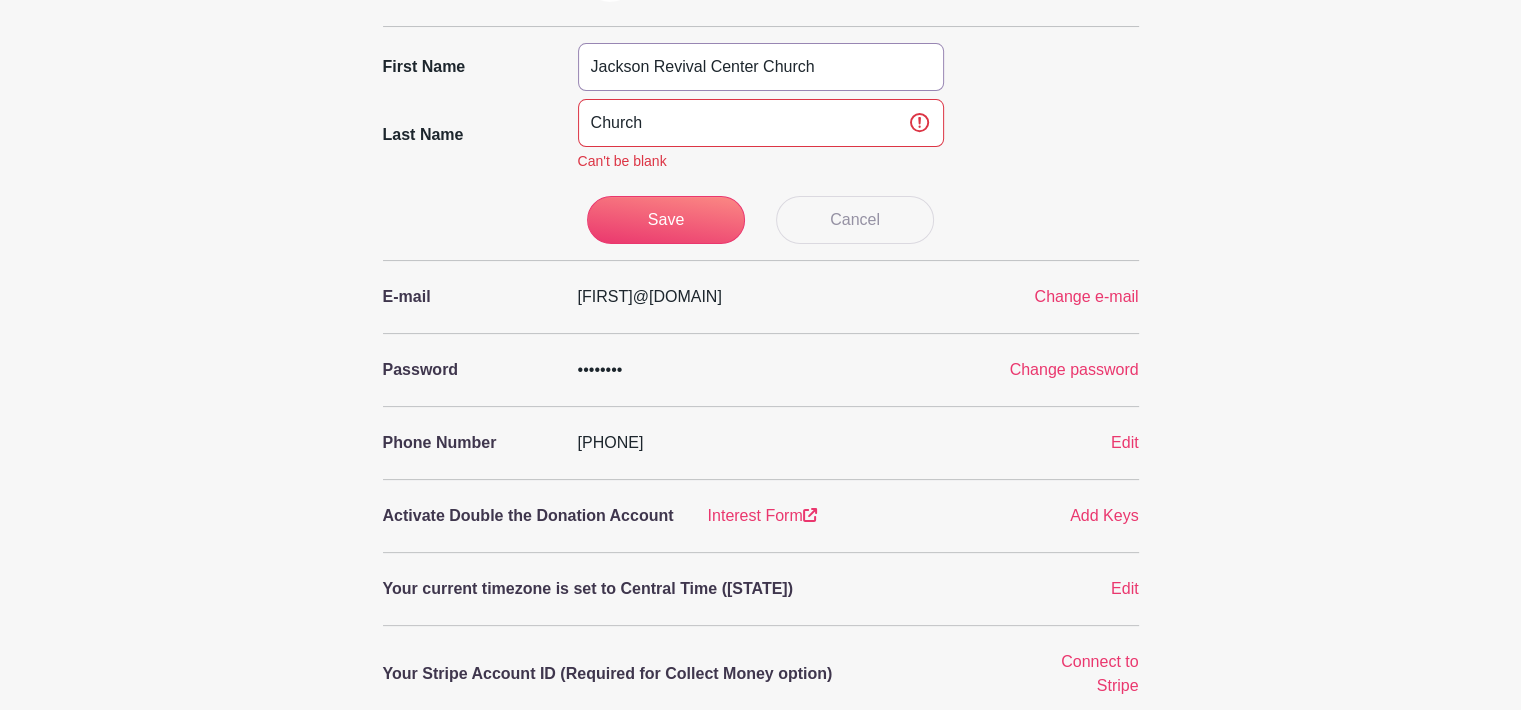 click on "Jackson Revival Center Church" at bounding box center [761, 67] 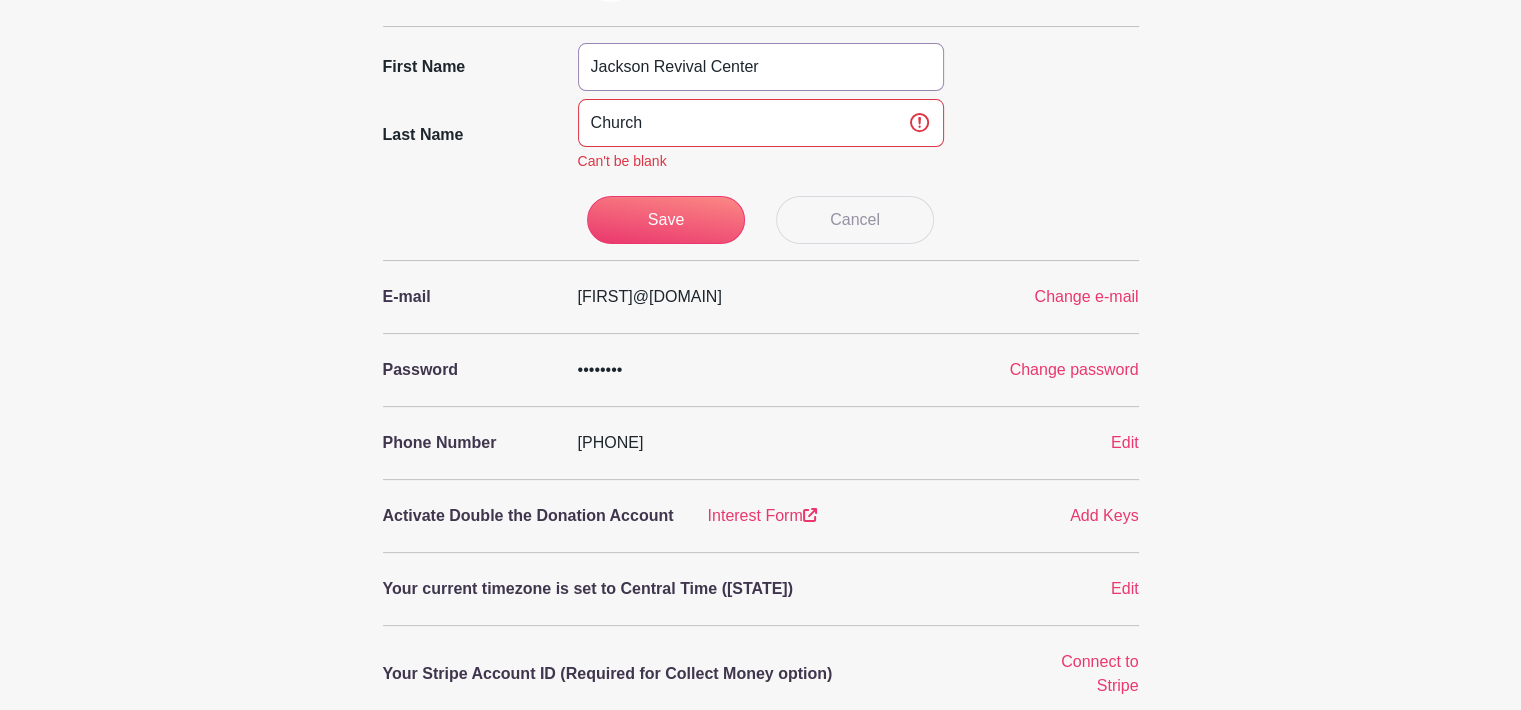 type on "Jackson Revival Center" 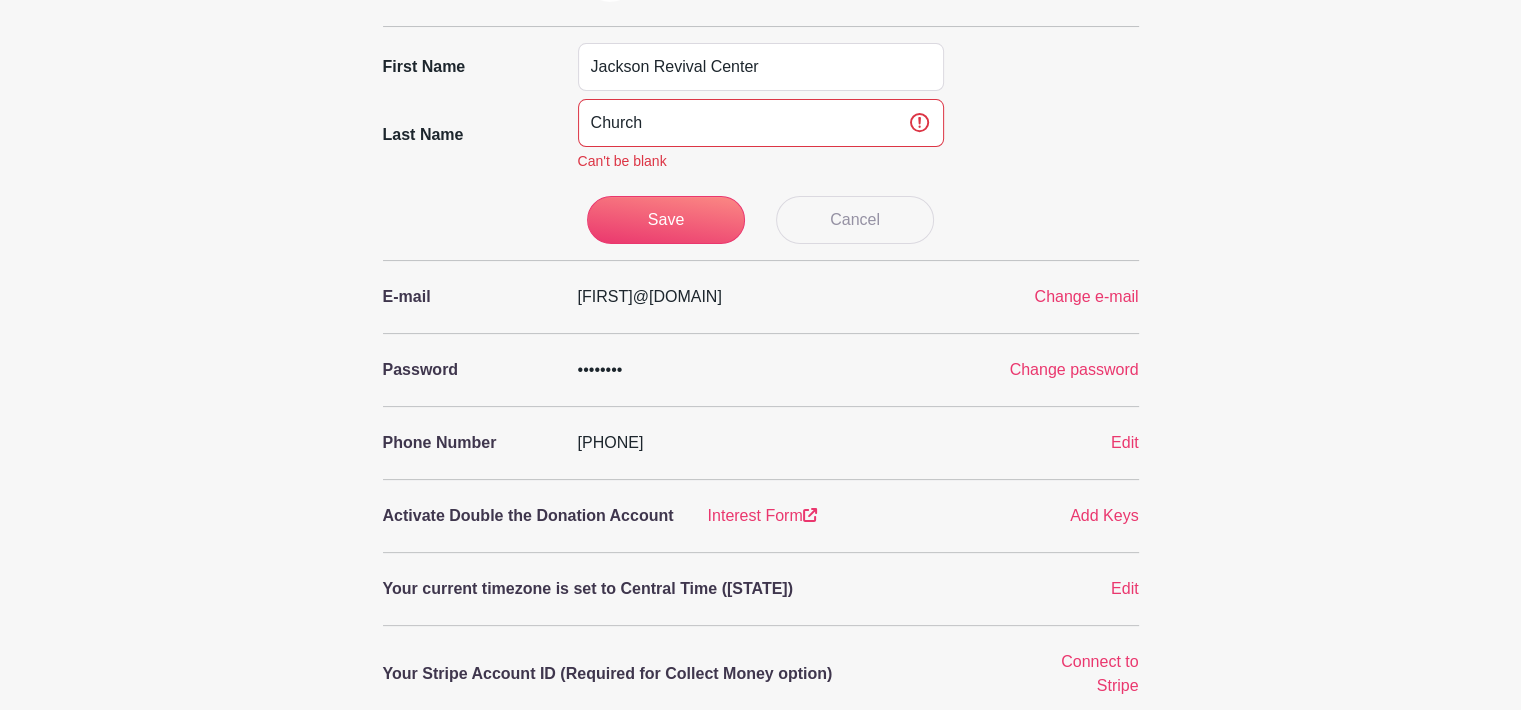 click on "Last name
Church Can't be blank" at bounding box center [761, 135] 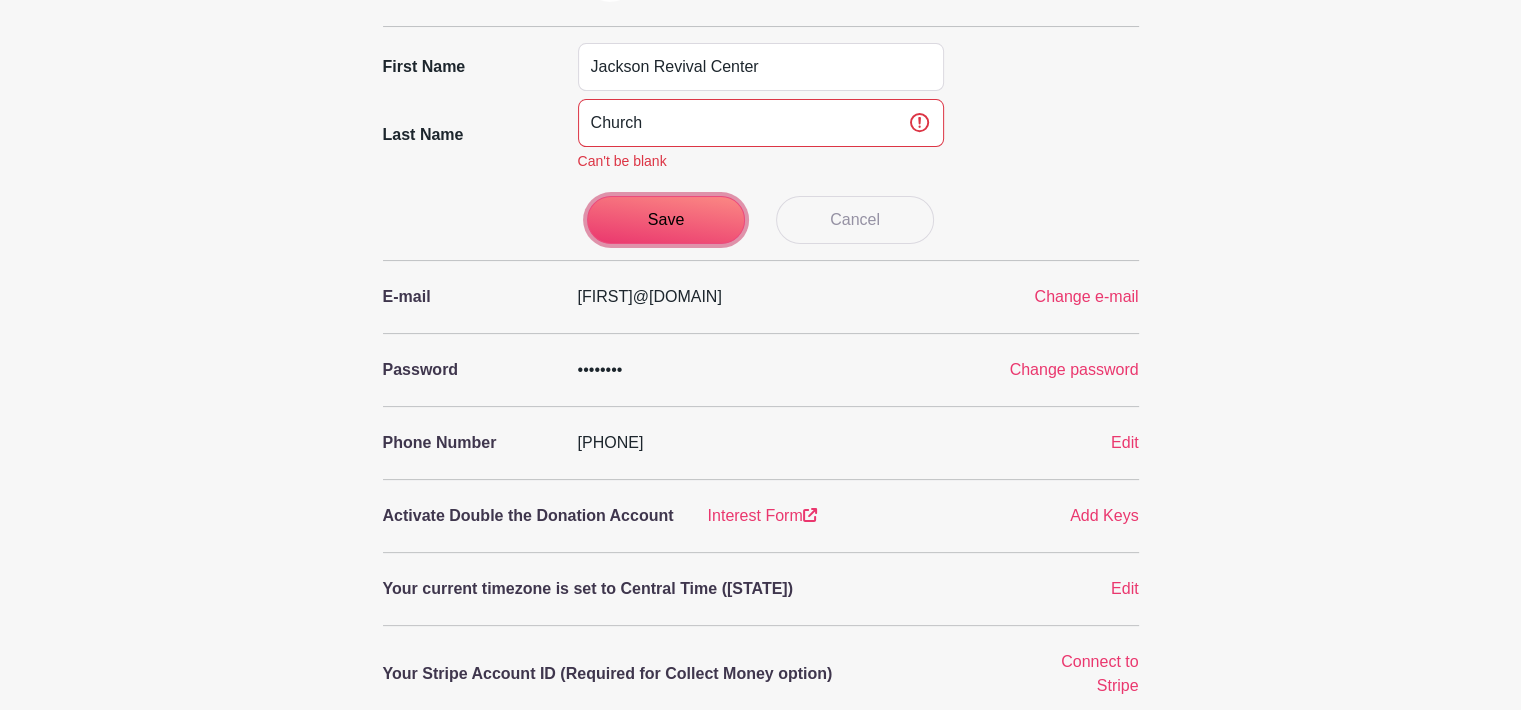 click on "Save" at bounding box center (666, 220) 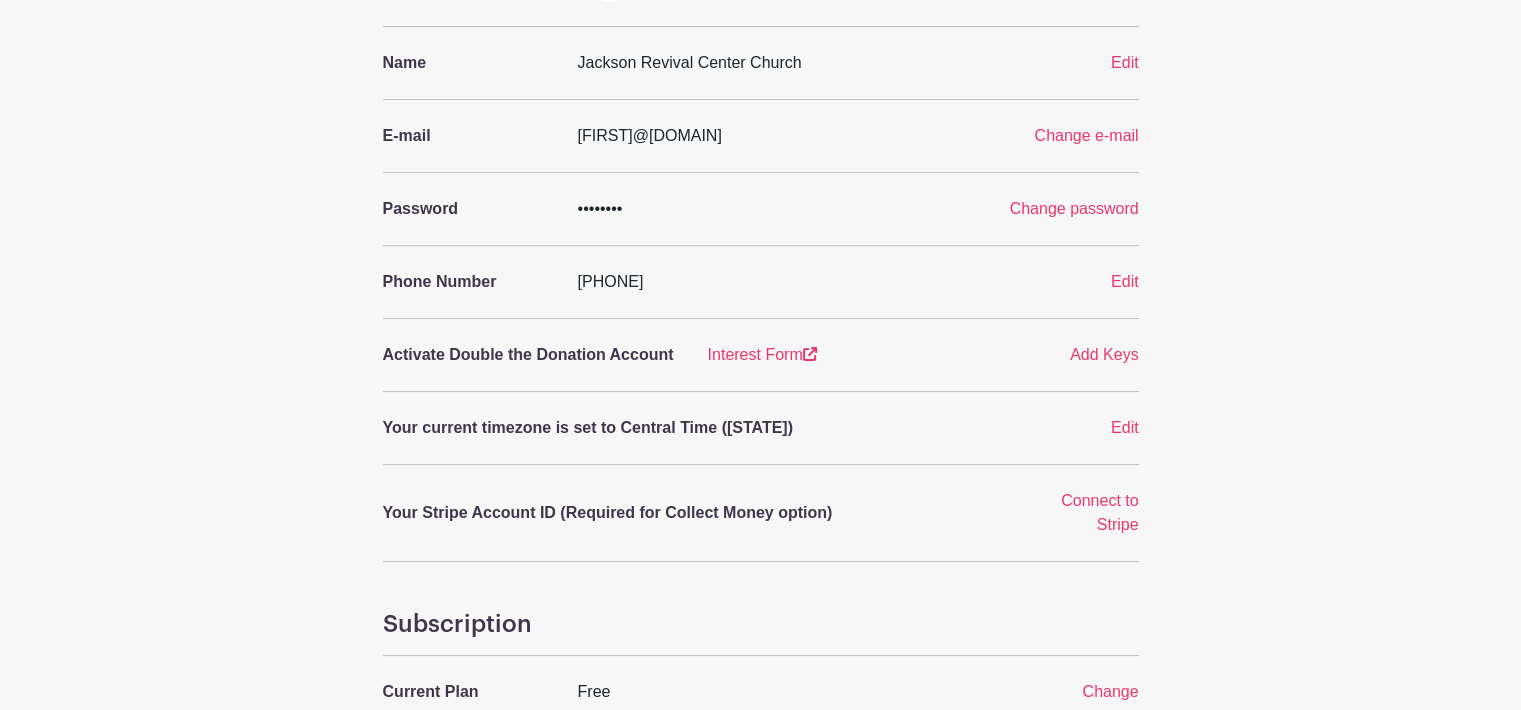 click on "Change e-mail" at bounding box center (1086, 135) 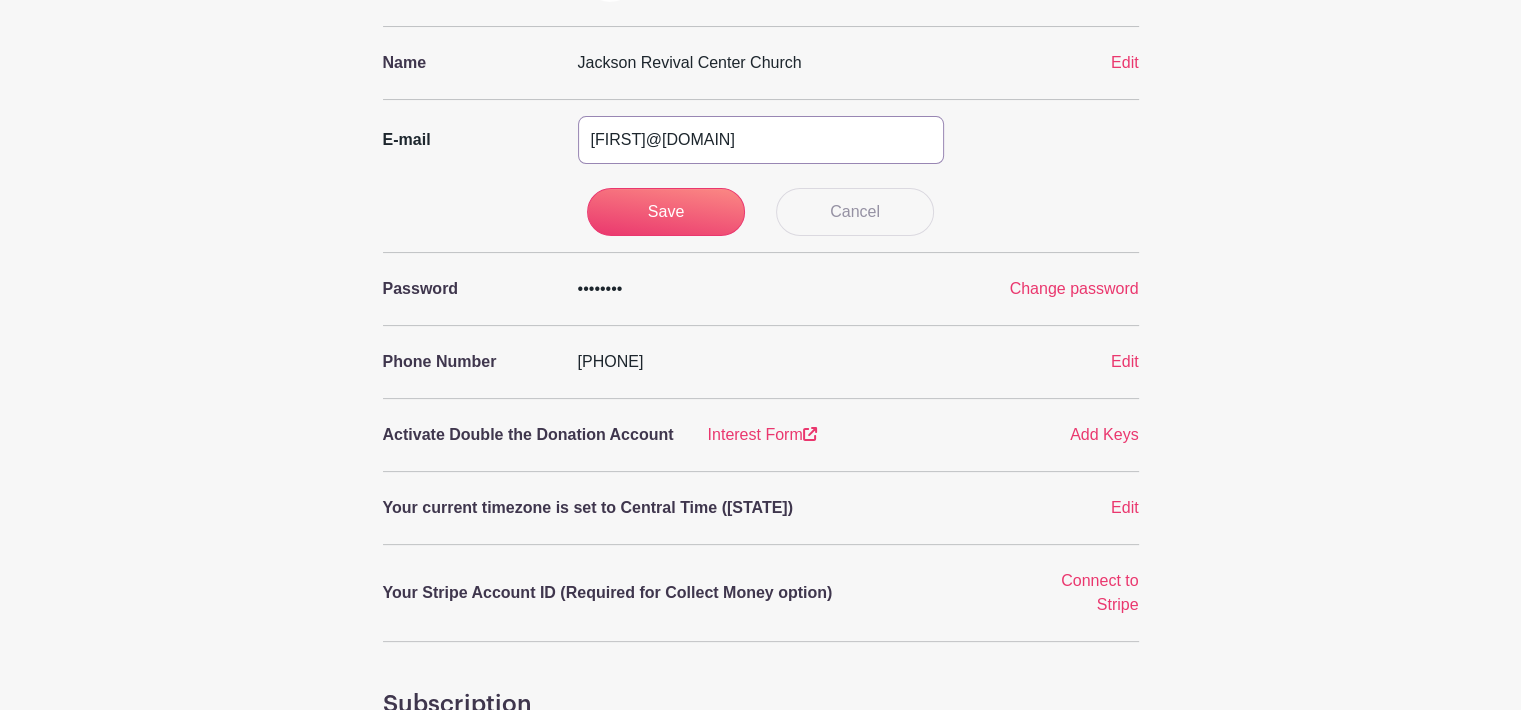 click on "jessica.mclaurin@jrc.church" at bounding box center (761, 140) 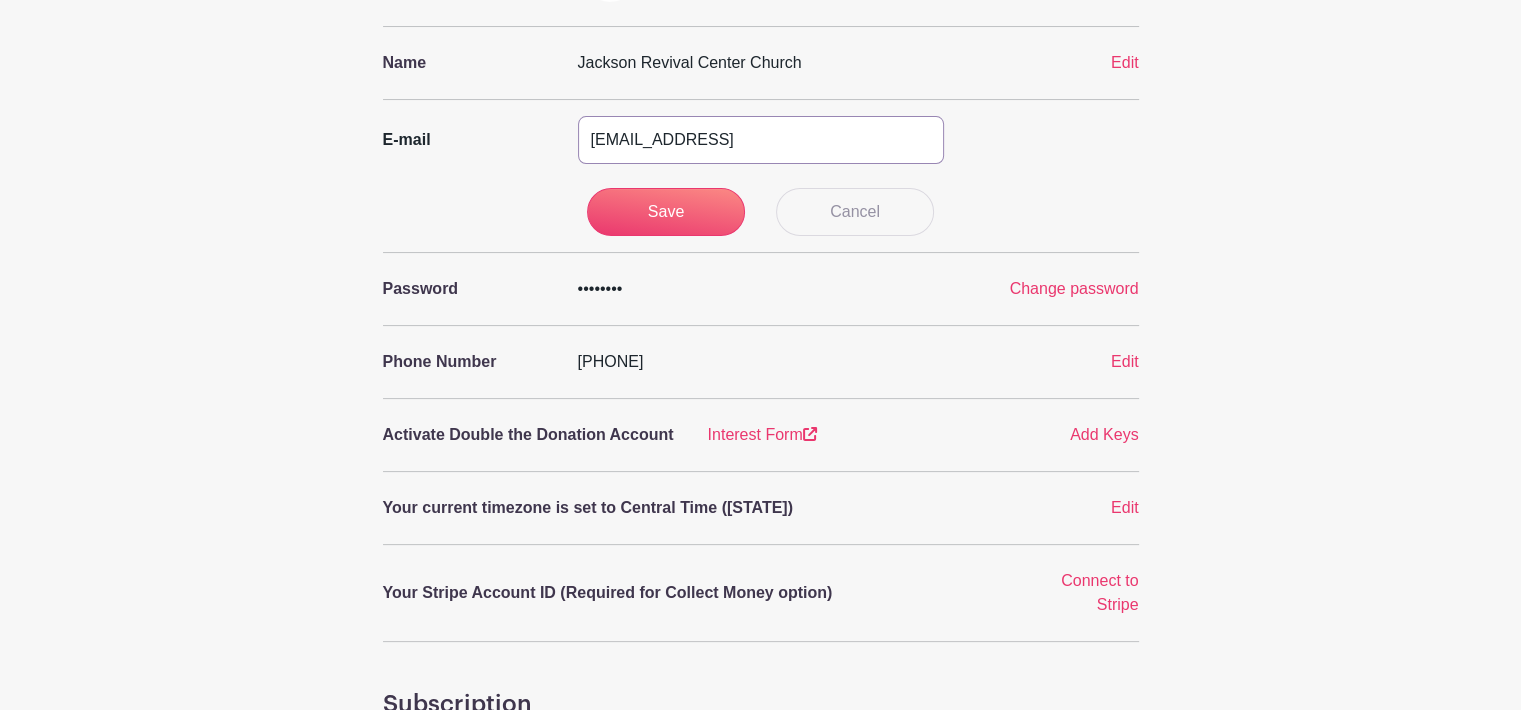 type on "[EMAIL]" 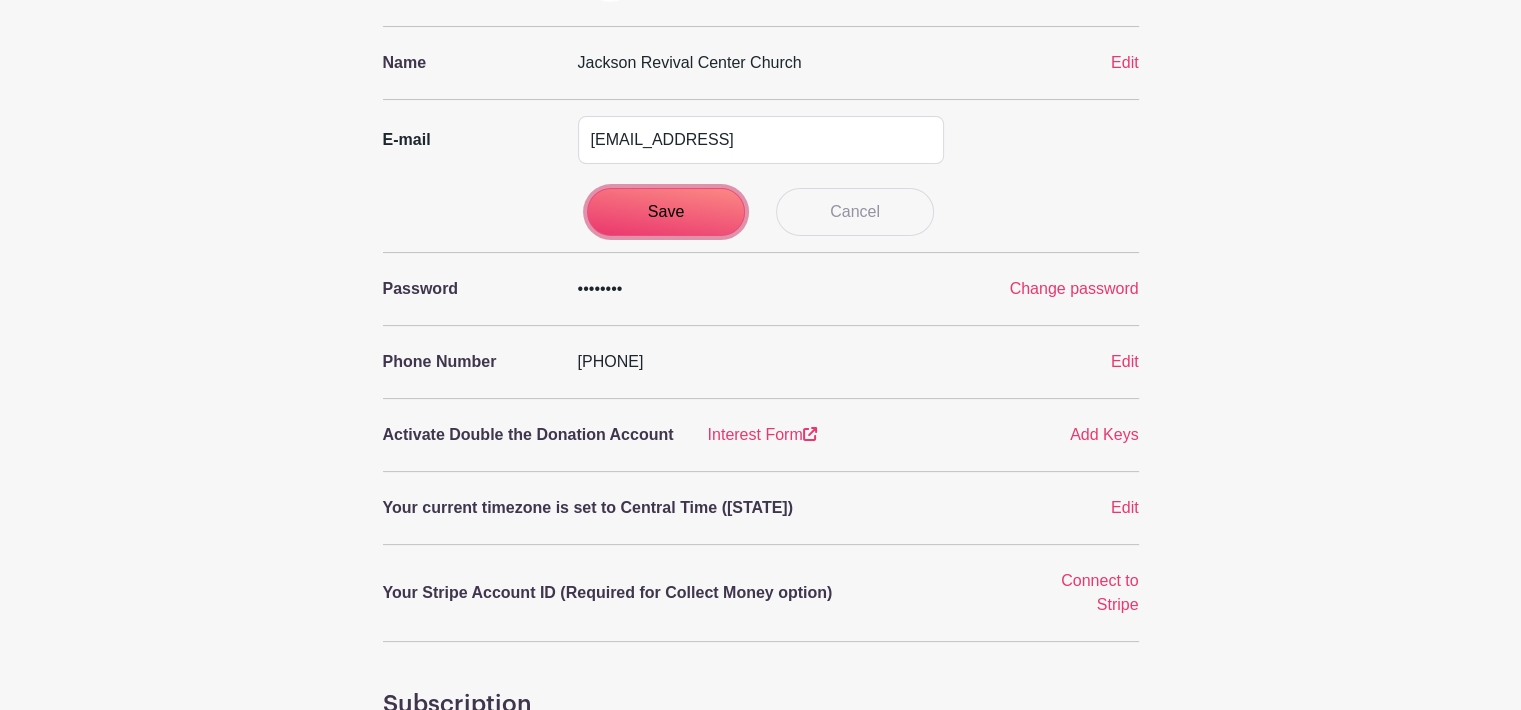 click on "Save" at bounding box center (666, 212) 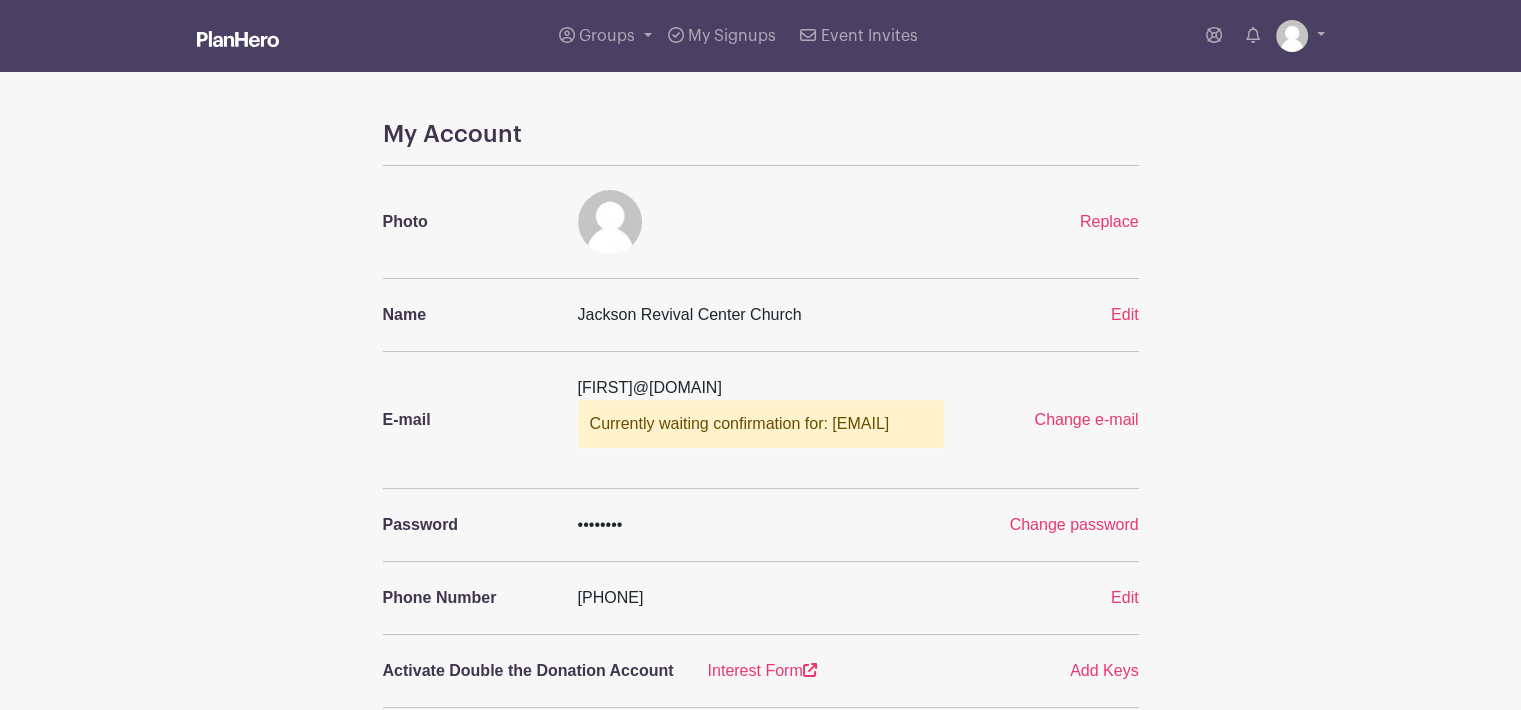 scroll, scrollTop: 0, scrollLeft: 0, axis: both 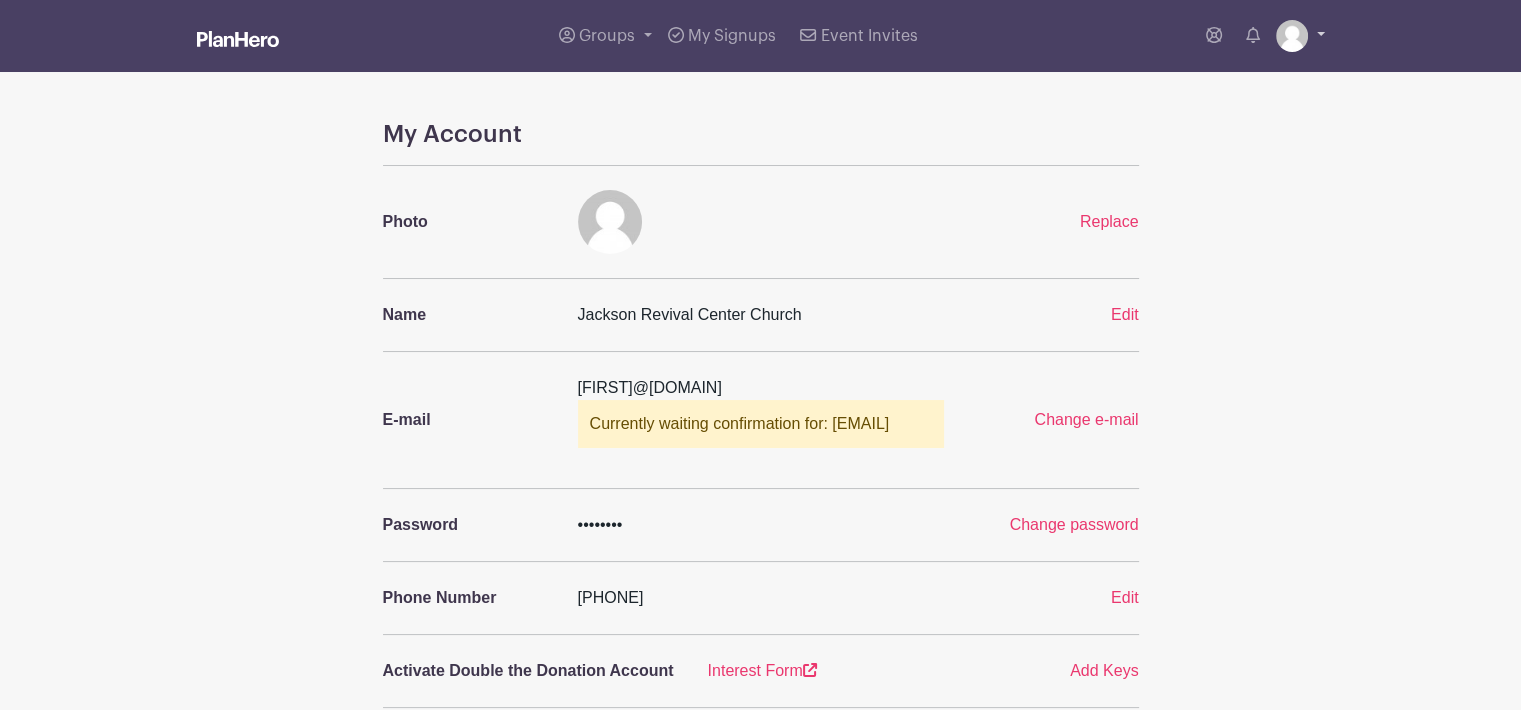 click at bounding box center [1300, 36] 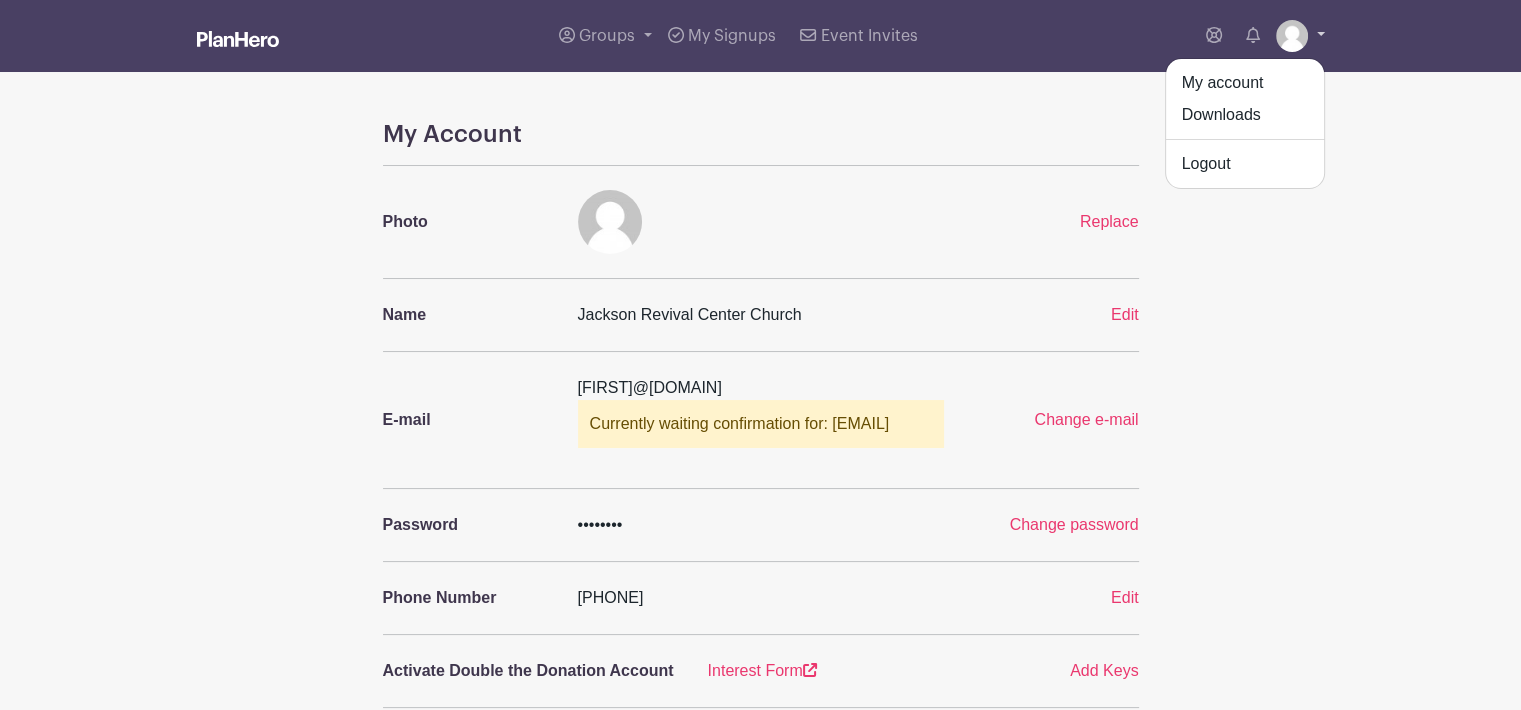 click at bounding box center [1300, 36] 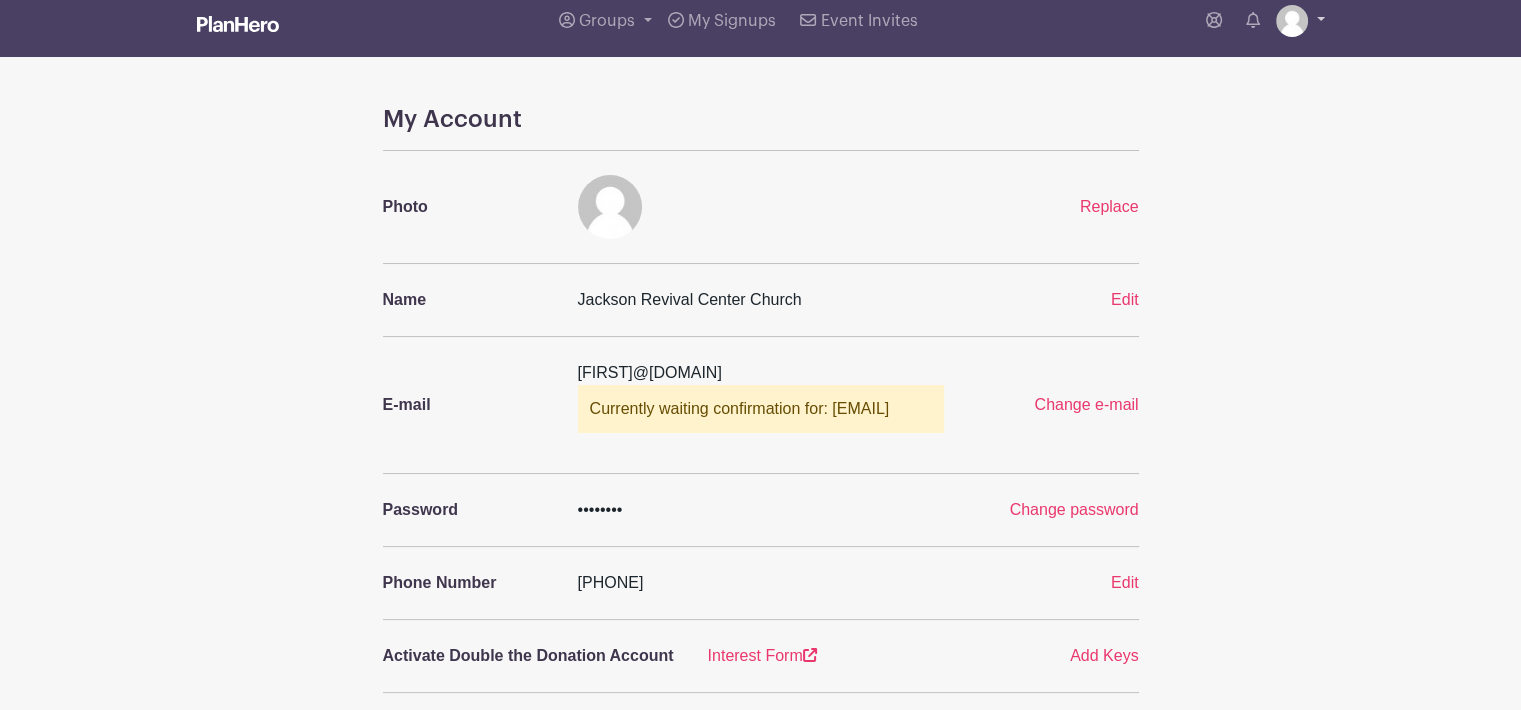scroll, scrollTop: 0, scrollLeft: 0, axis: both 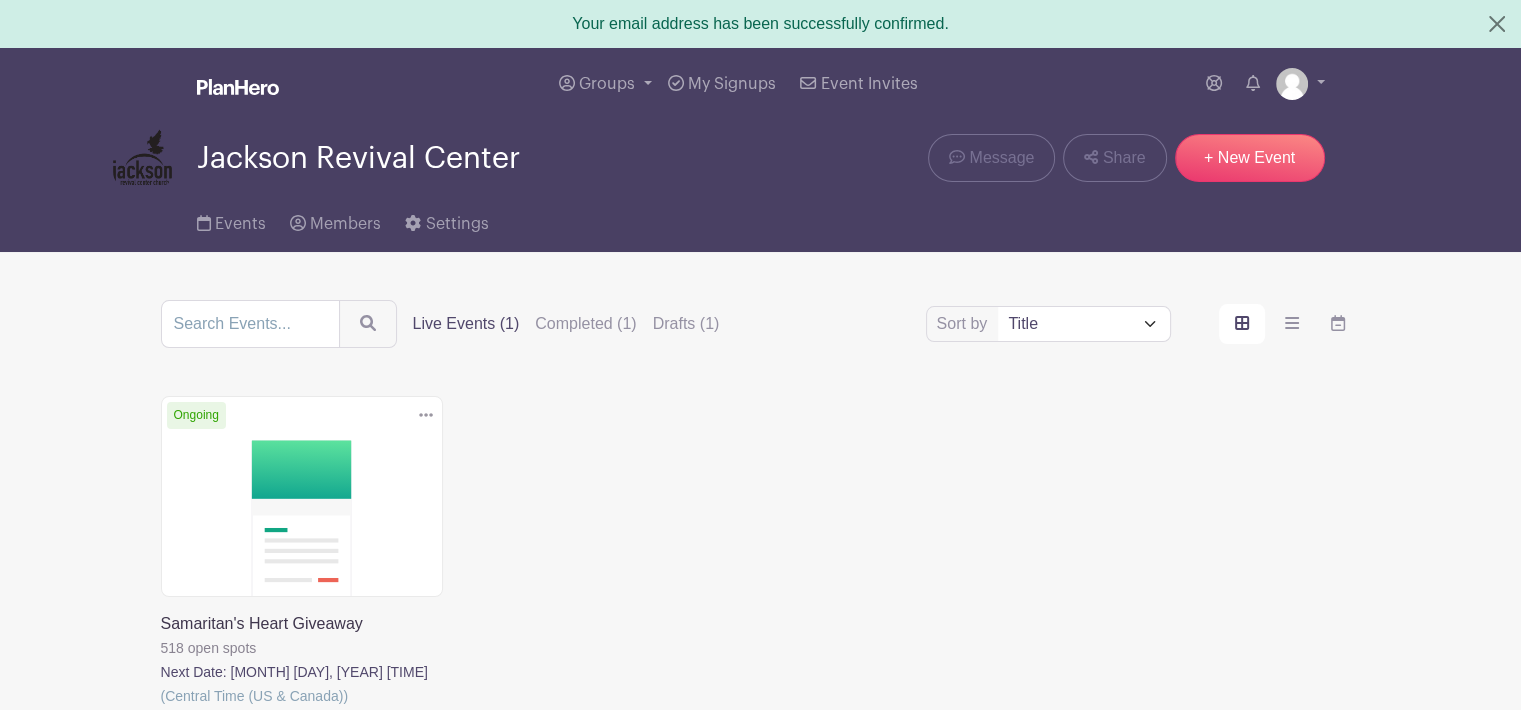 click at bounding box center (161, 708) 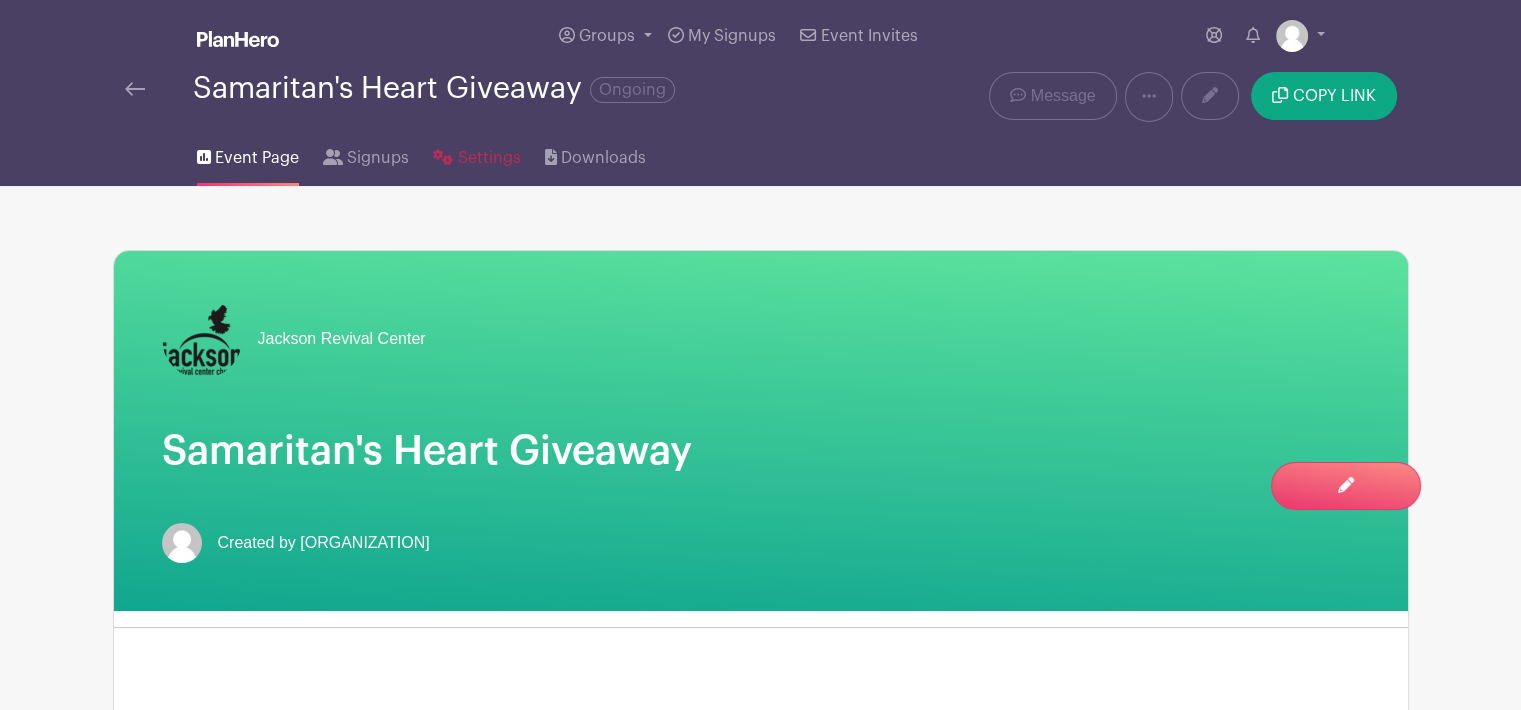 click on "Settings" at bounding box center [489, 158] 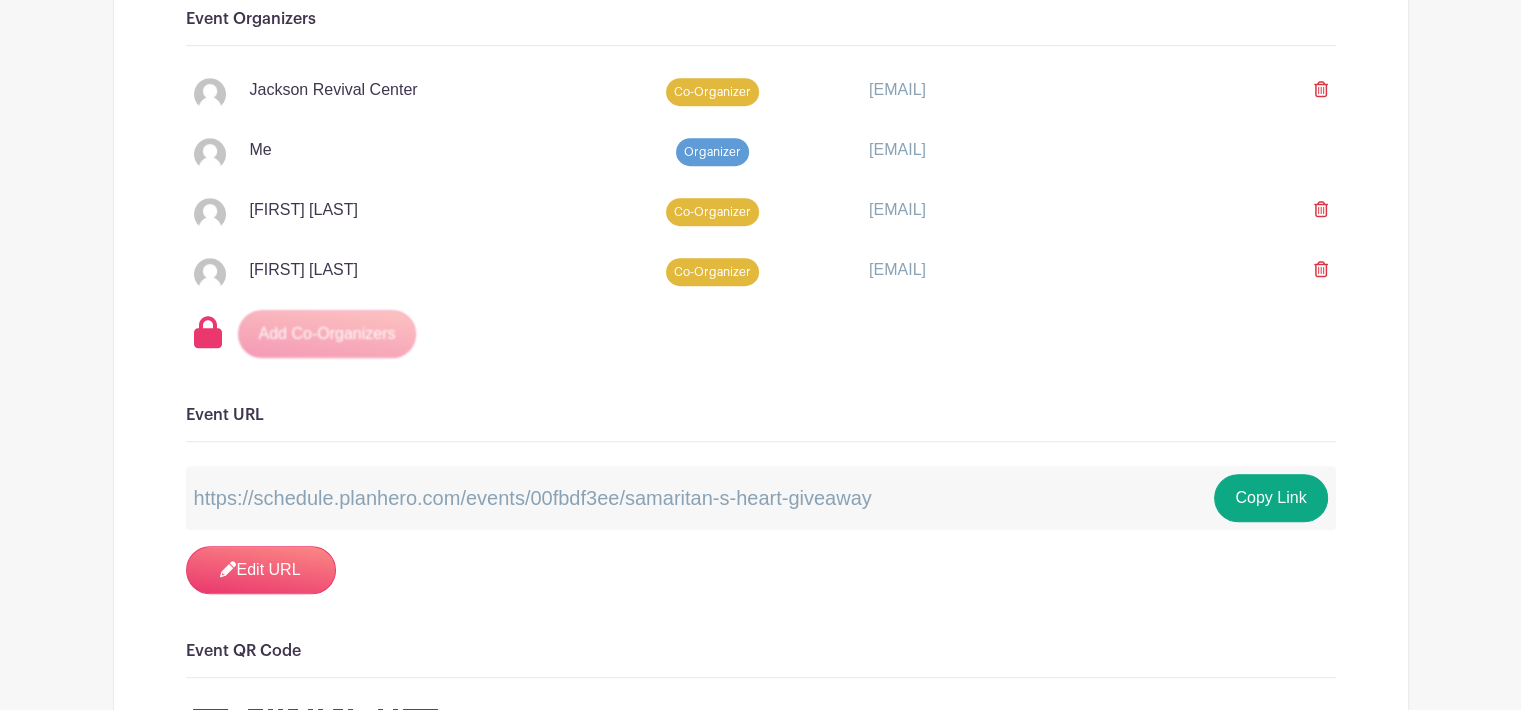 scroll, scrollTop: 1400, scrollLeft: 0, axis: vertical 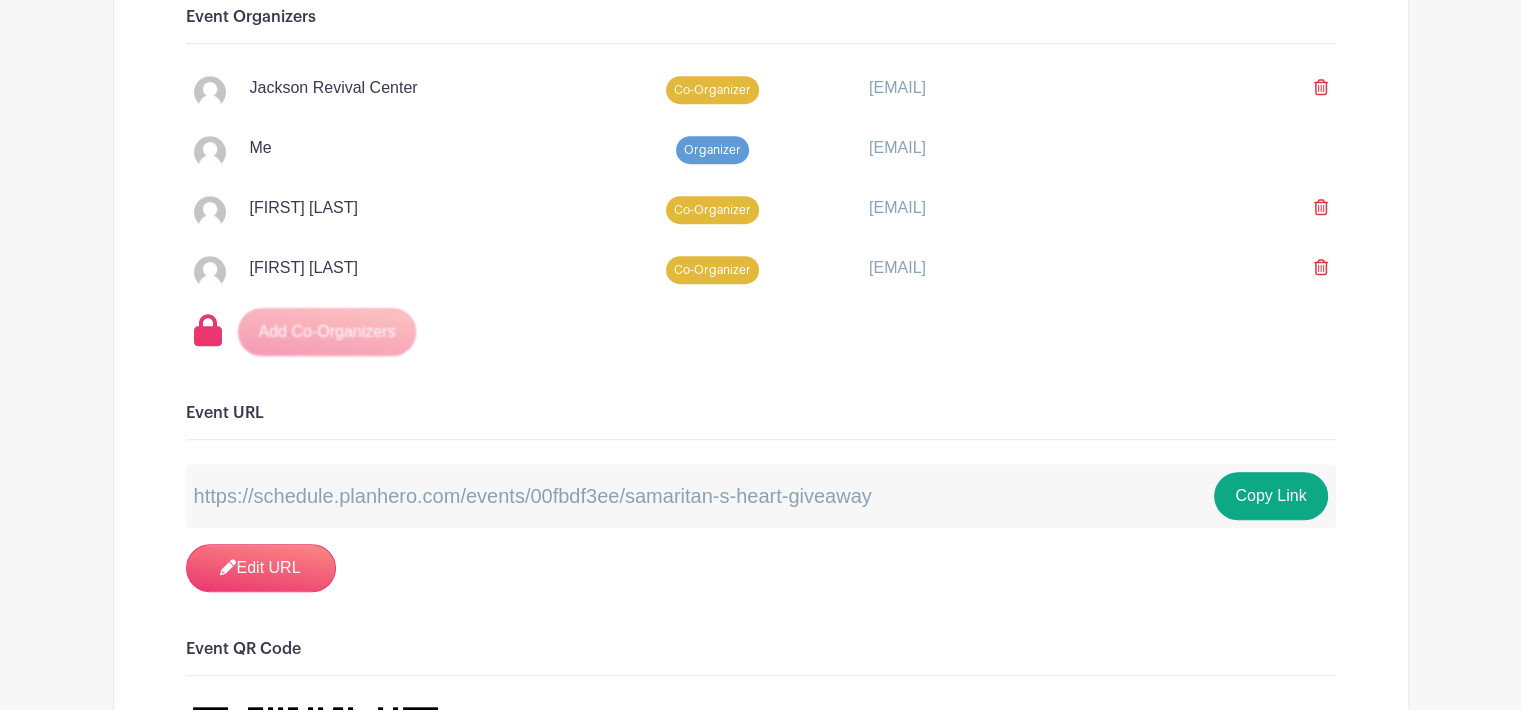 click at bounding box center [1321, 267] 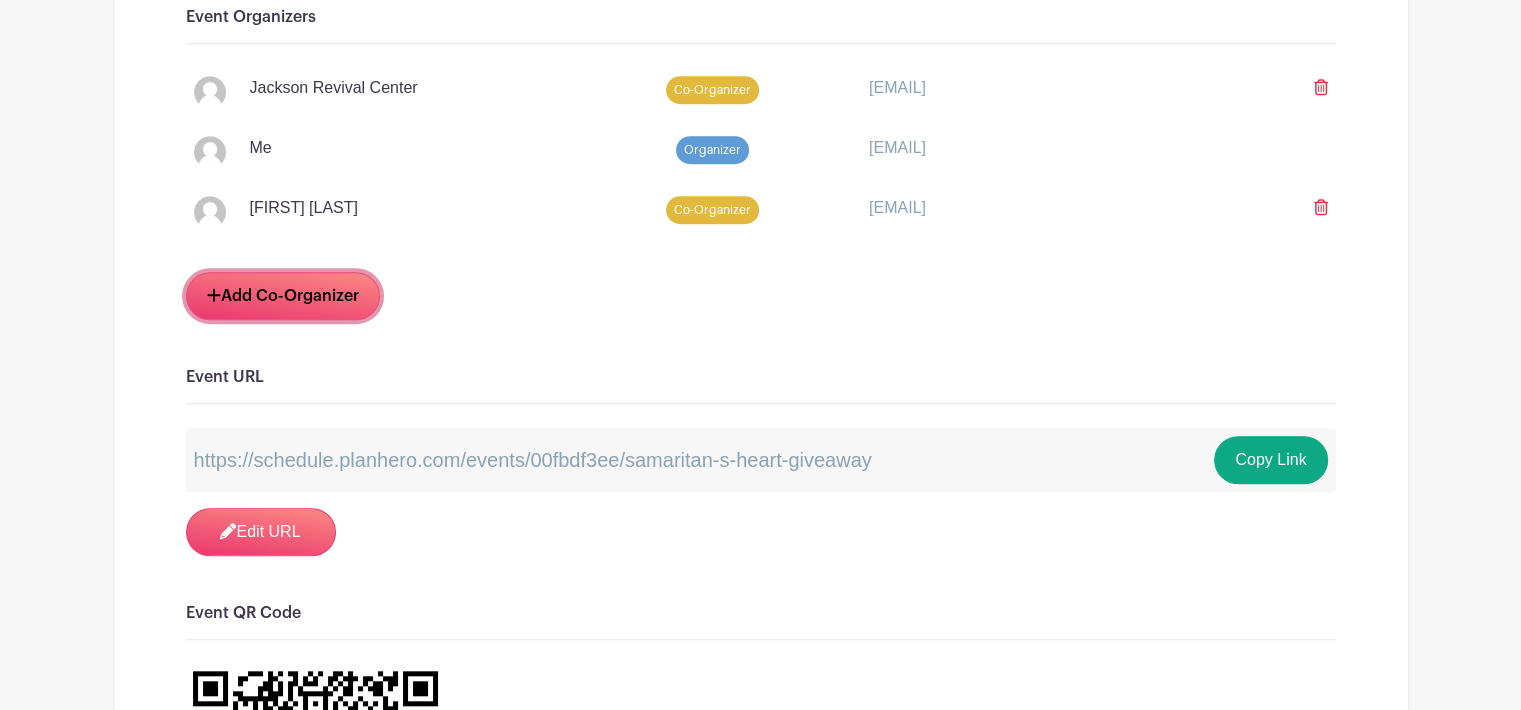 click on "Add Co-Organizer" at bounding box center [283, 296] 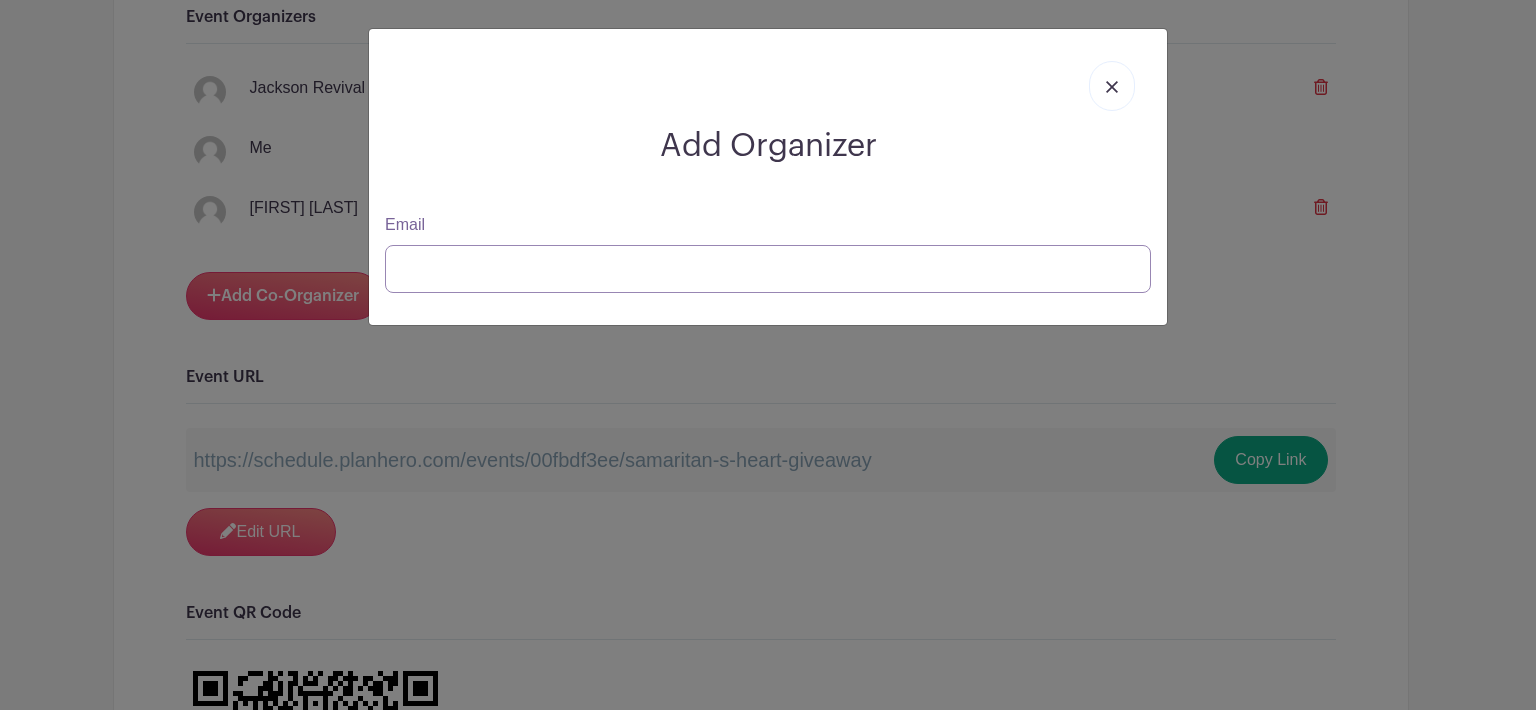click on "Email" at bounding box center (768, 269) 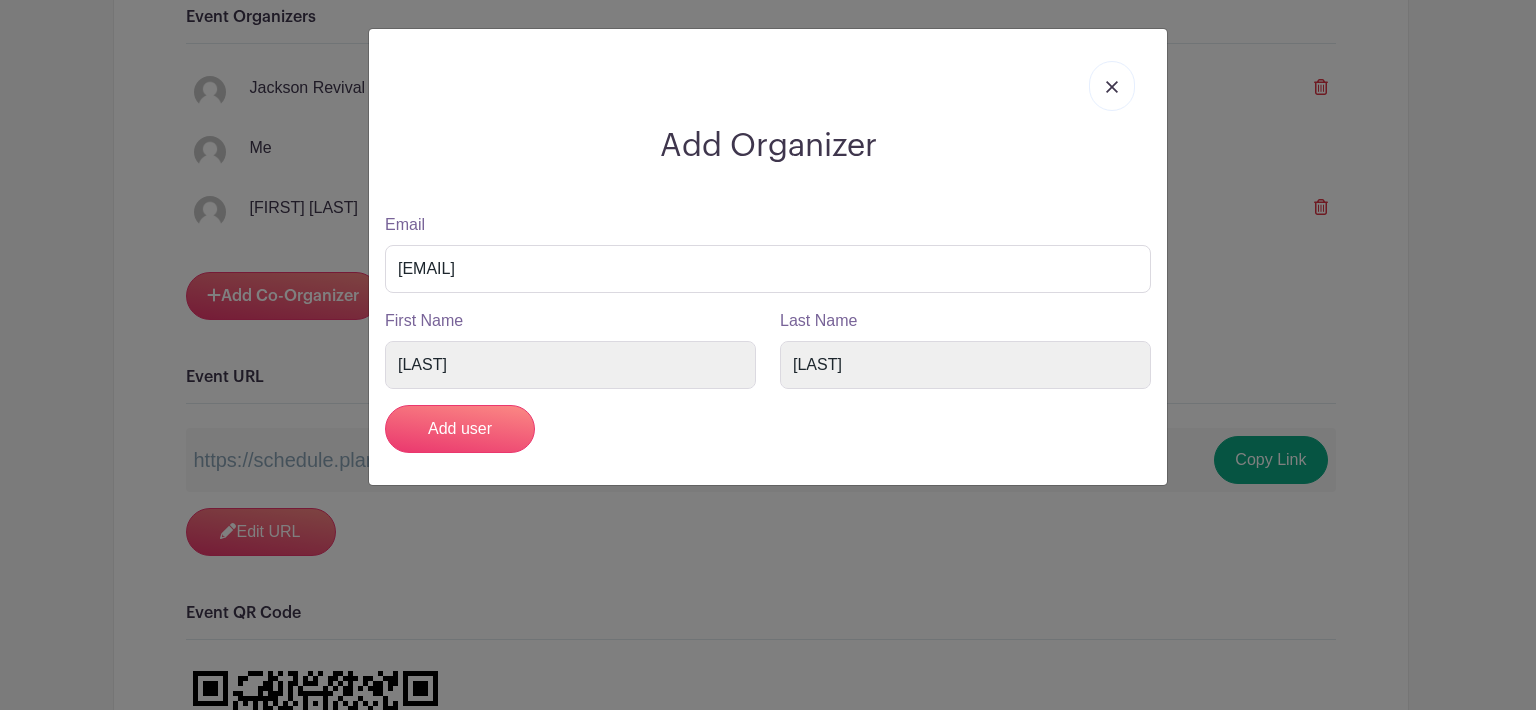 click at bounding box center (1112, 86) 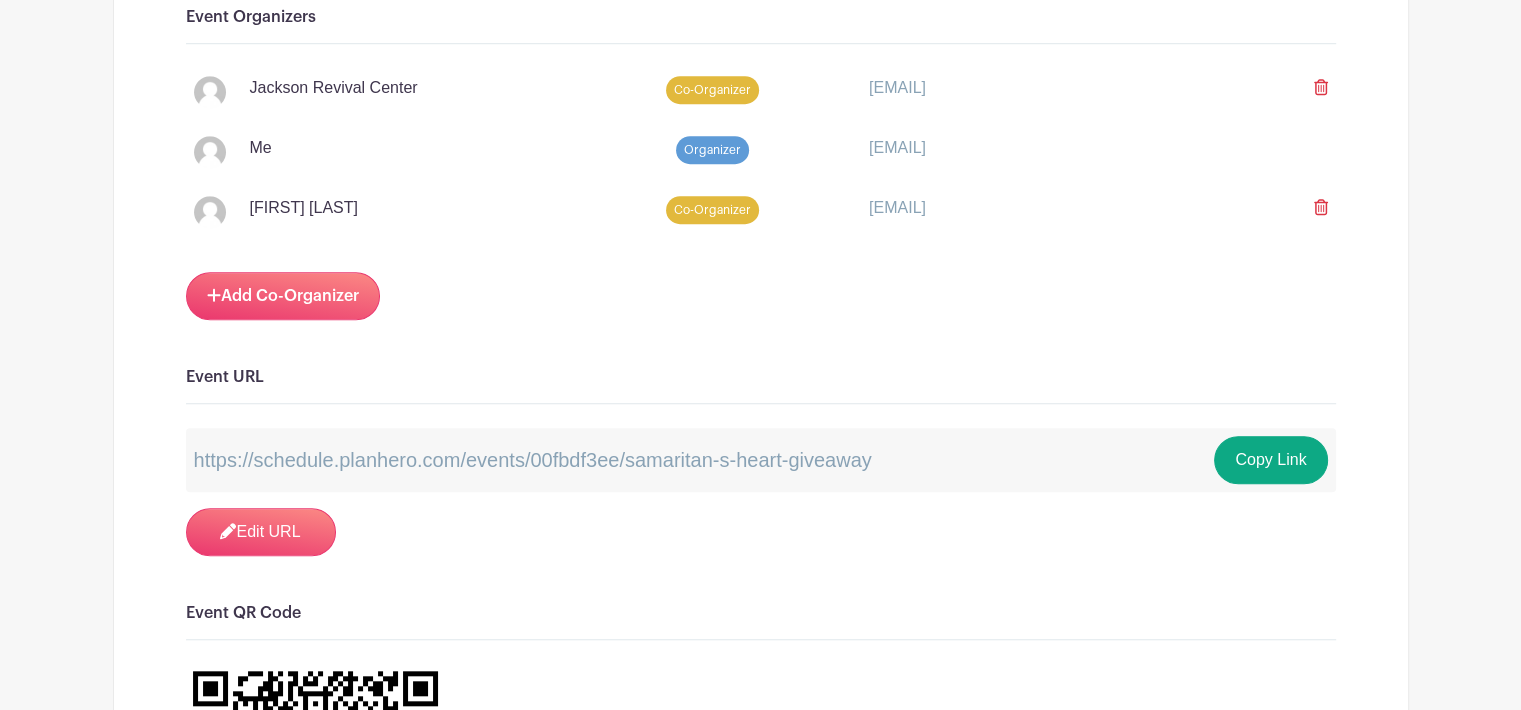 click at bounding box center [1321, 87] 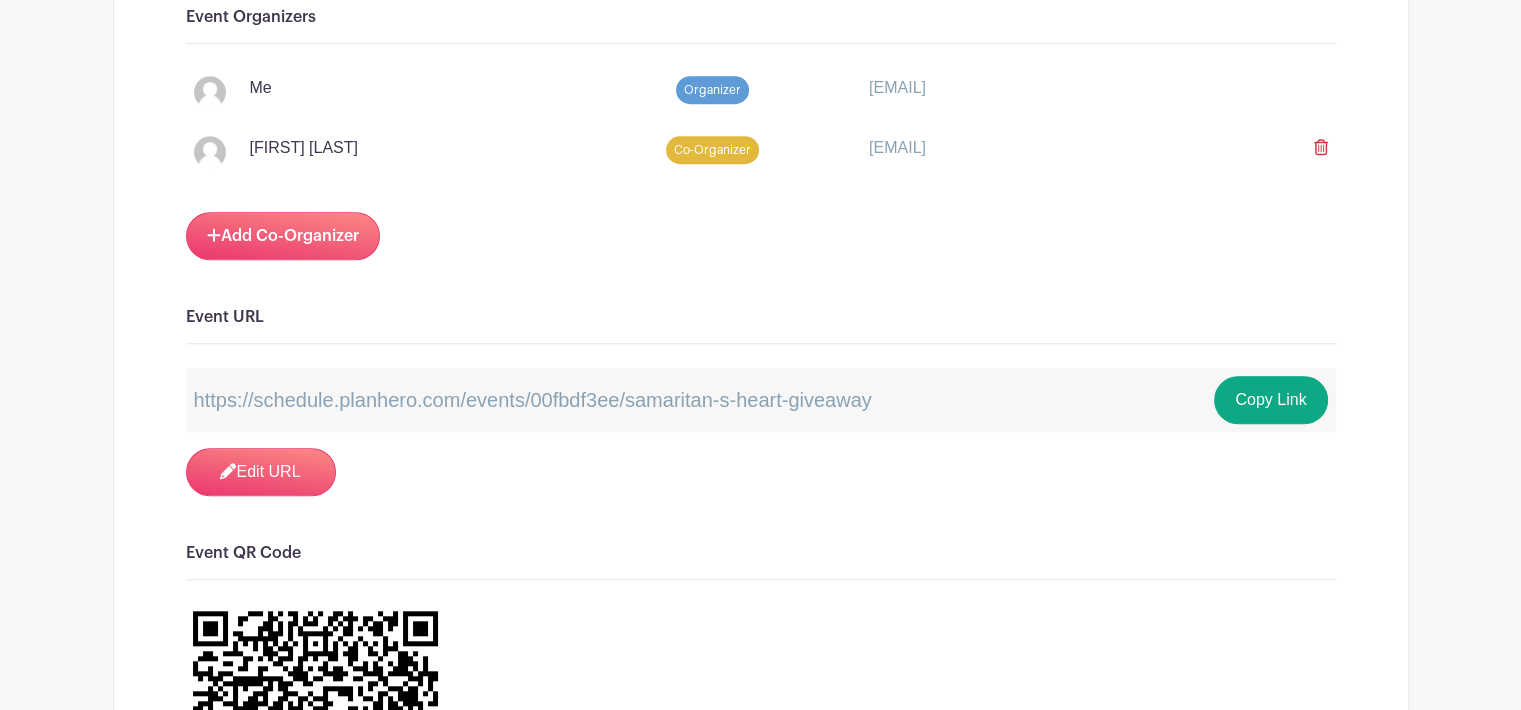 click at bounding box center (1321, 147) 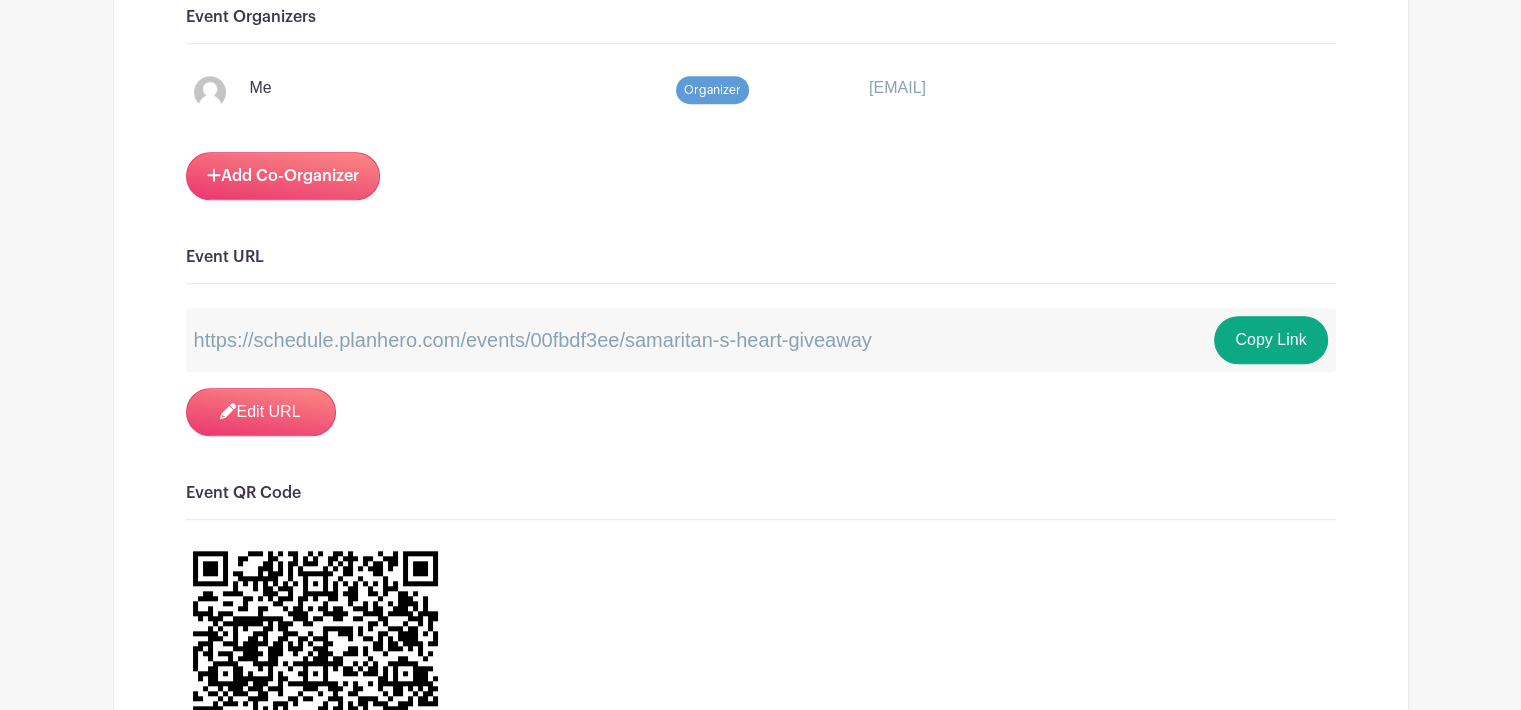 click on "Groups
All Groups
[ORGANIZATION]
[ORGANIZATION] TESTING GROUP
[ORGANIZATION]'s Events
My Signups
Event Invites
My account
Downloads
Logout" at bounding box center [760, 559] 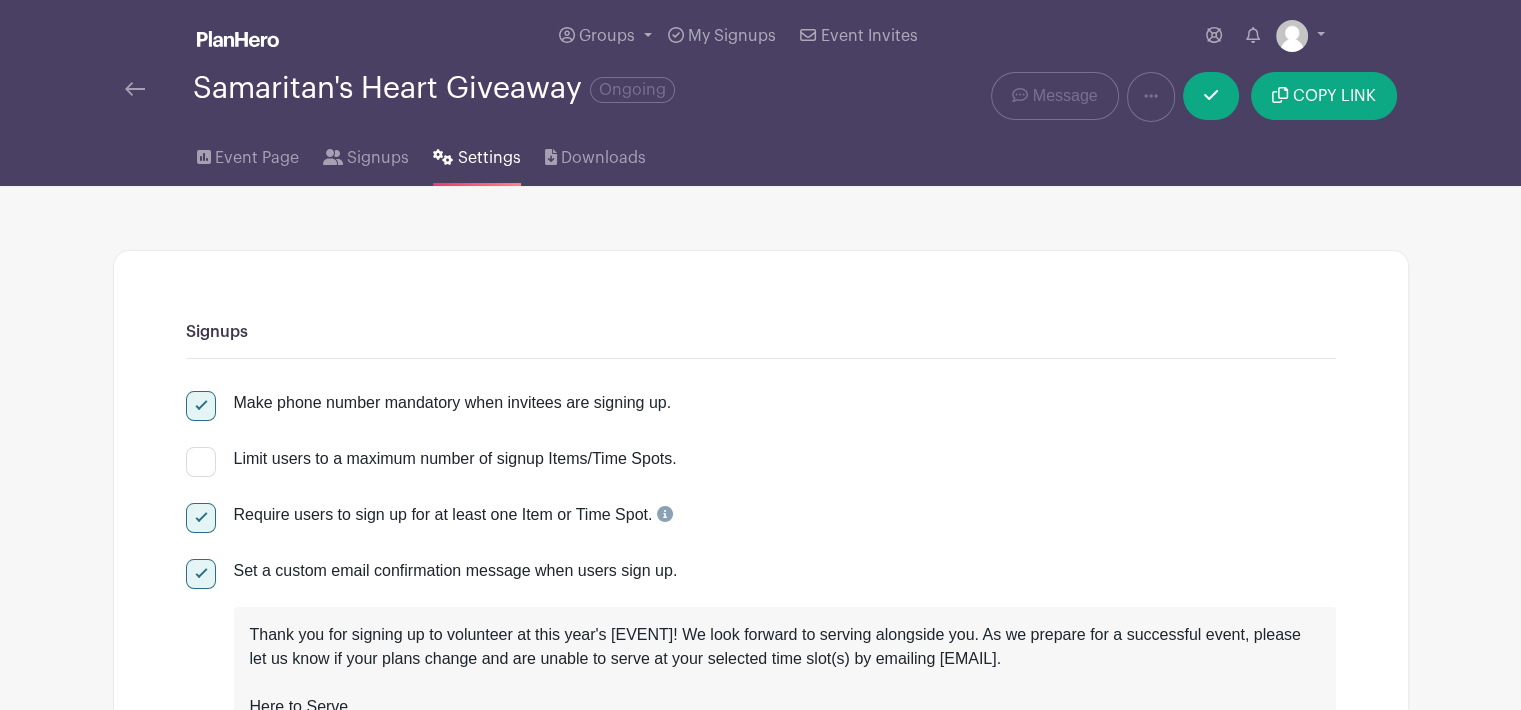 scroll, scrollTop: 0, scrollLeft: 0, axis: both 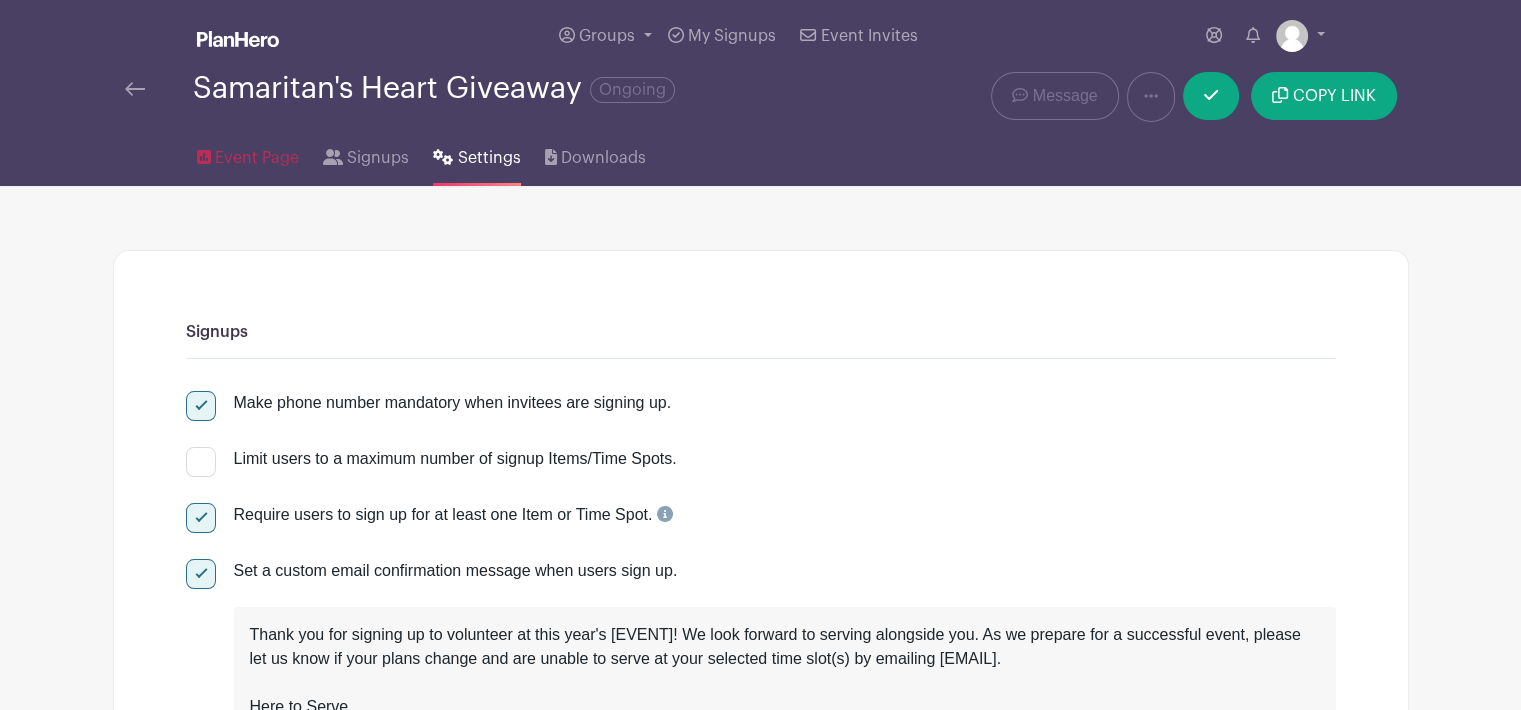 click on "Event Page" at bounding box center [257, 158] 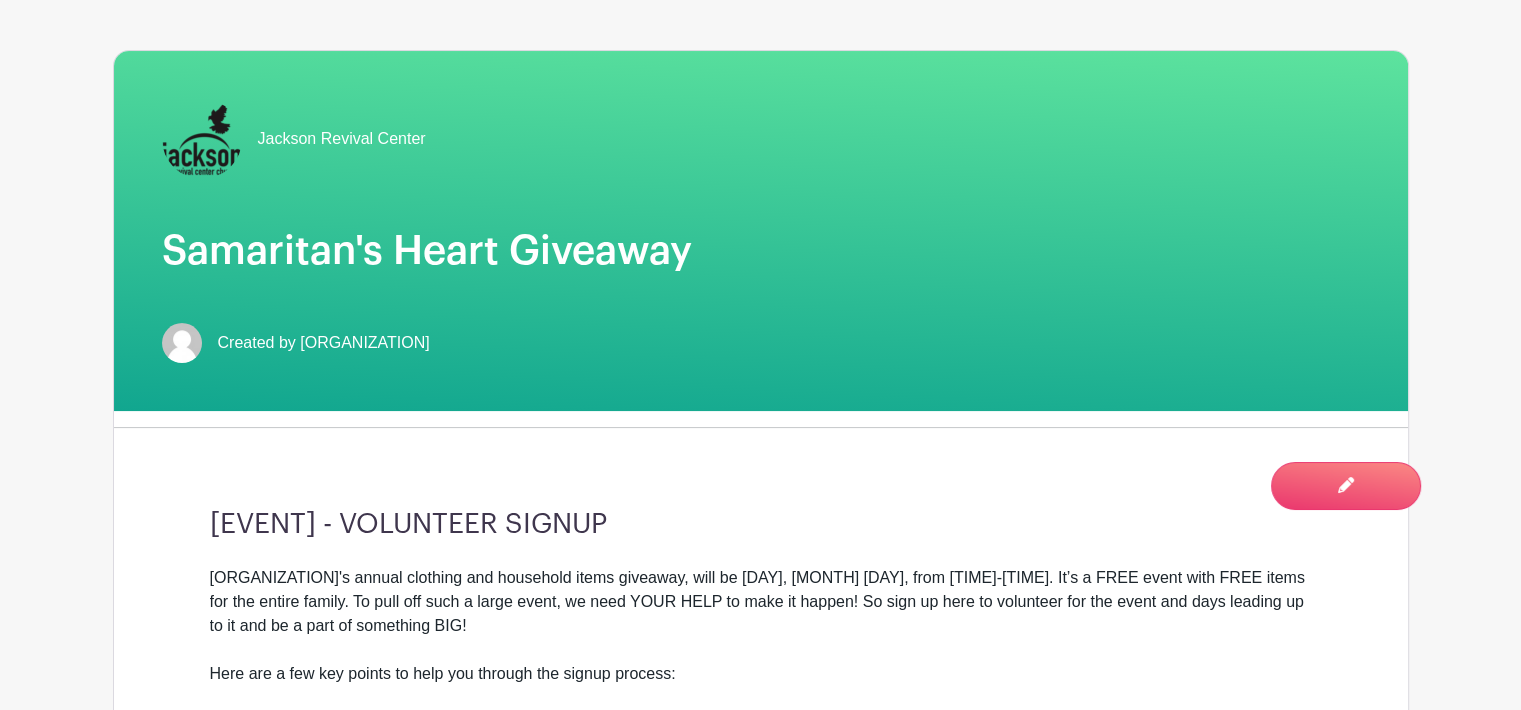 scroll, scrollTop: 0, scrollLeft: 0, axis: both 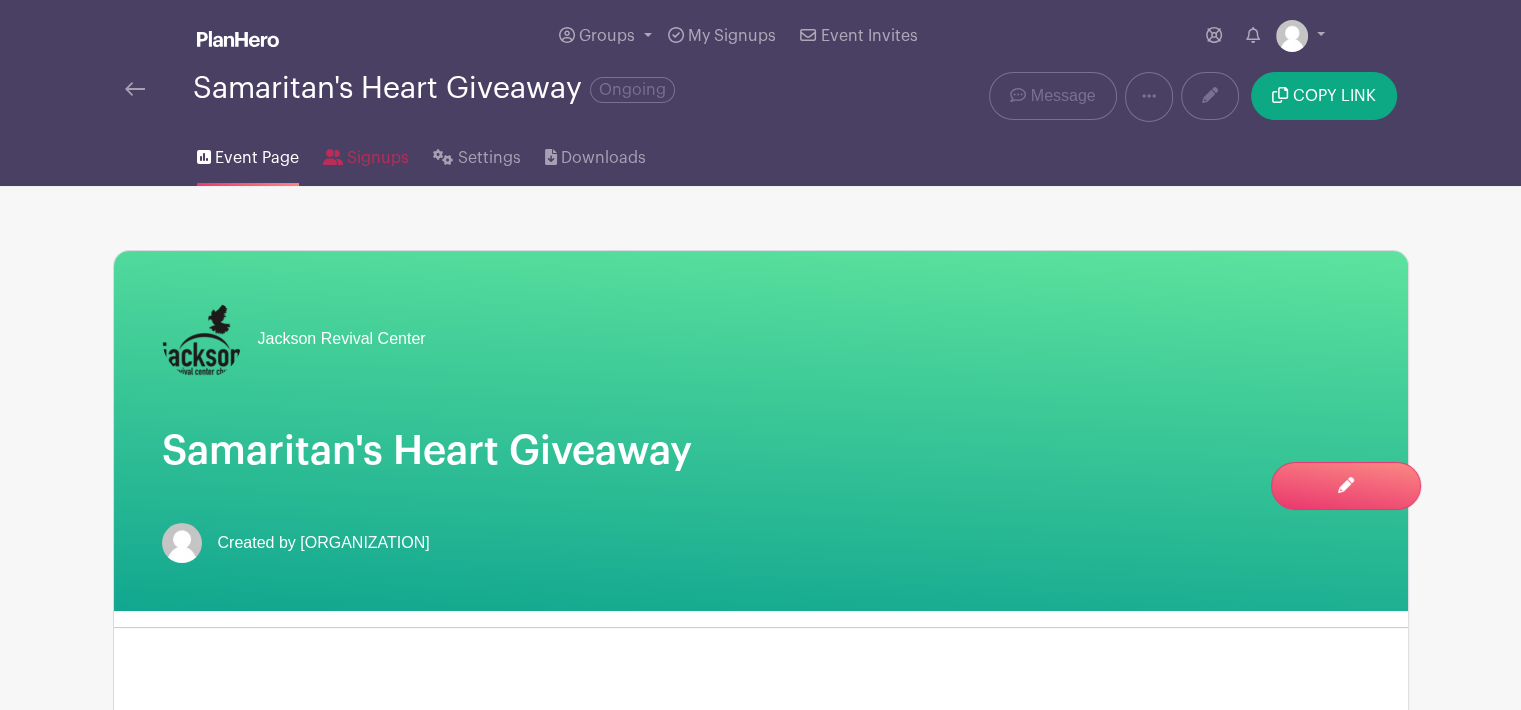 click on "Signups" at bounding box center [378, 158] 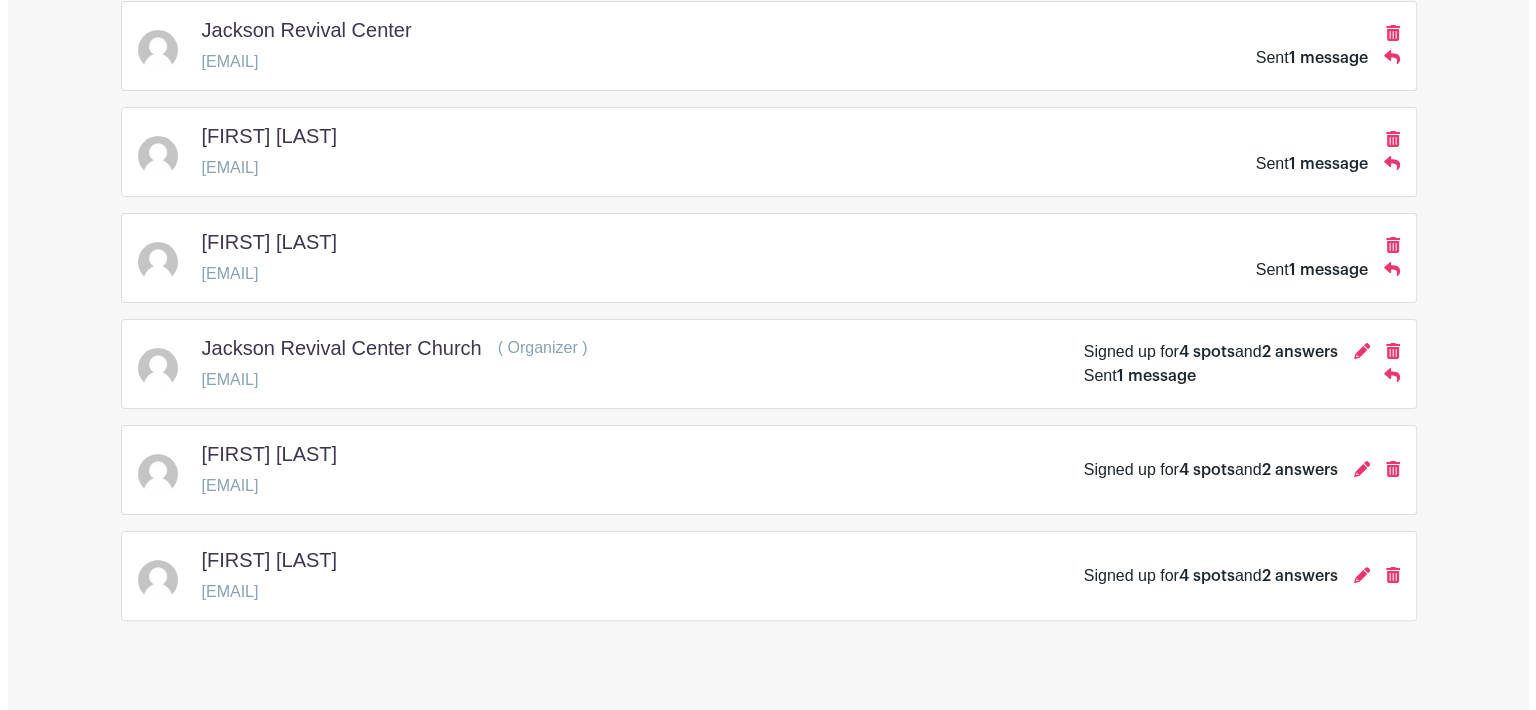 scroll, scrollTop: 380, scrollLeft: 0, axis: vertical 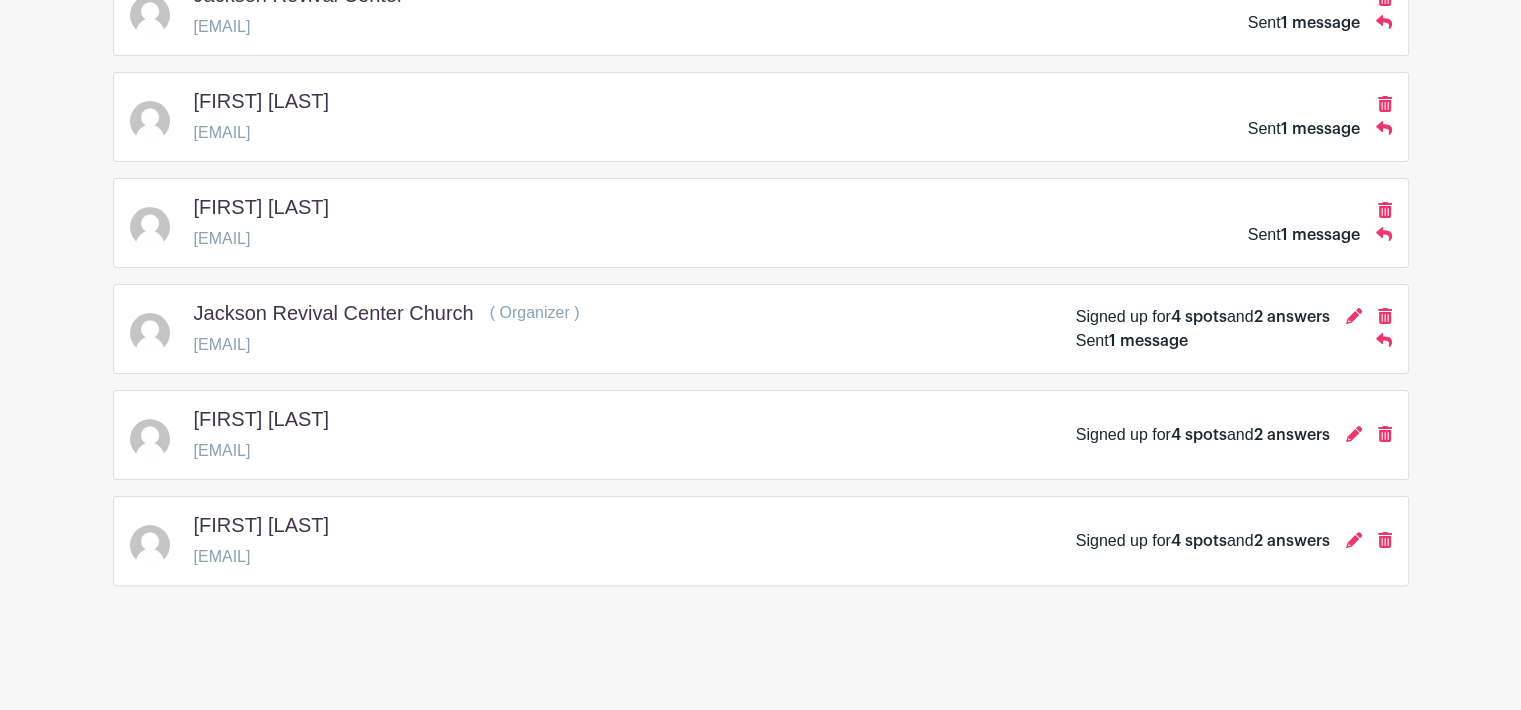 click at bounding box center (1354, 316) 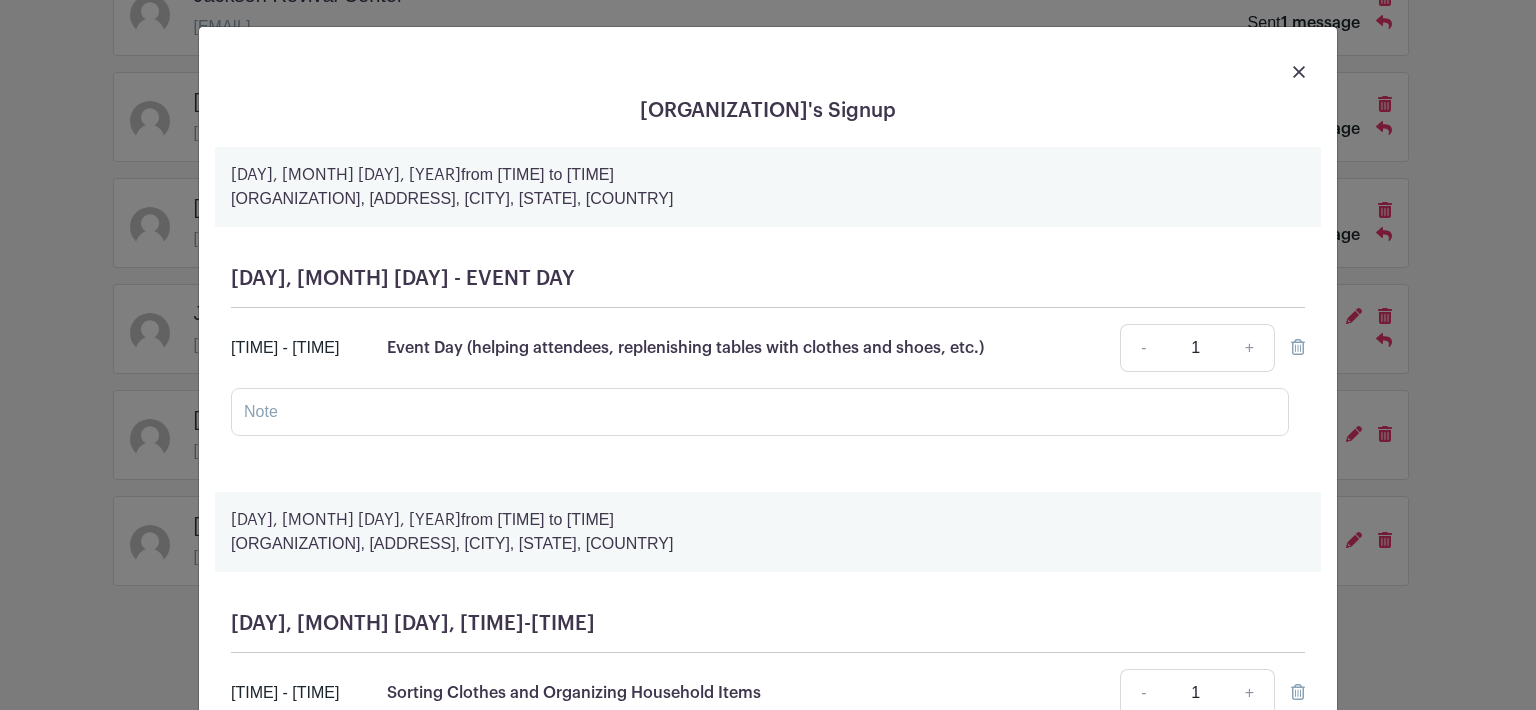 scroll, scrollTop: 0, scrollLeft: 0, axis: both 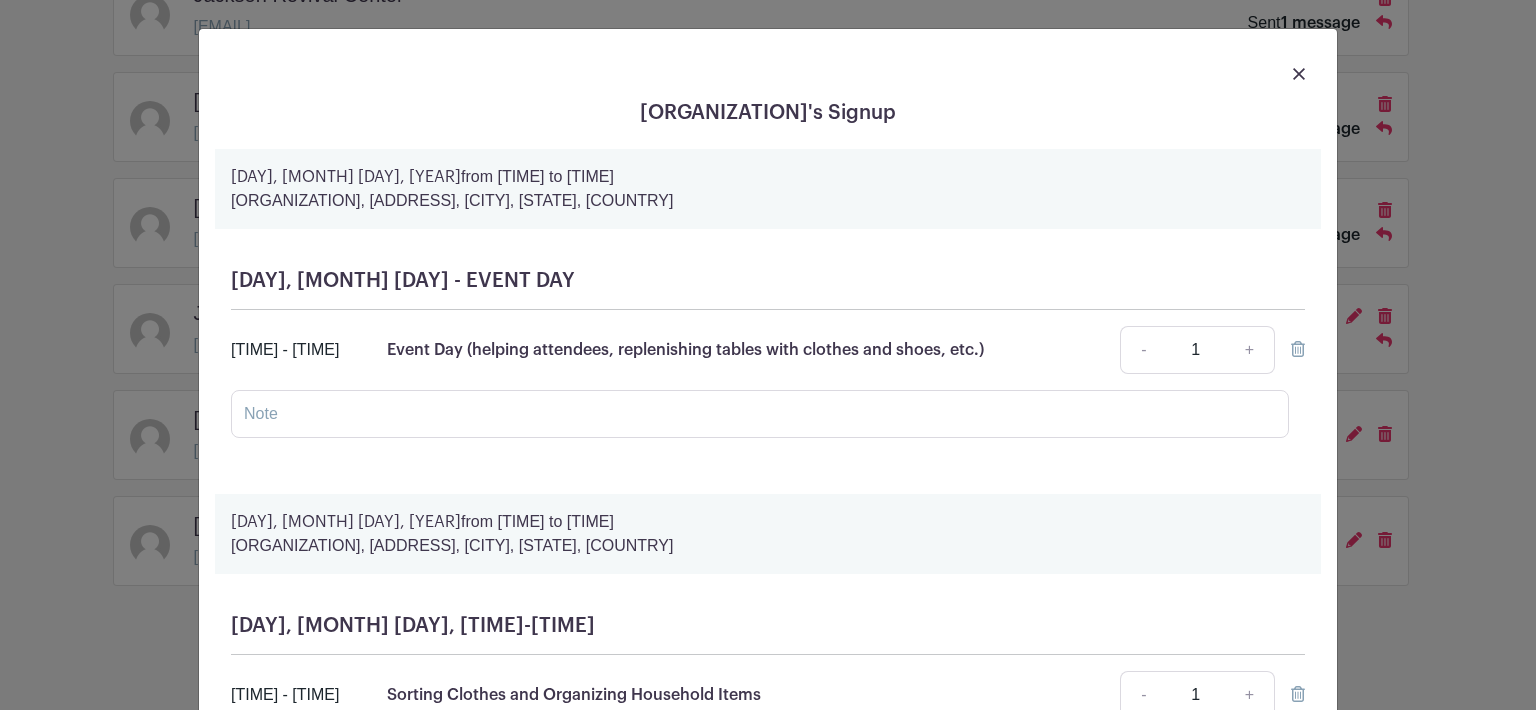 click at bounding box center [1298, 349] 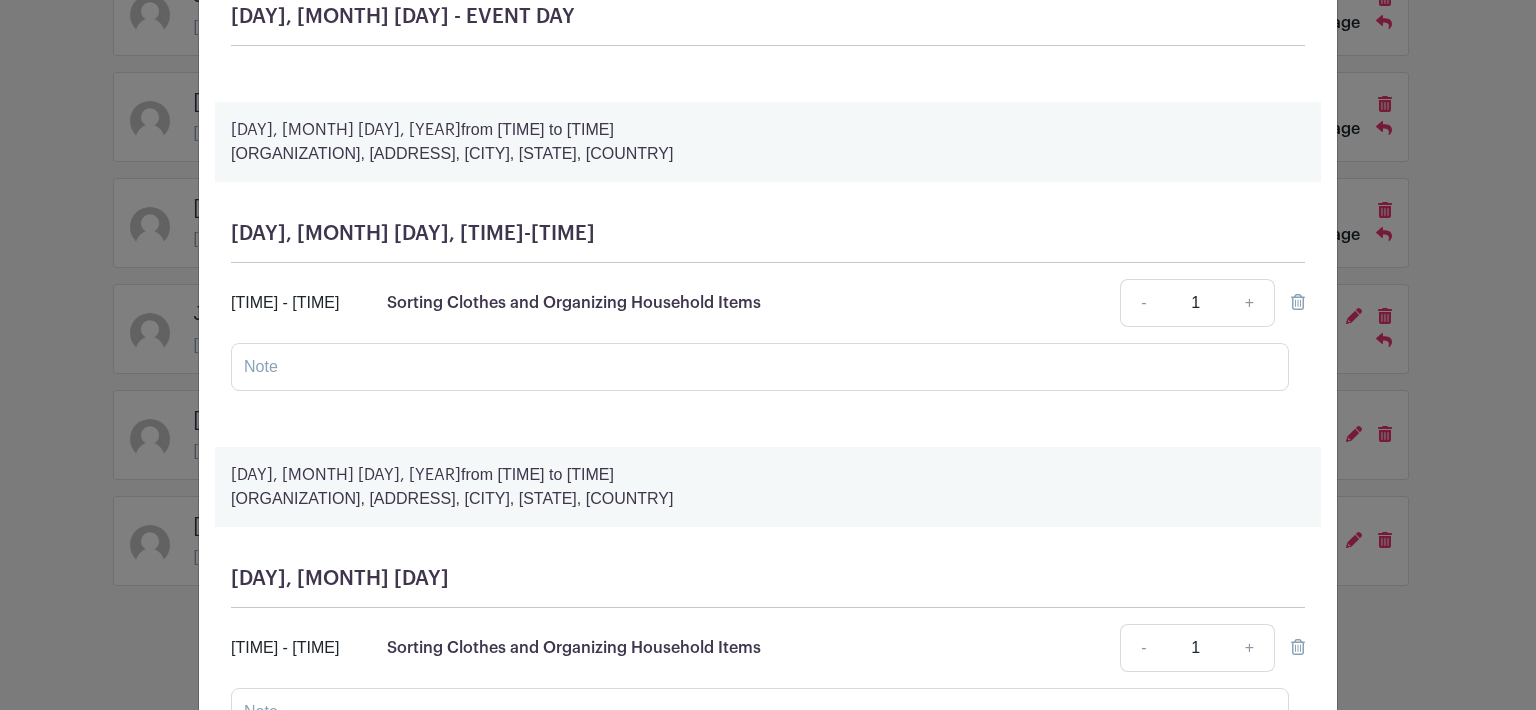 scroll, scrollTop: 100, scrollLeft: 0, axis: vertical 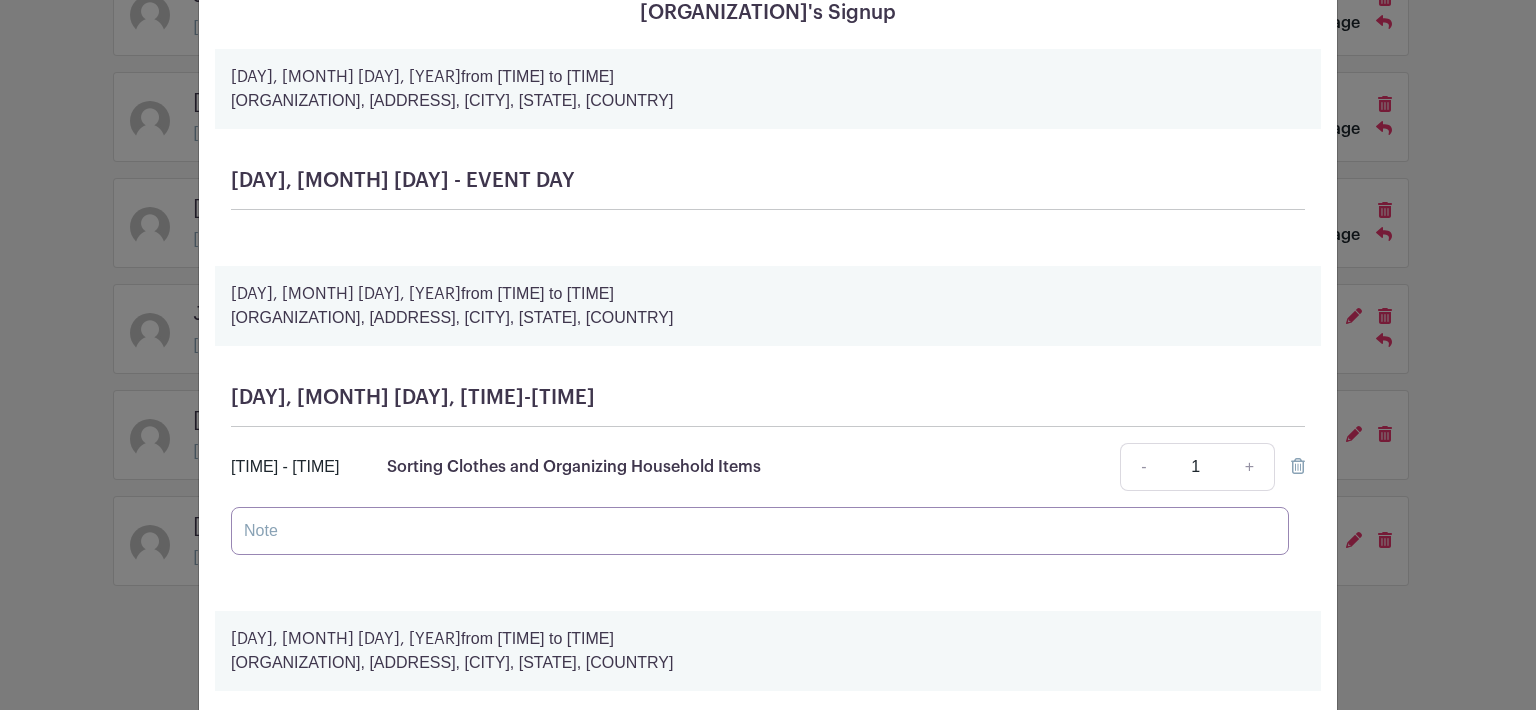 click at bounding box center [760, 531] 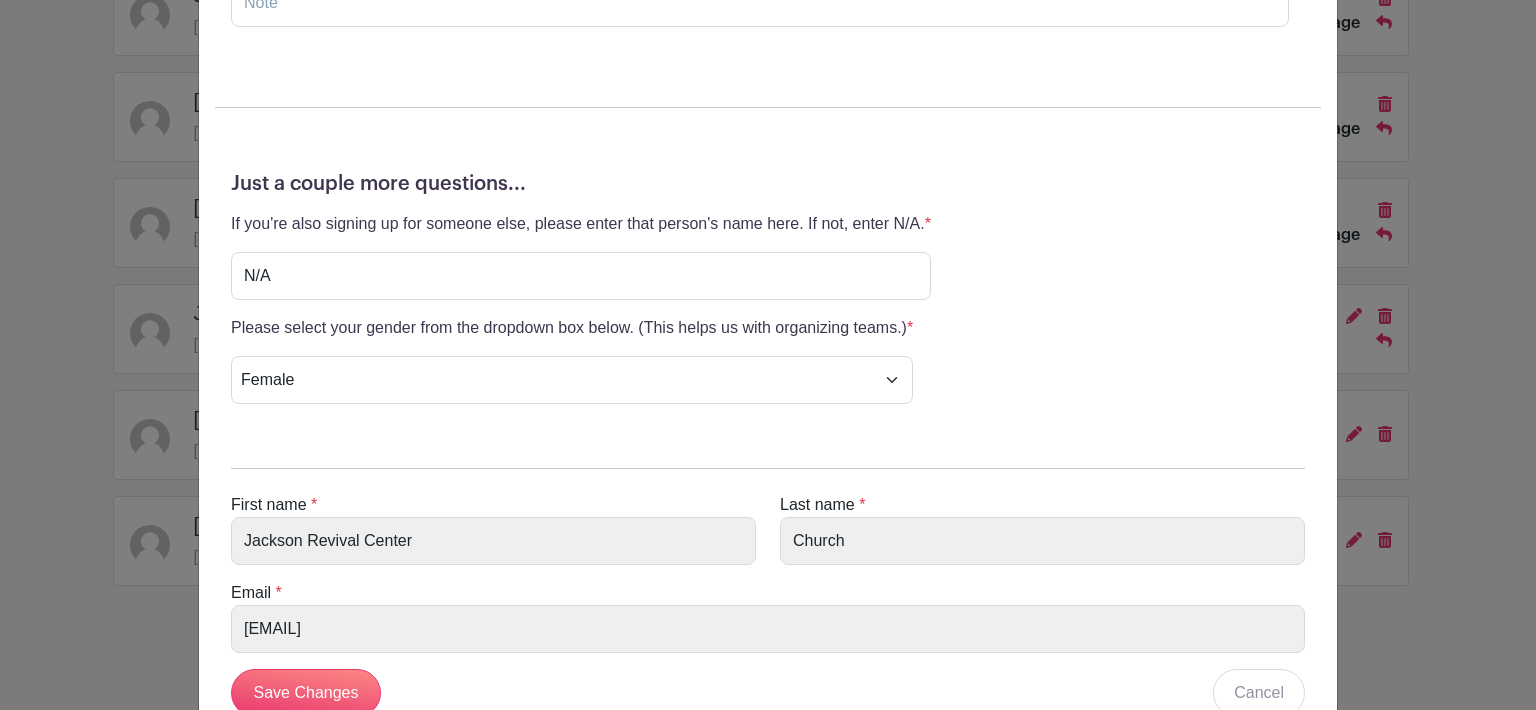 scroll, scrollTop: 1465, scrollLeft: 0, axis: vertical 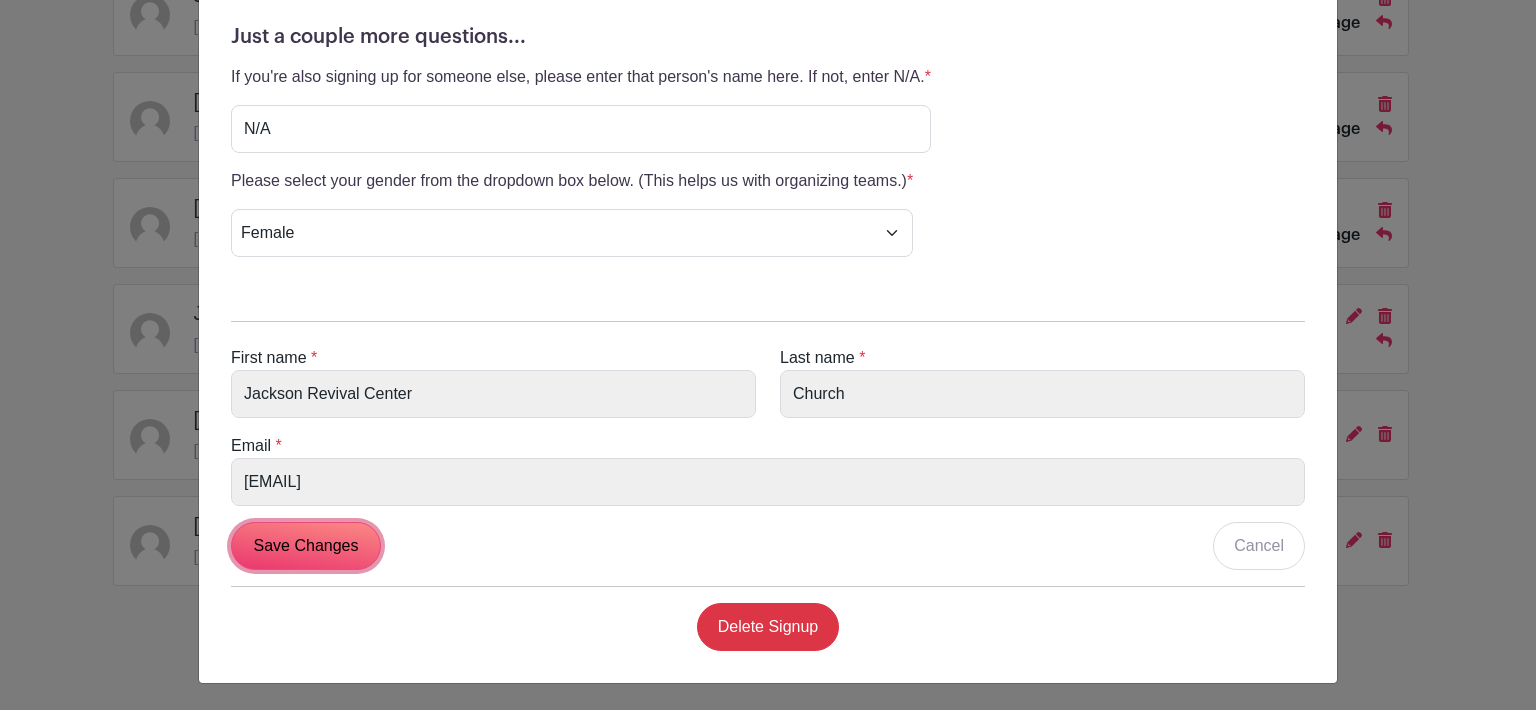click on "Save Changes" at bounding box center (306, 546) 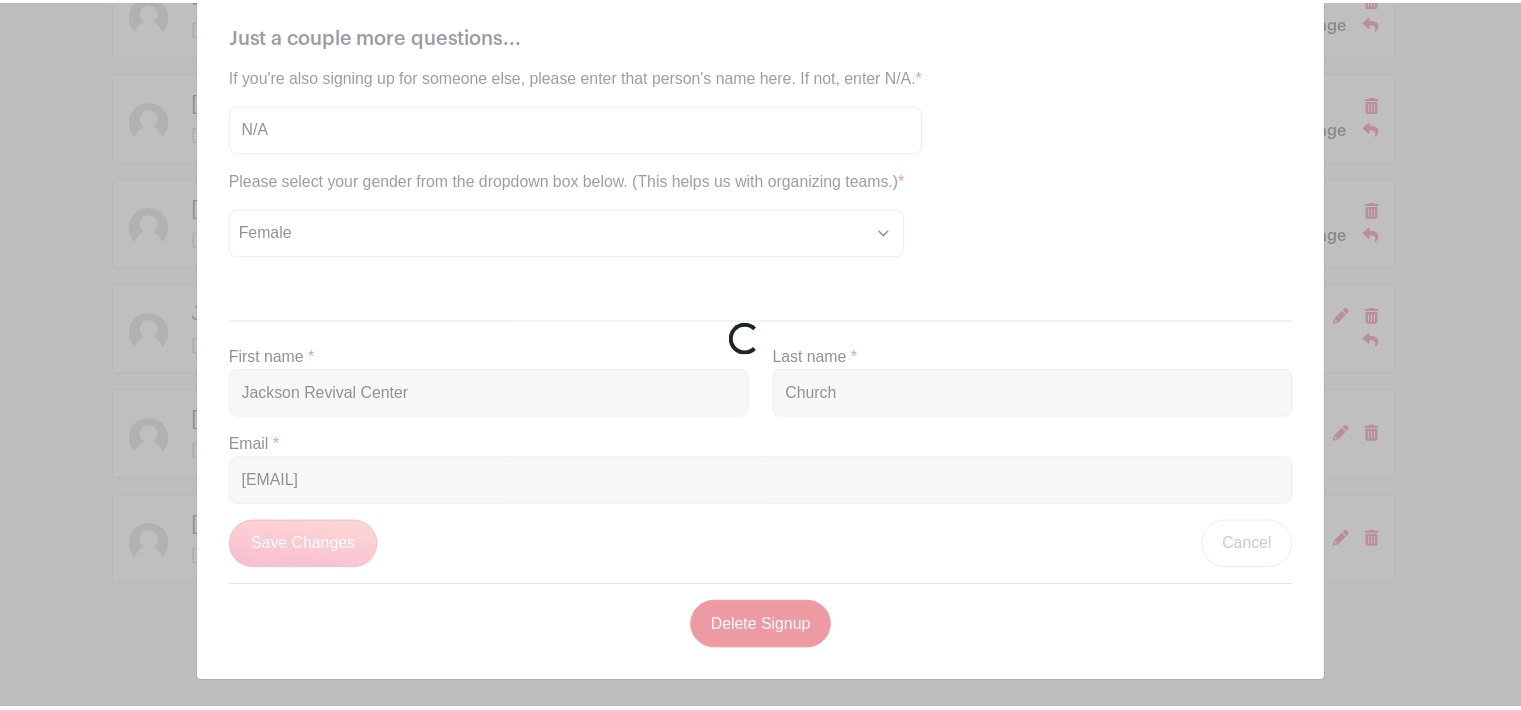 scroll, scrollTop: 924, scrollLeft: 0, axis: vertical 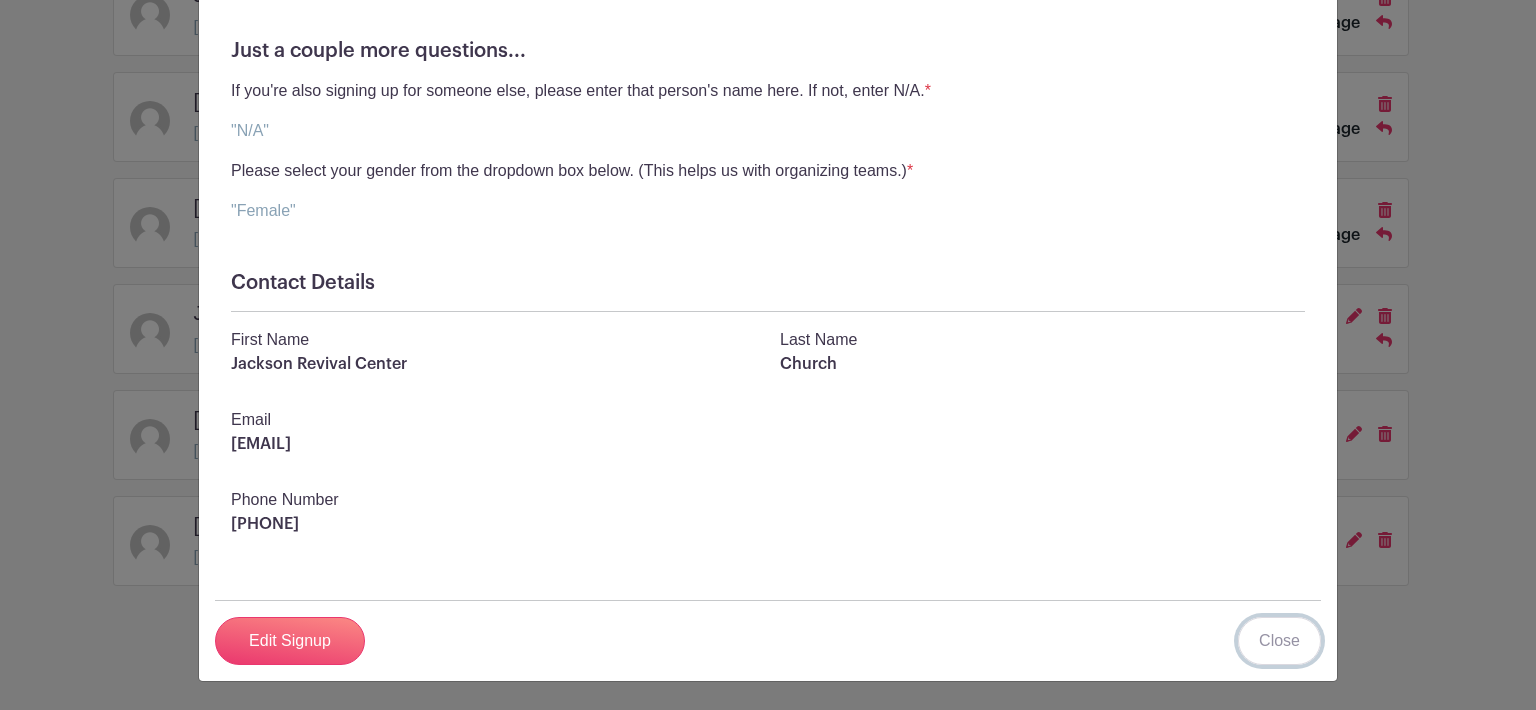 click on "Close" at bounding box center [1279, 641] 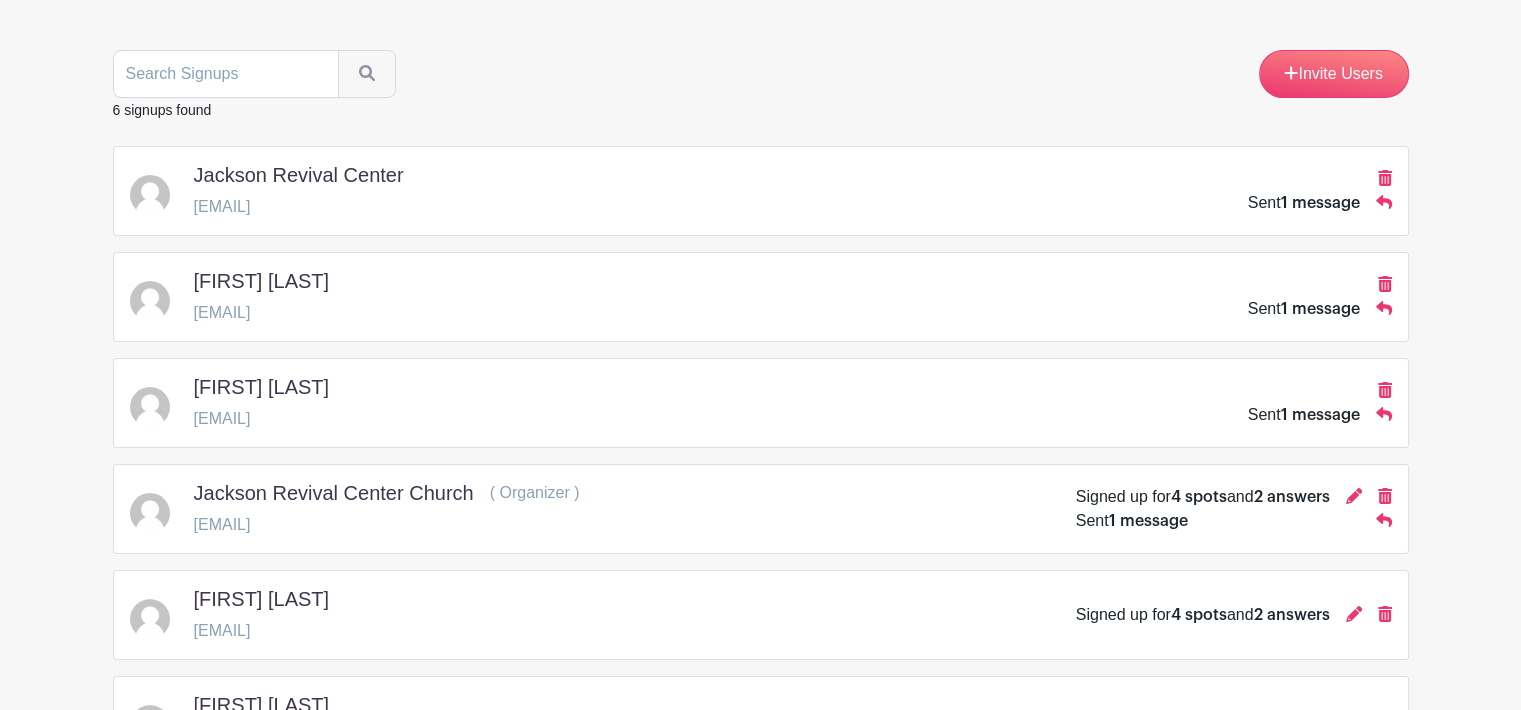 scroll, scrollTop: 0, scrollLeft: 0, axis: both 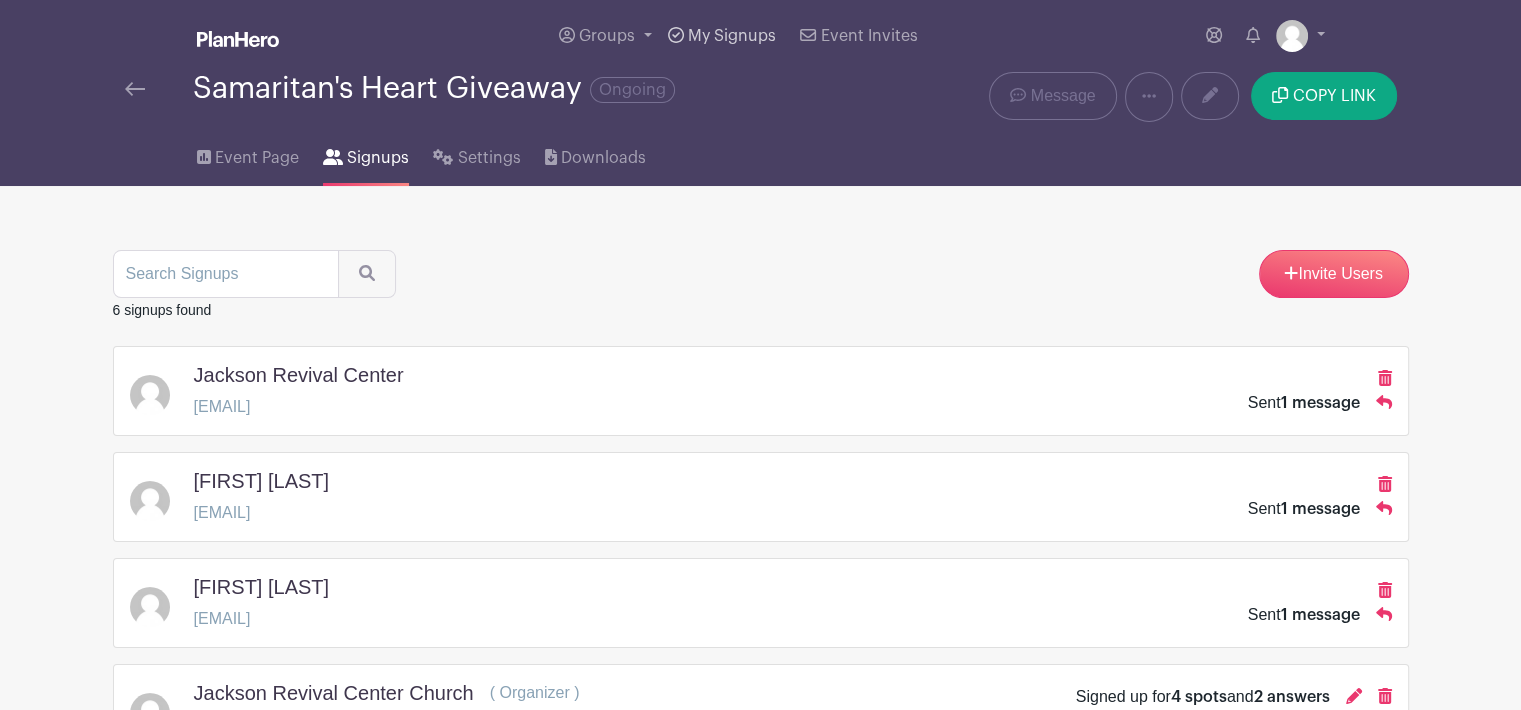 click on "My Signups" at bounding box center [732, 36] 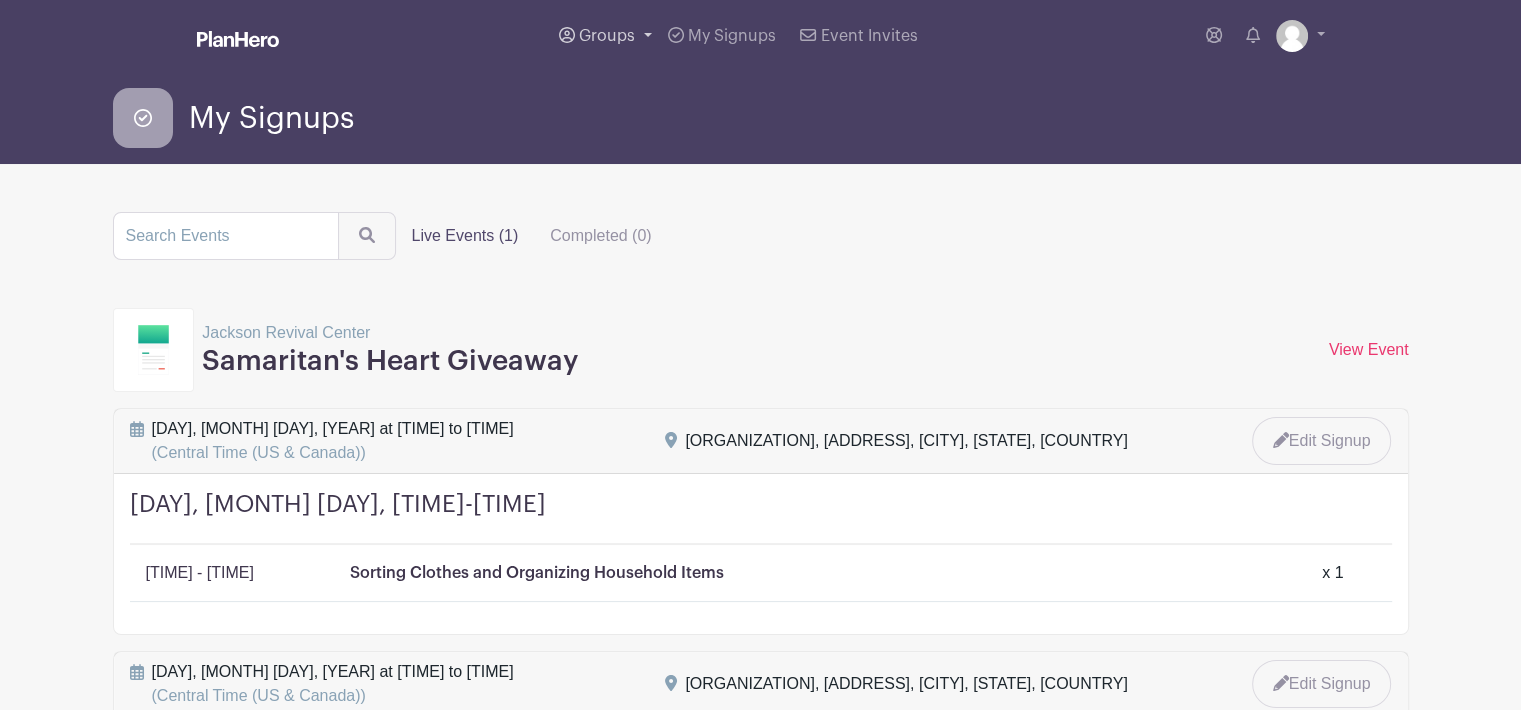 click on "Groups" at bounding box center [607, 36] 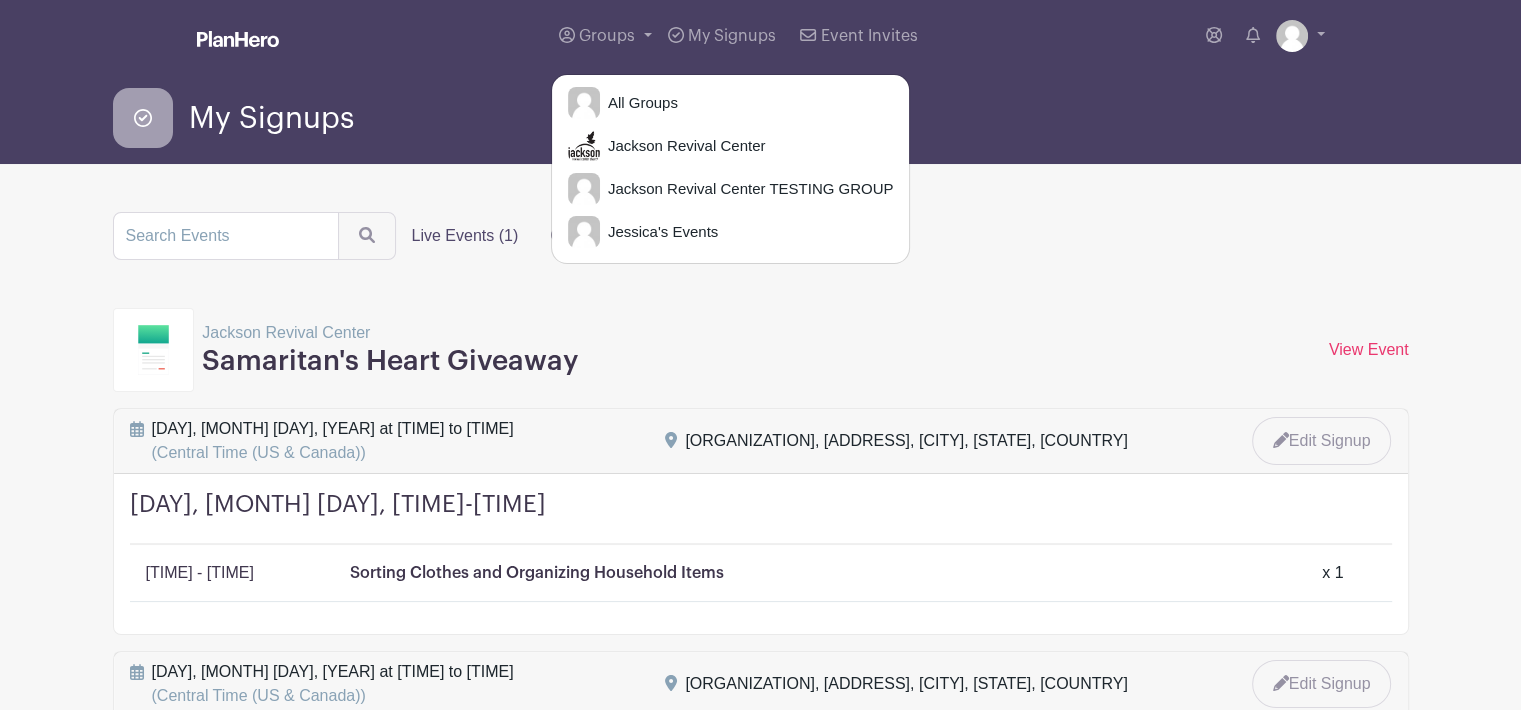 click on "My Signups" at bounding box center [761, 118] 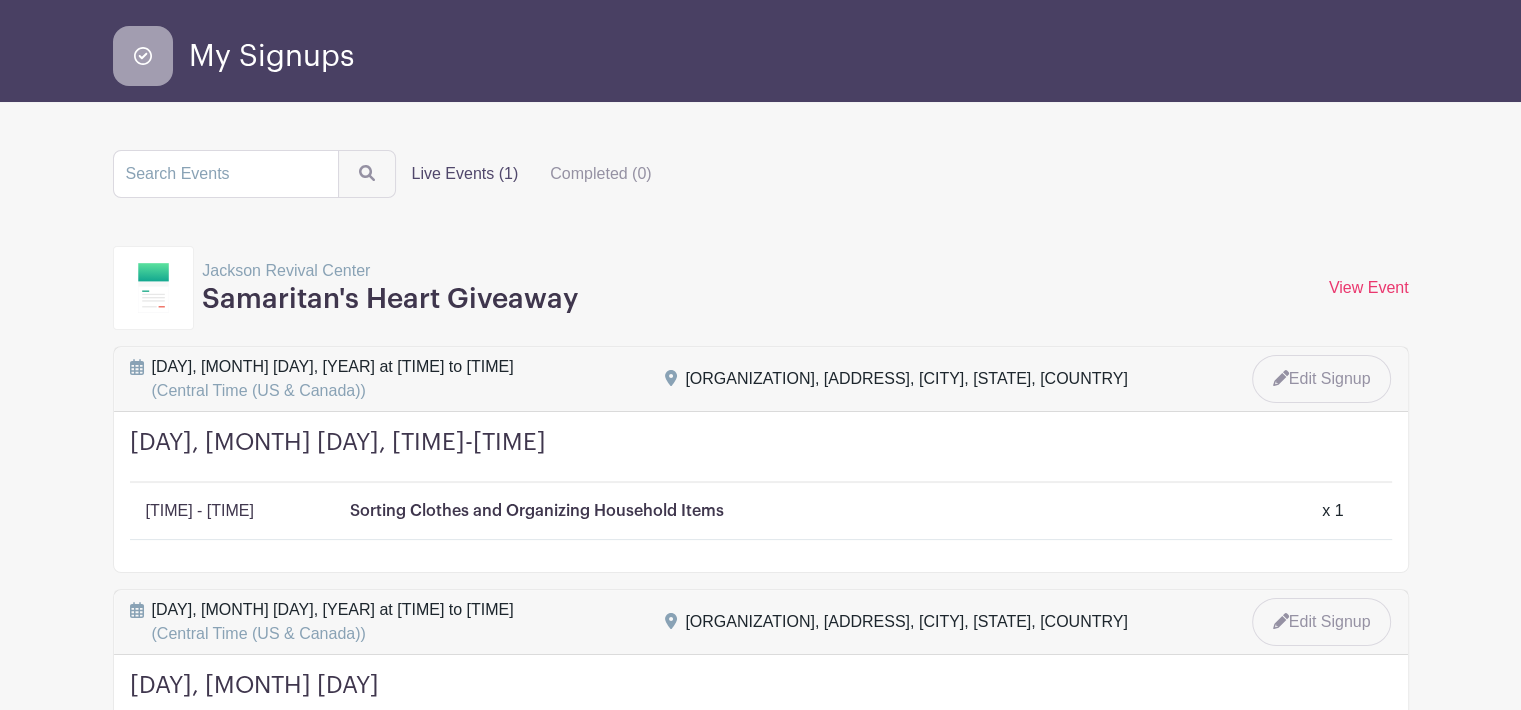 scroll, scrollTop: 0, scrollLeft: 0, axis: both 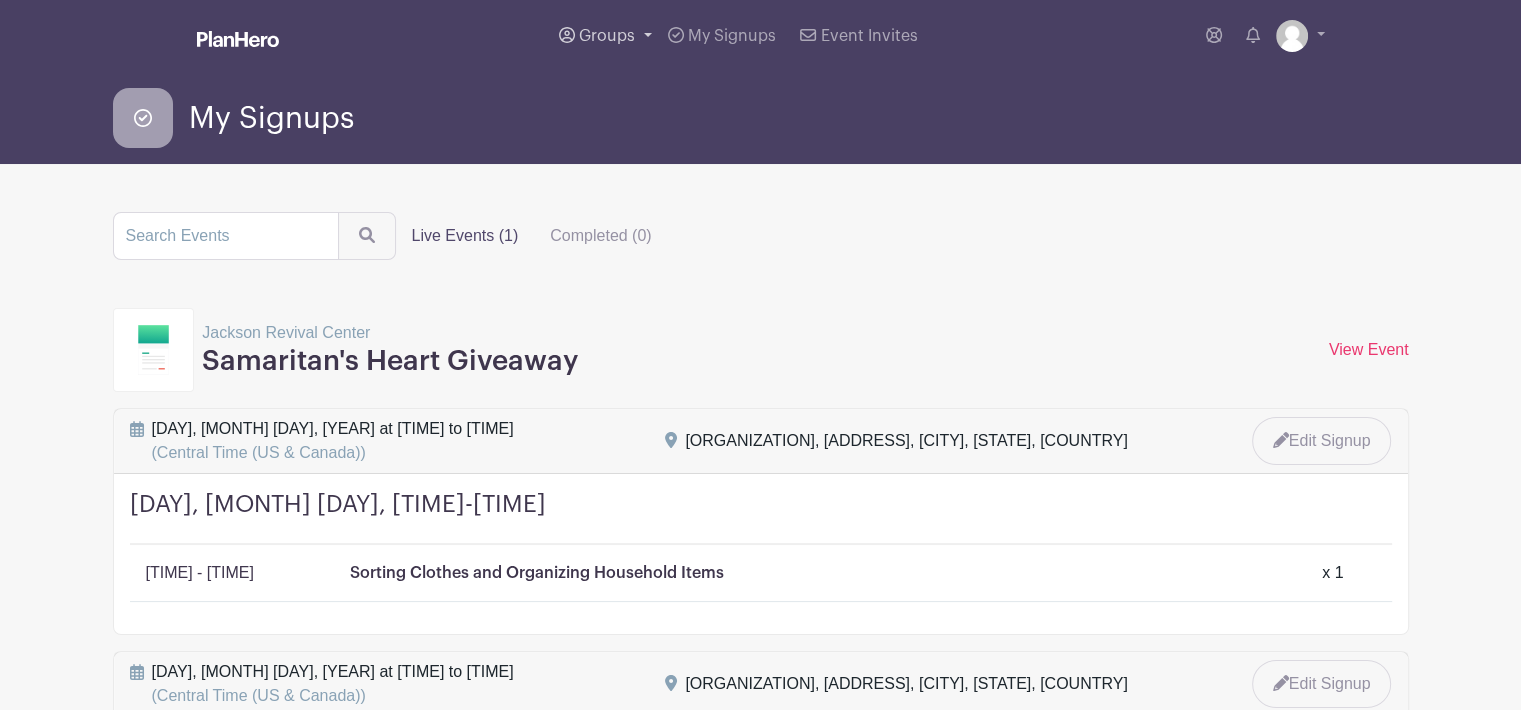 click on "Groups" at bounding box center (607, 36) 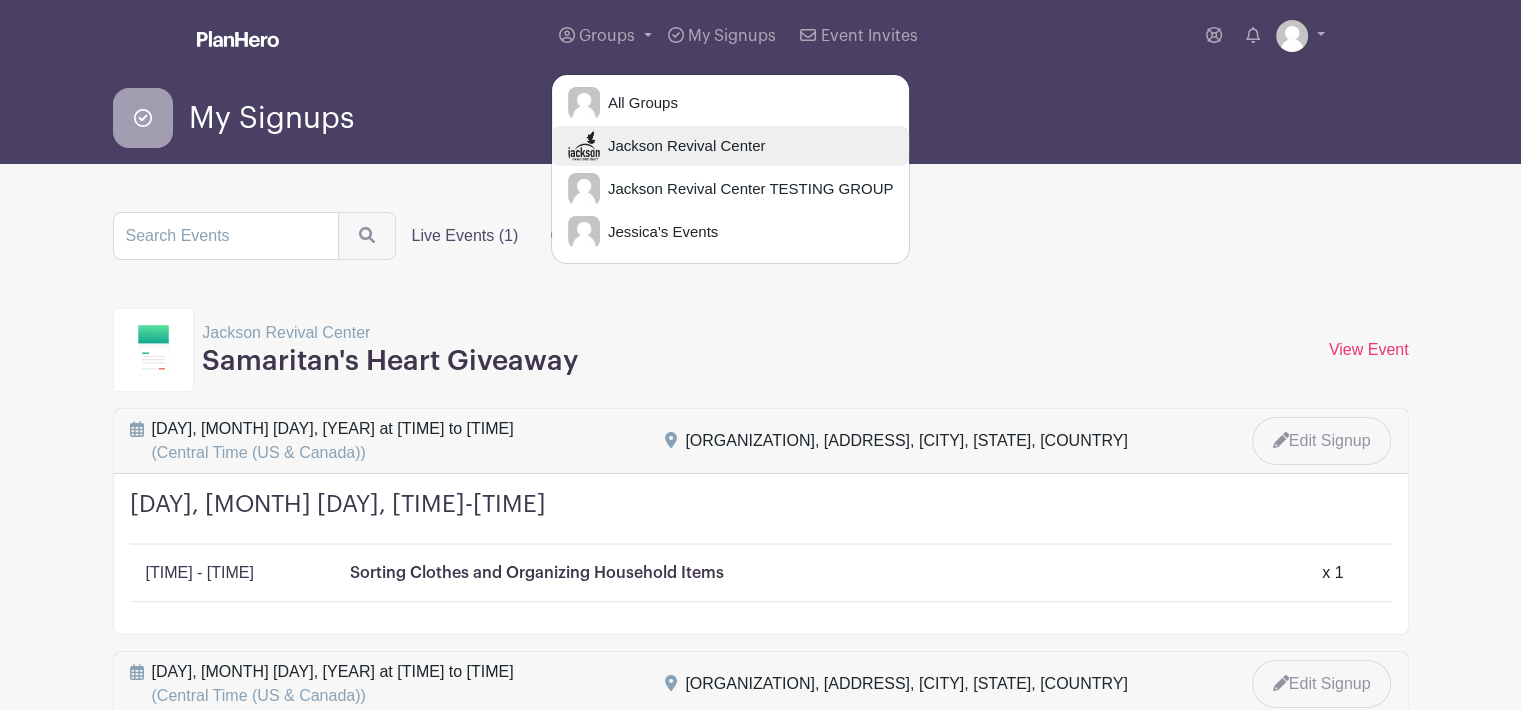 click on "Jackson Revival Center" at bounding box center [683, 146] 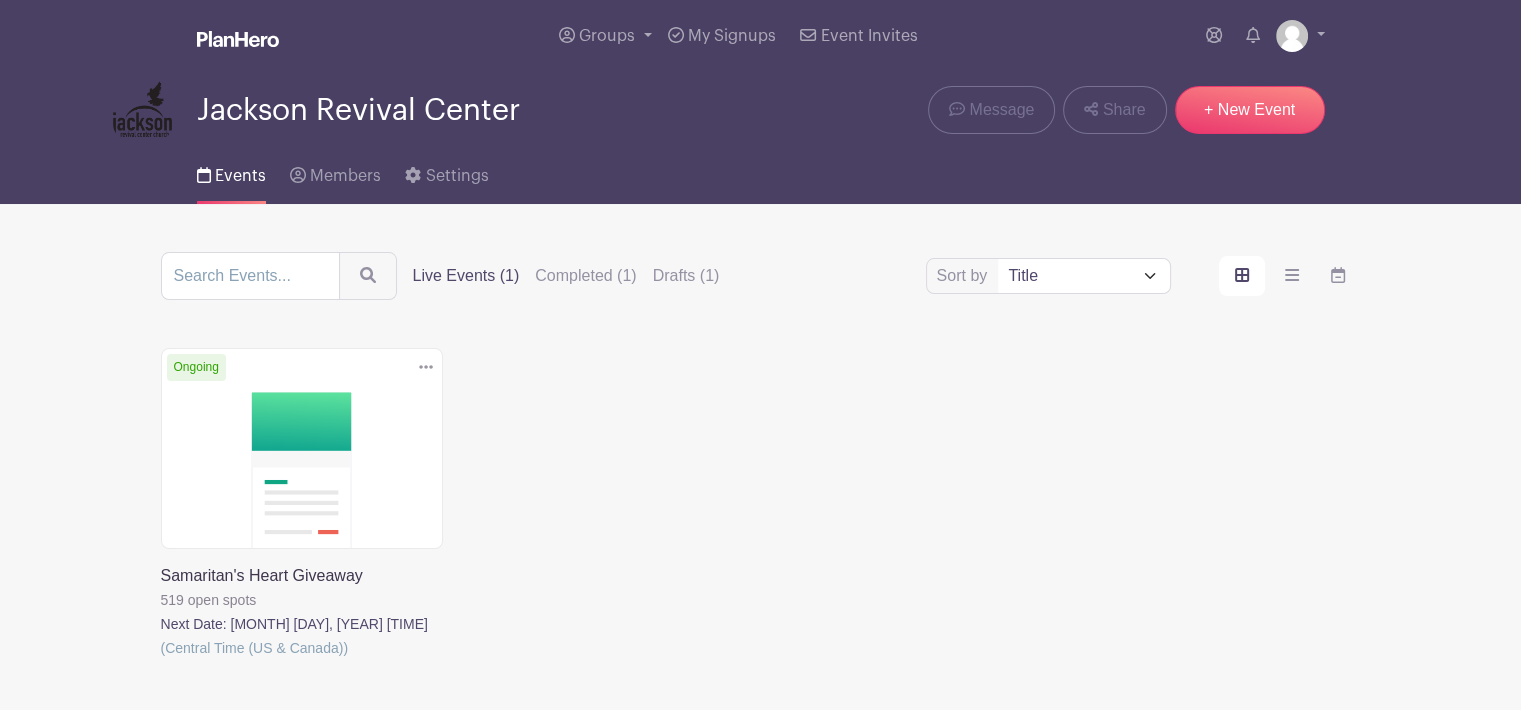 click on "Completed (1)" at bounding box center [585, 276] 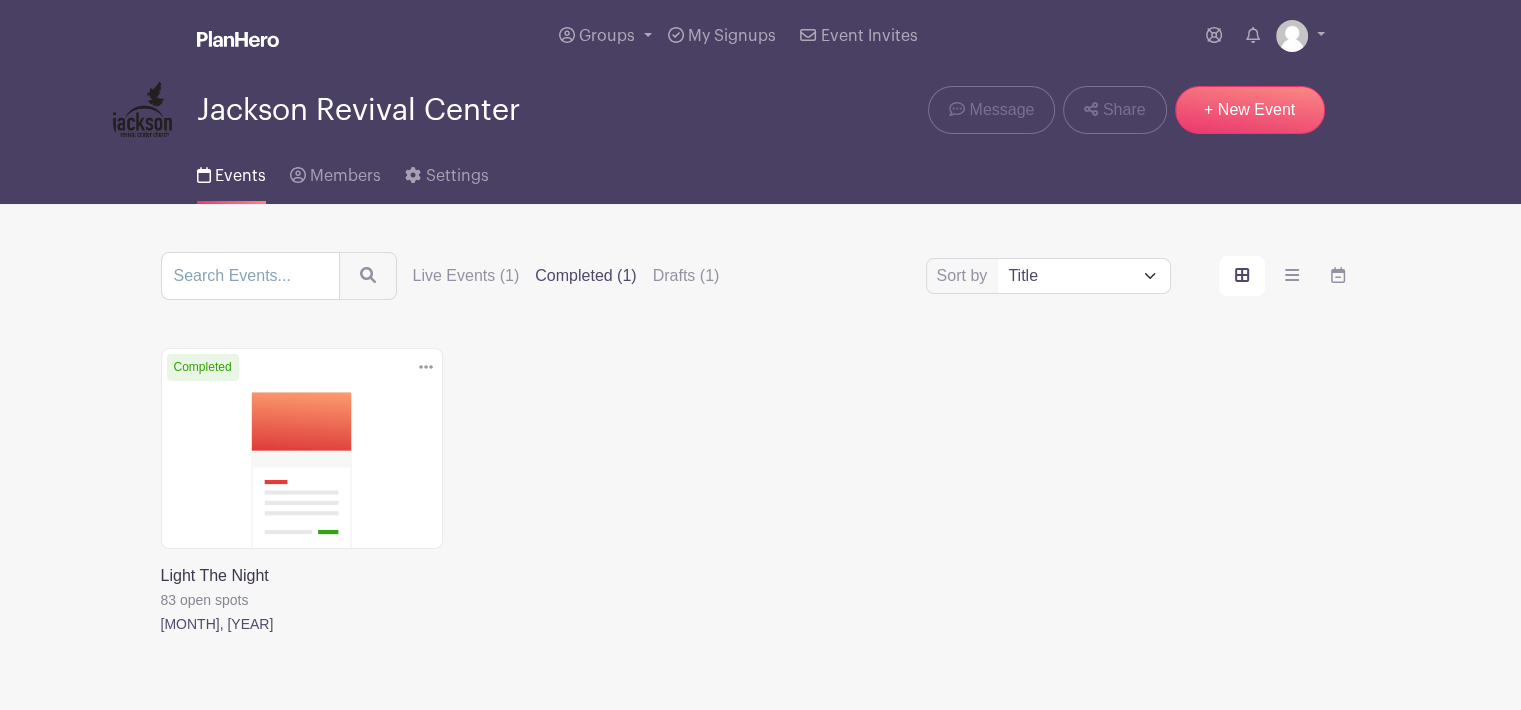 click at bounding box center [161, 636] 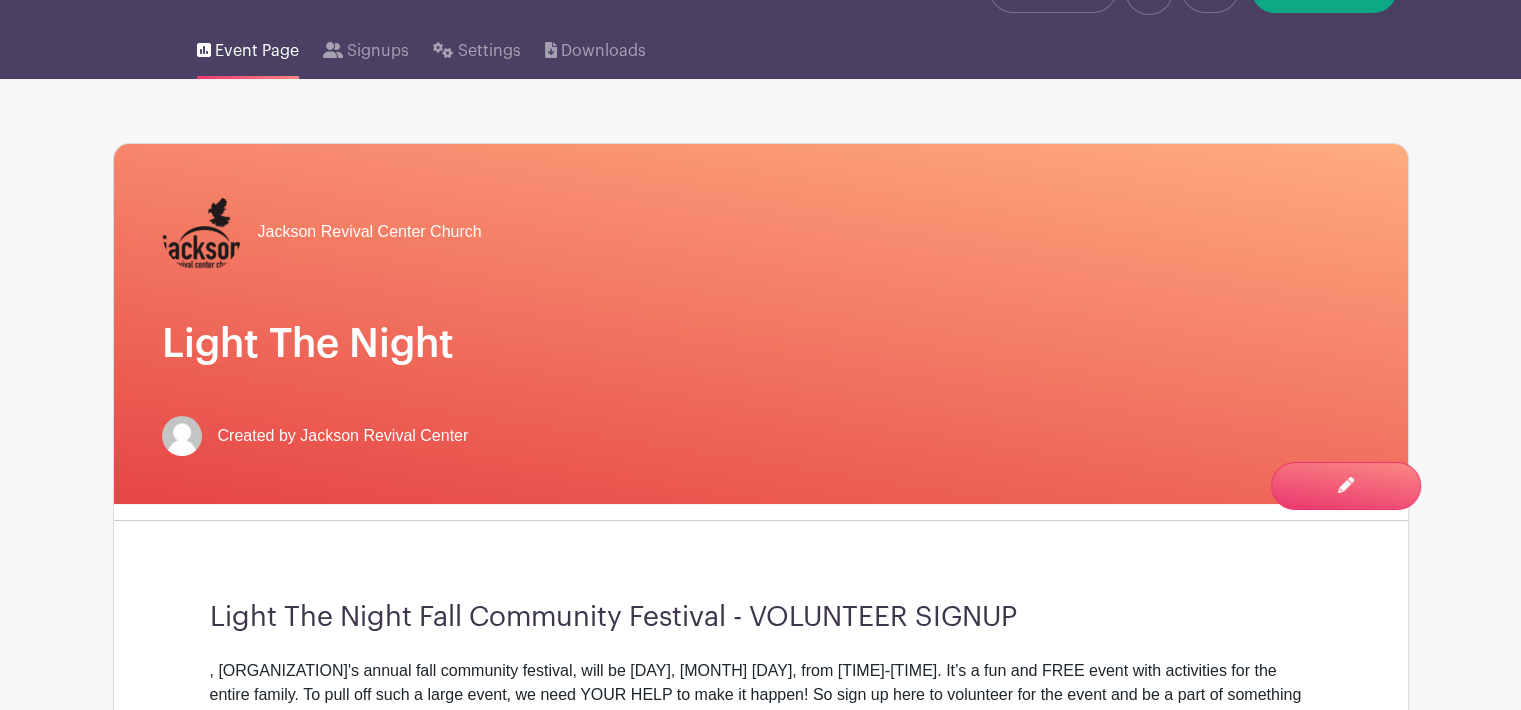 scroll, scrollTop: 0, scrollLeft: 0, axis: both 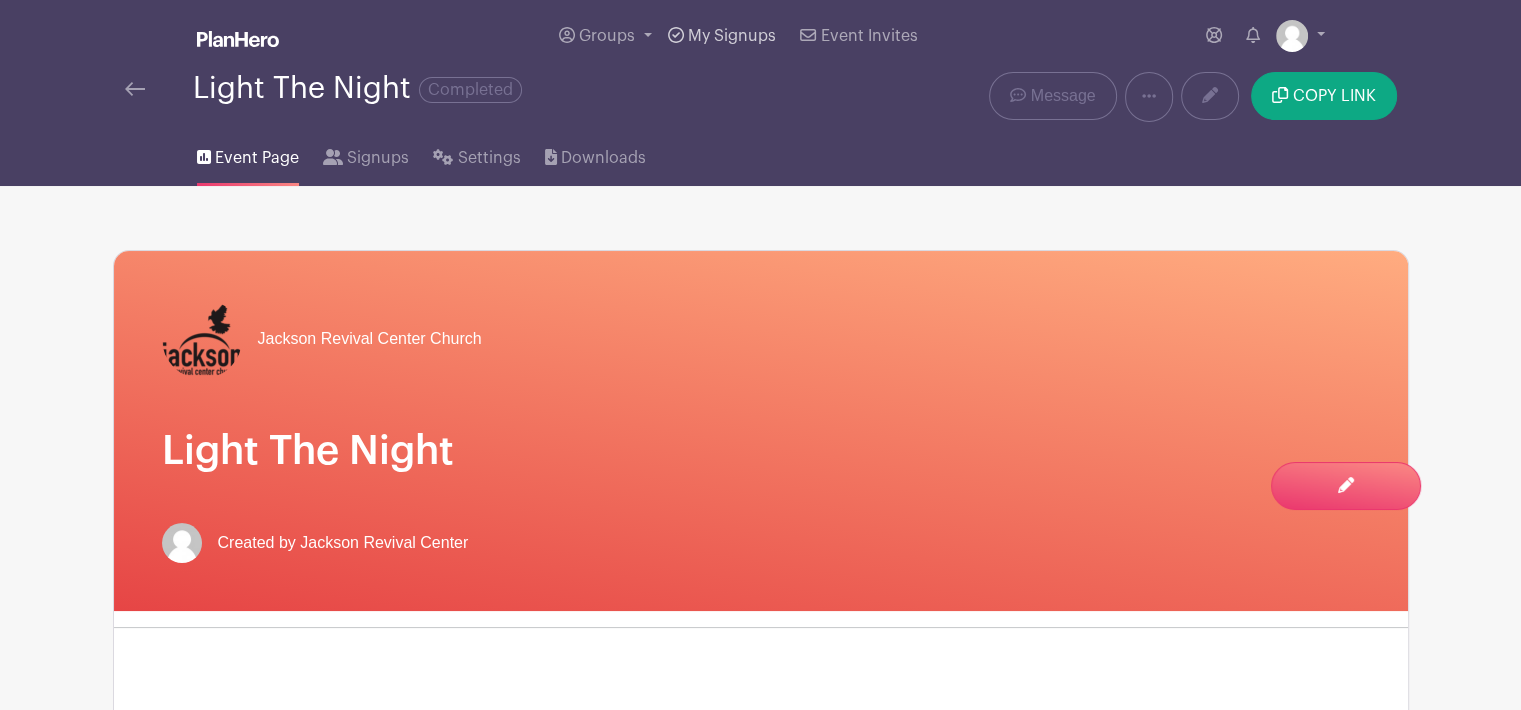 click on "My Signups" at bounding box center (722, 36) 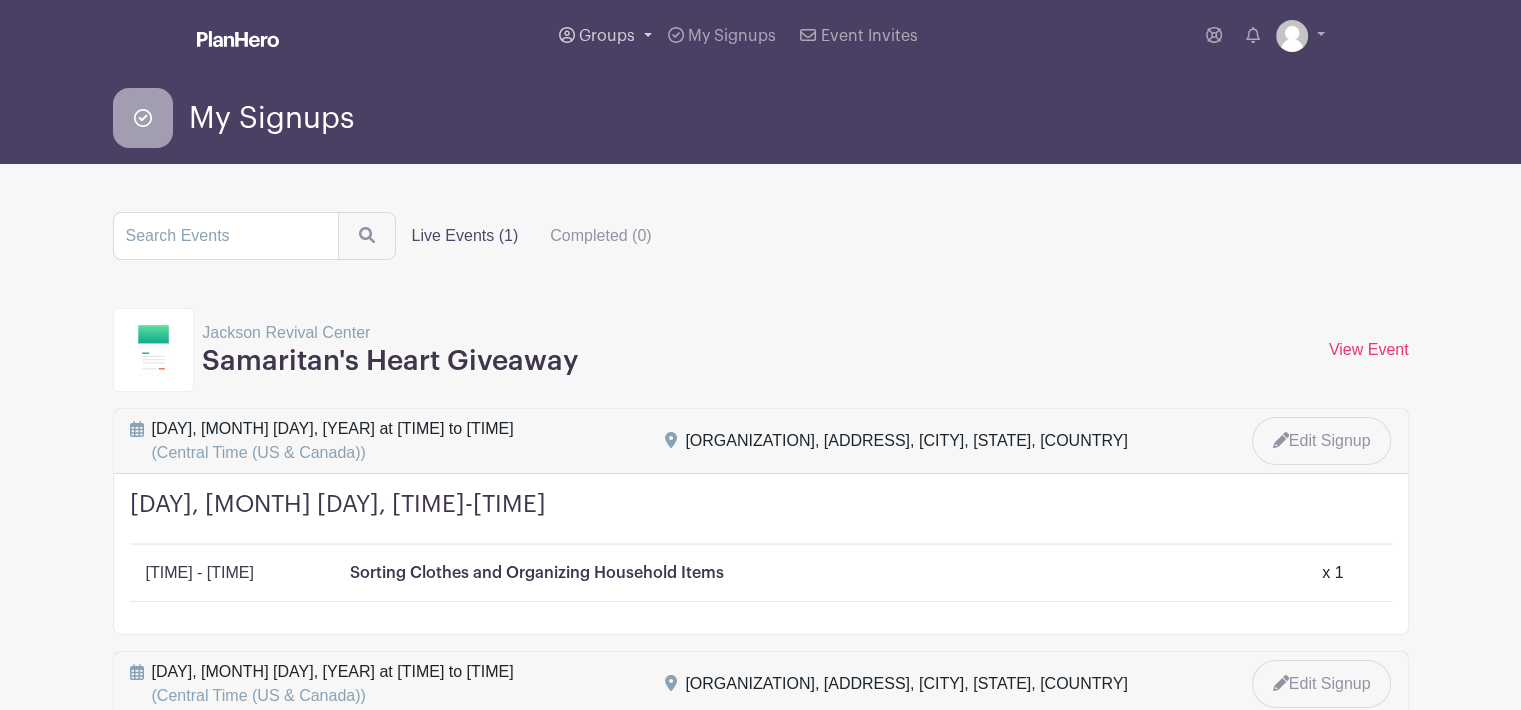 click on "Groups" at bounding box center (607, 36) 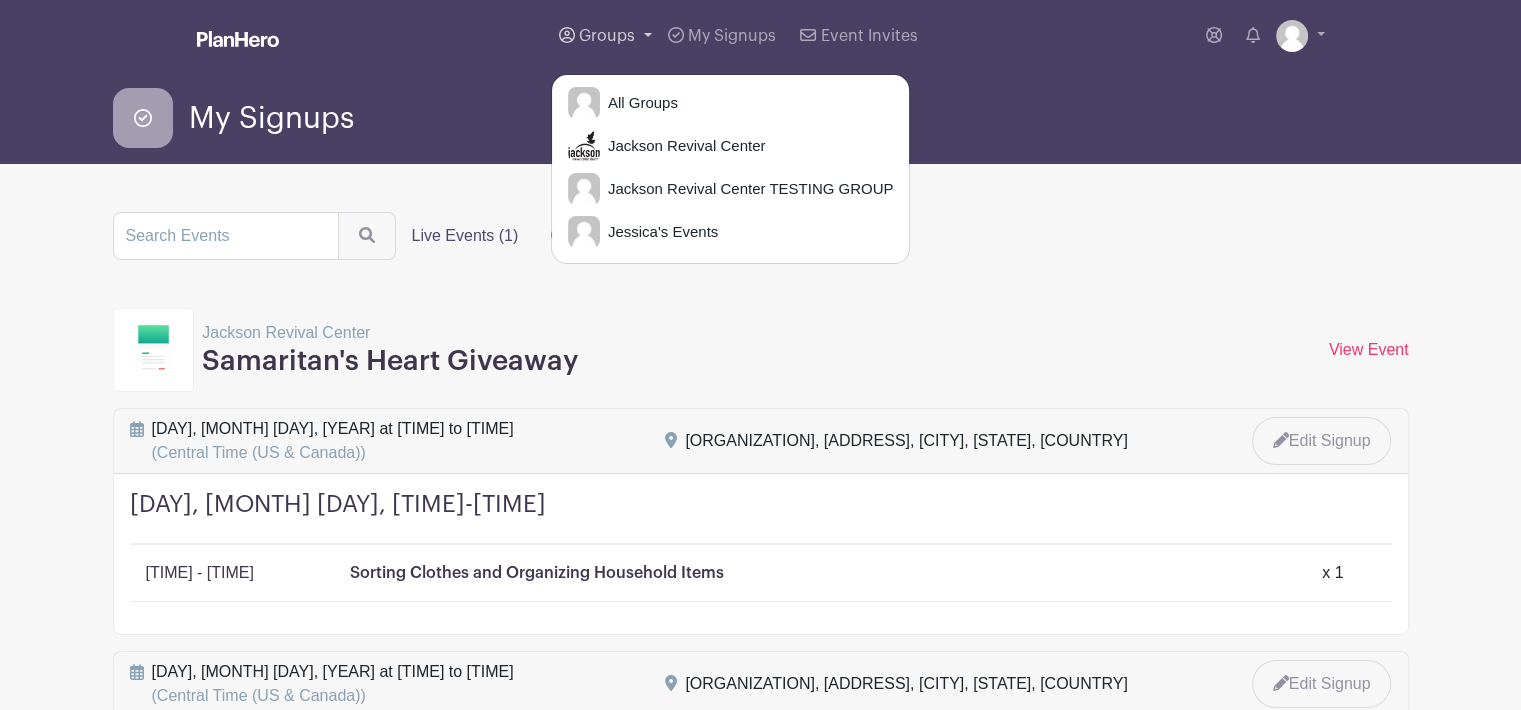 click on "Groups" at bounding box center (607, 36) 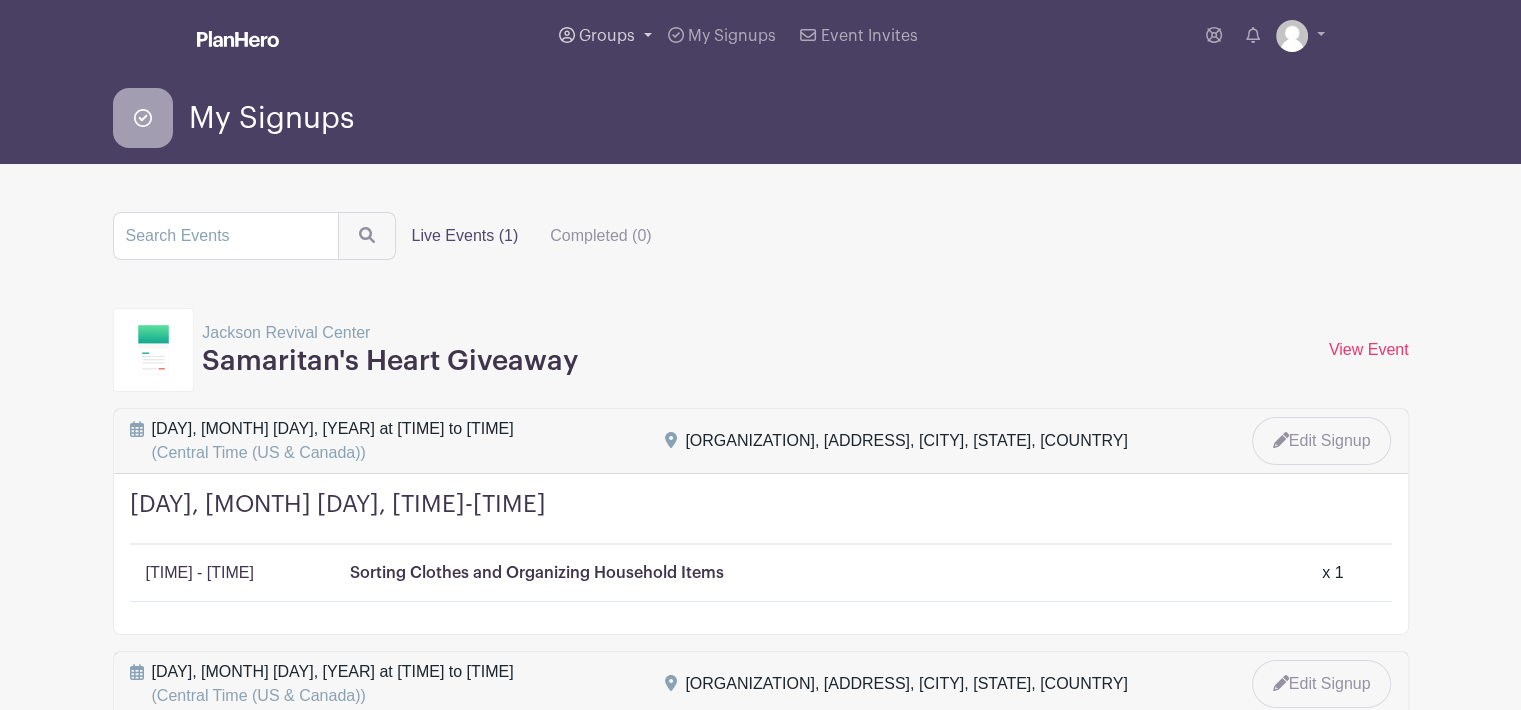 click on "Groups" at bounding box center [607, 36] 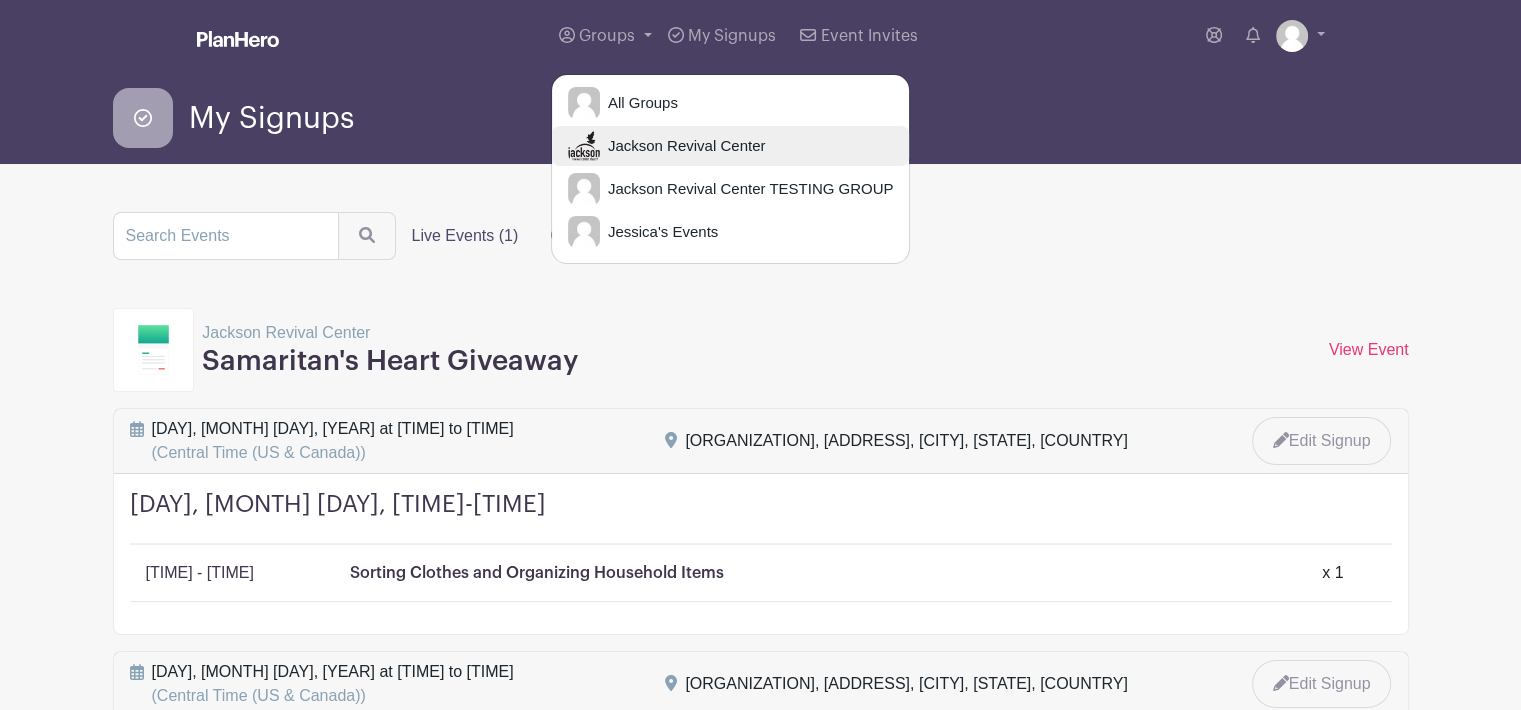 click on "Jackson Revival Center" at bounding box center (683, 146) 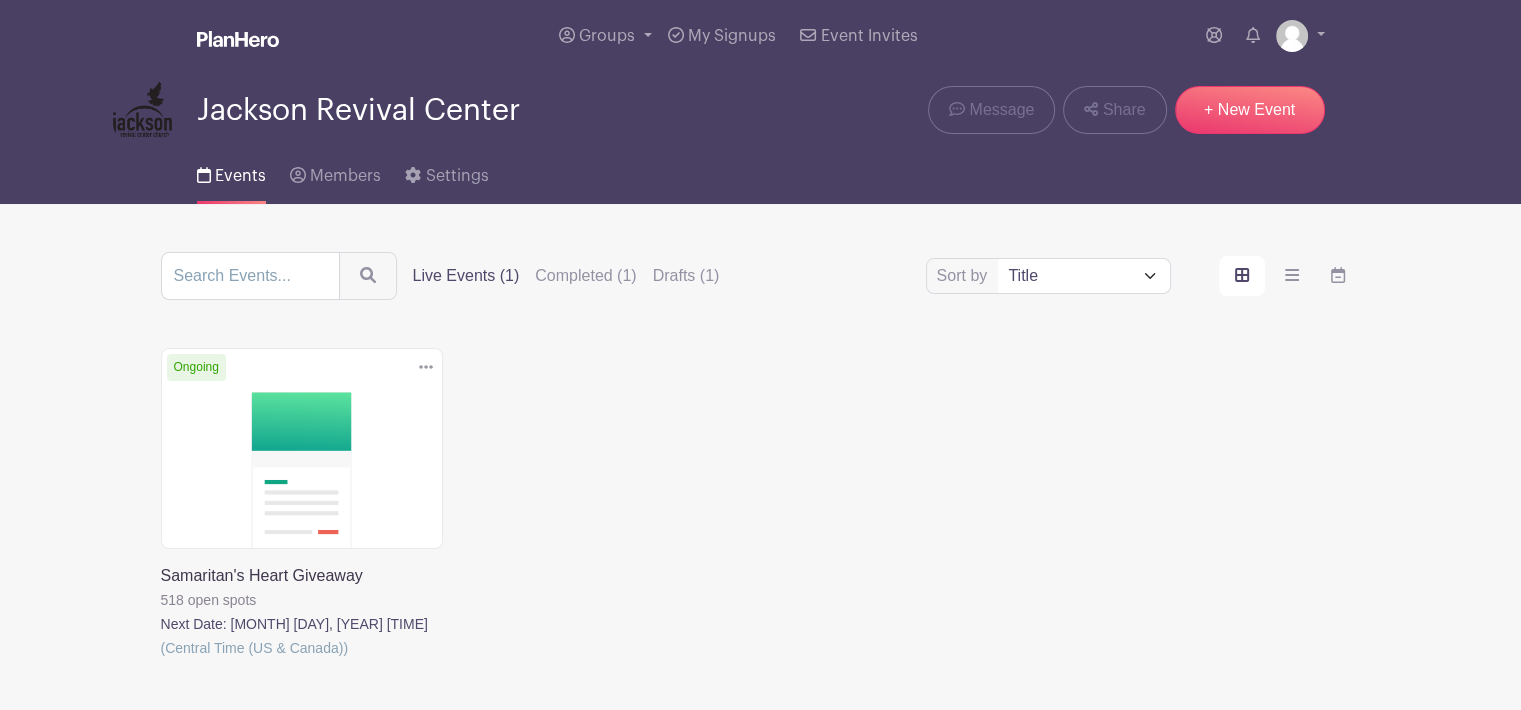 click at bounding box center (161, 660) 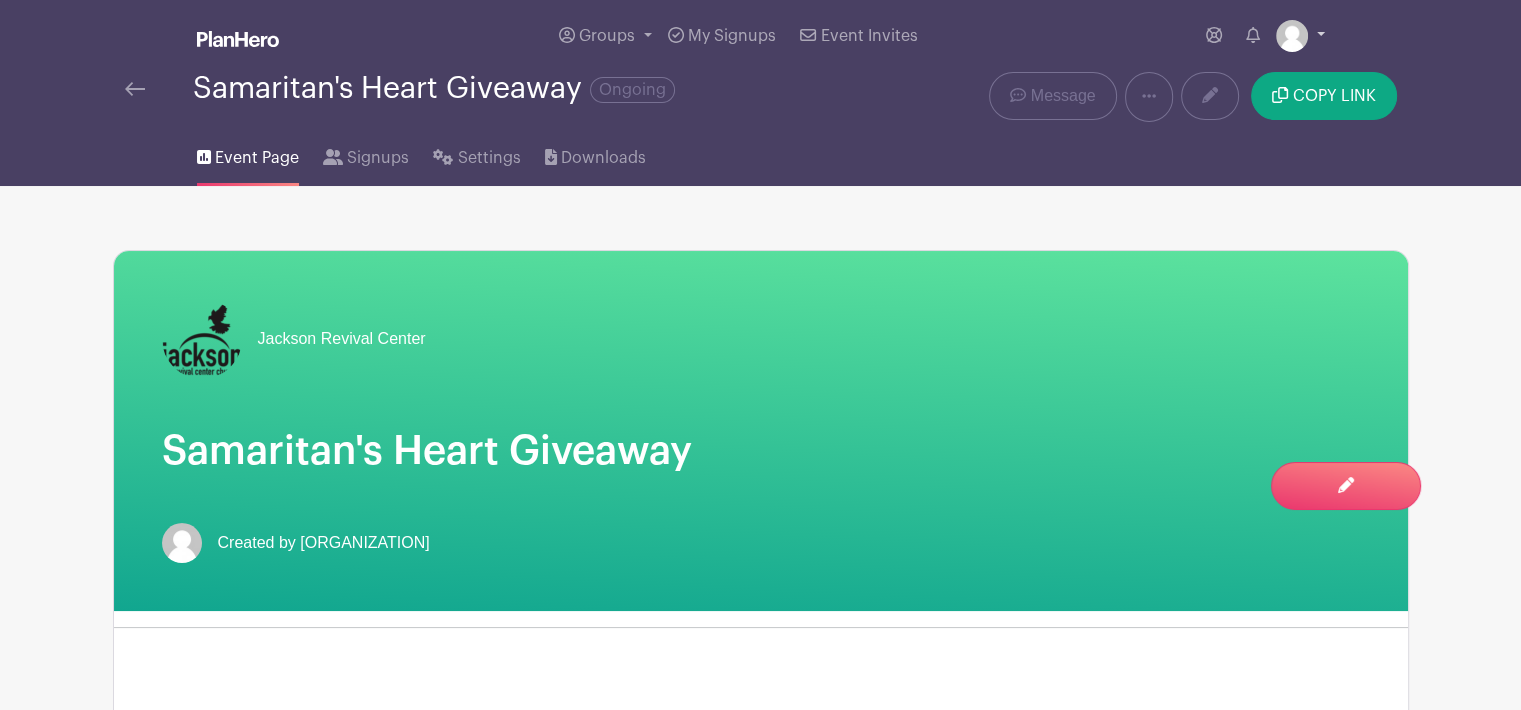 click at bounding box center (1300, 36) 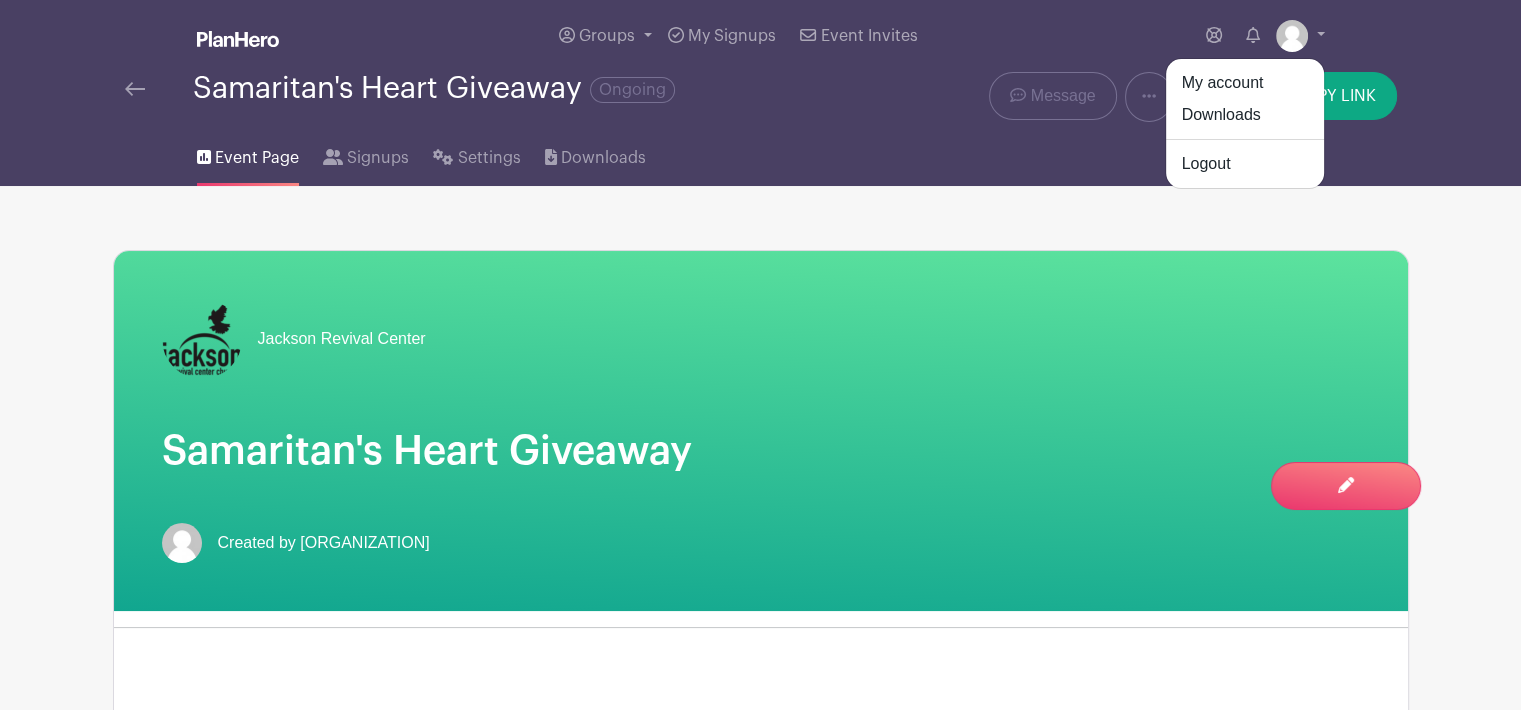 click on "Delete Event
Are you sure? This event has signups associated with it. All signups and data for this event will be deleted.
Yes, Delete
No, Cancel
Message
Duplicate
Delete
COPY LINK" at bounding box center [1139, 97] 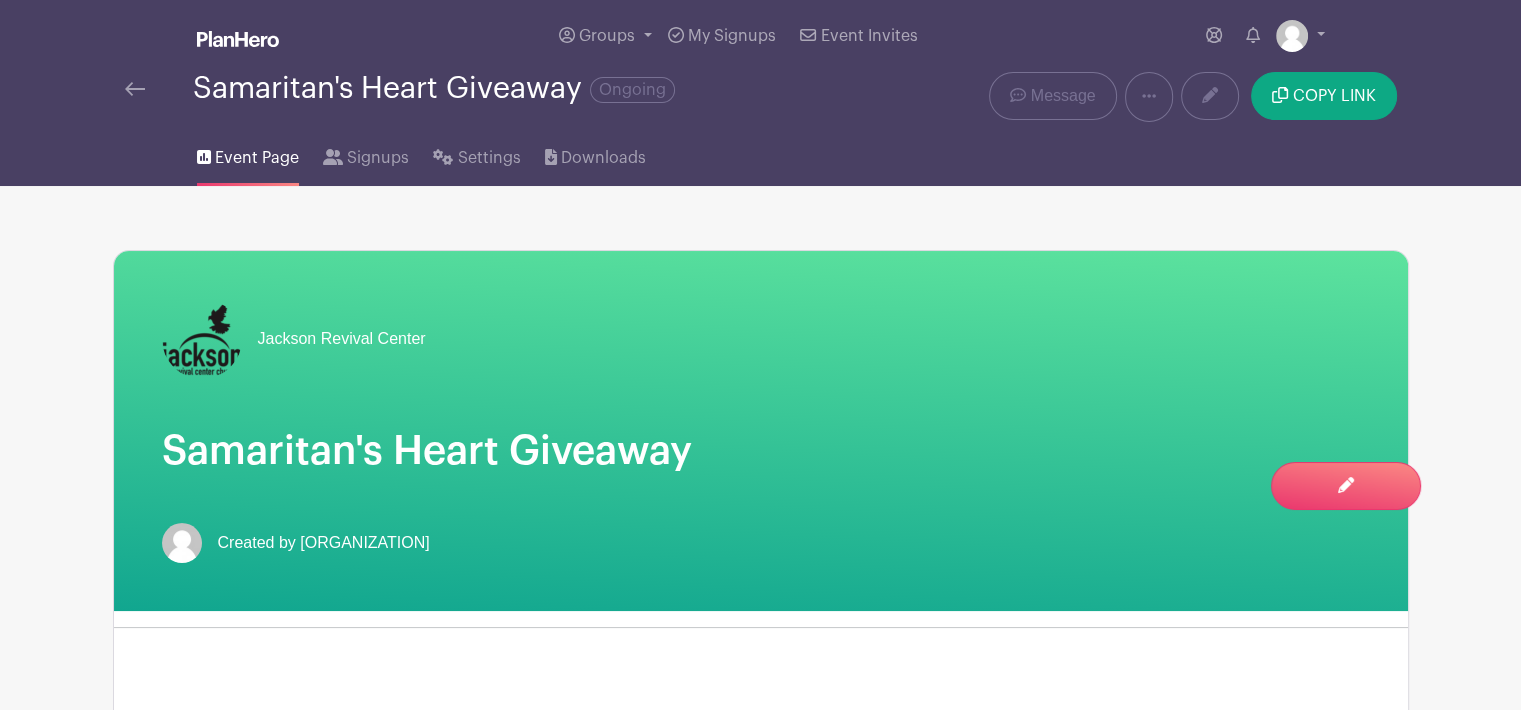 scroll, scrollTop: 0, scrollLeft: 0, axis: both 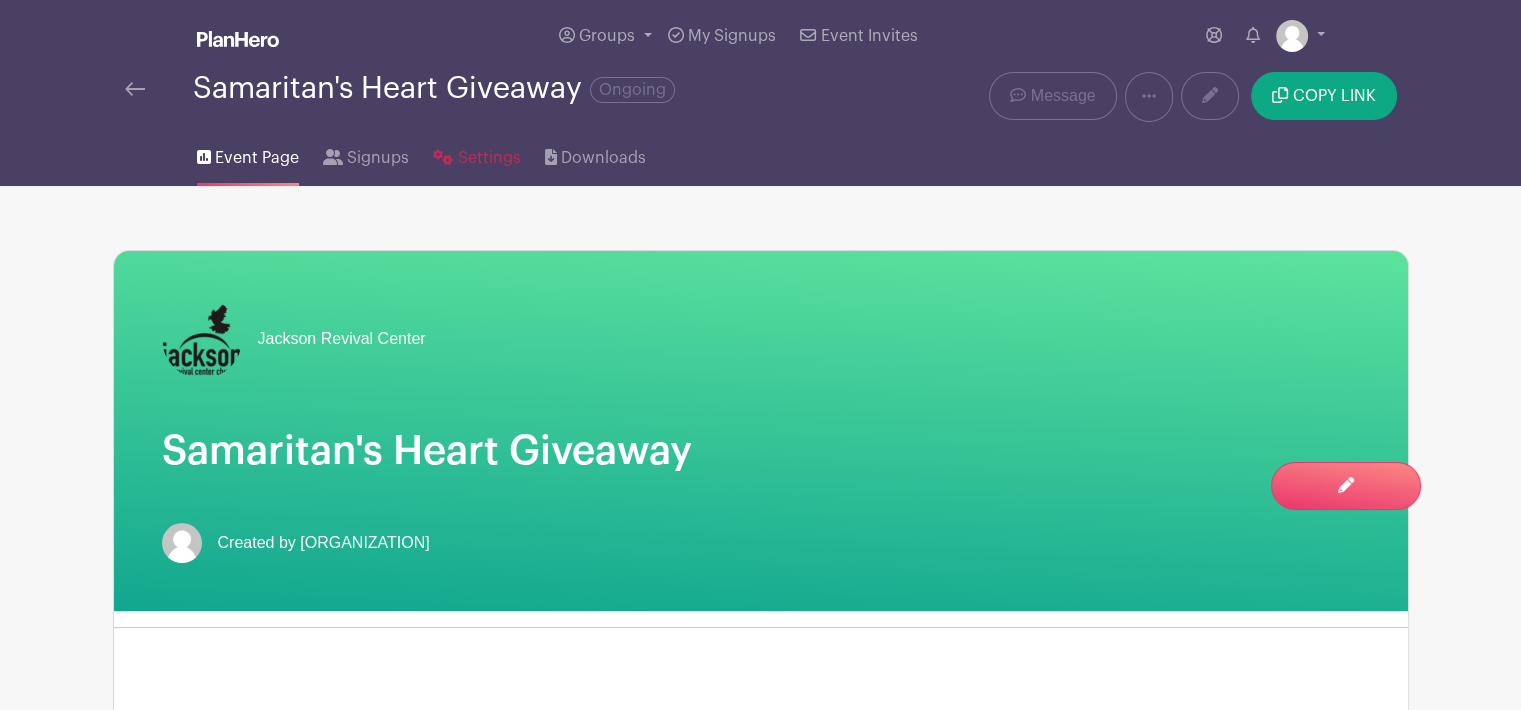 click on "Settings" at bounding box center (489, 158) 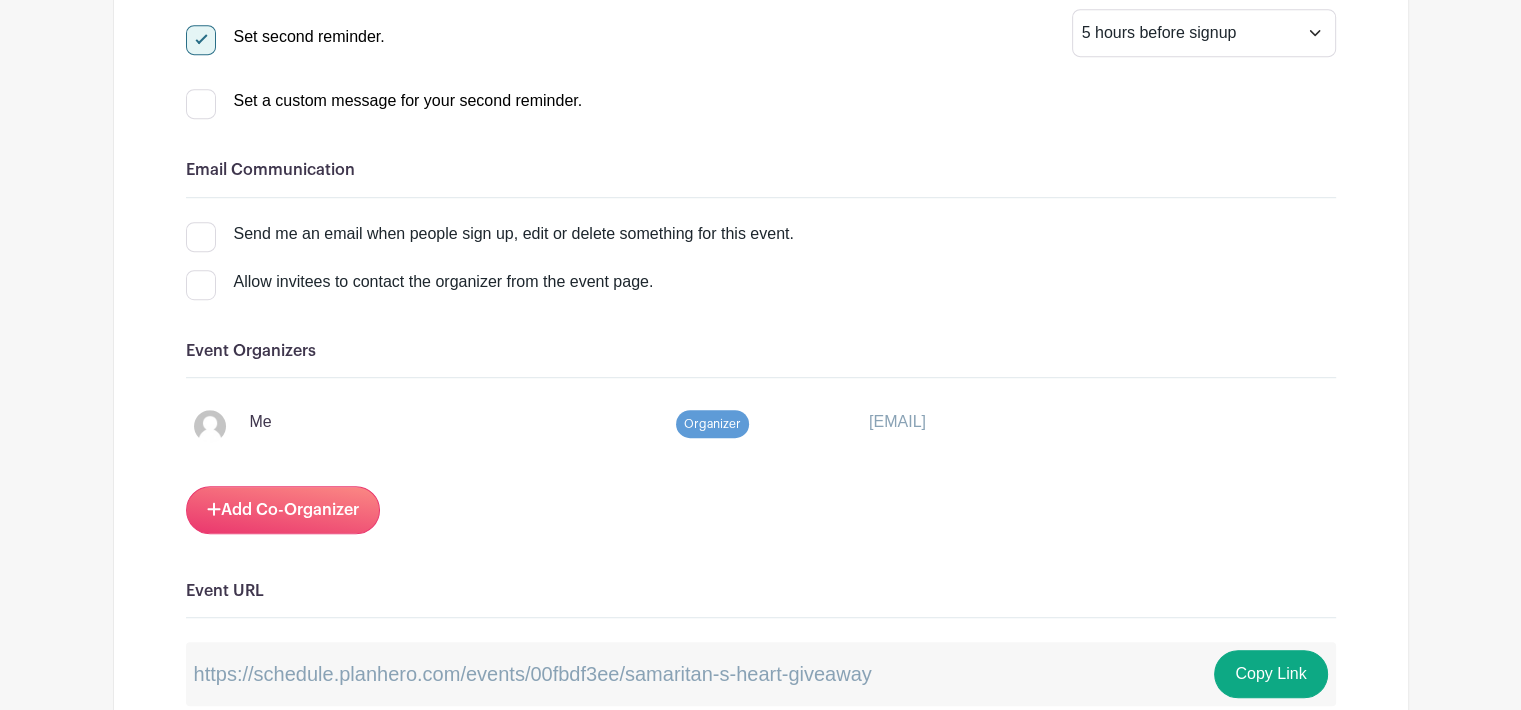 scroll, scrollTop: 1005, scrollLeft: 0, axis: vertical 